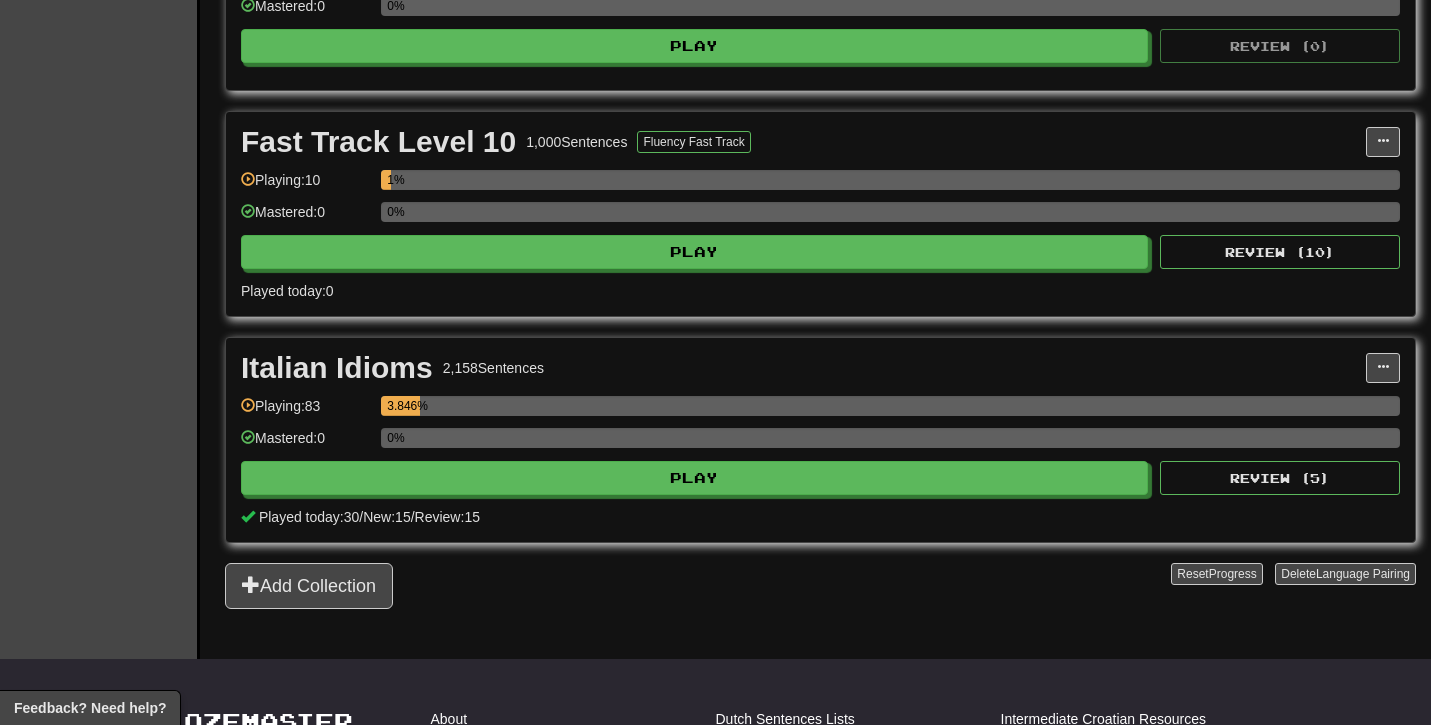 scroll, scrollTop: 1237, scrollLeft: 0, axis: vertical 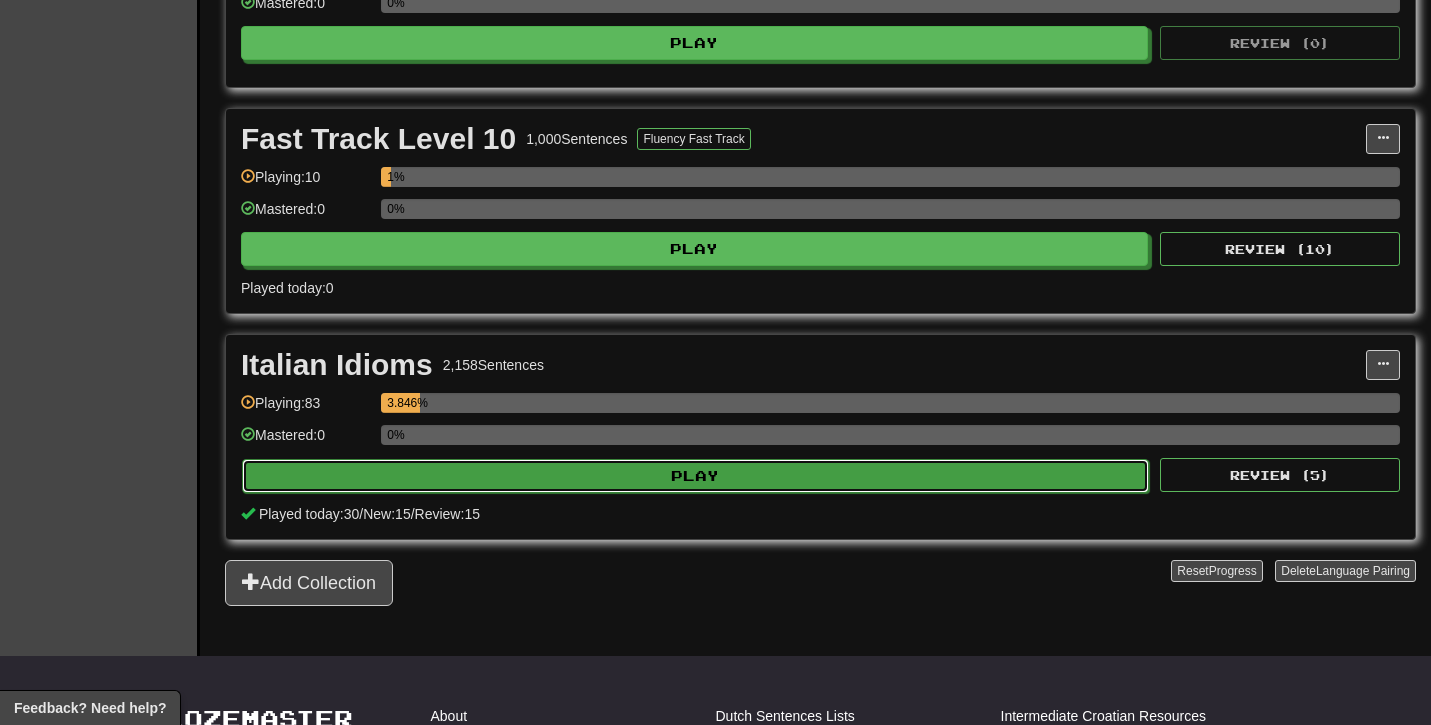 click on "Play" at bounding box center [695, 476] 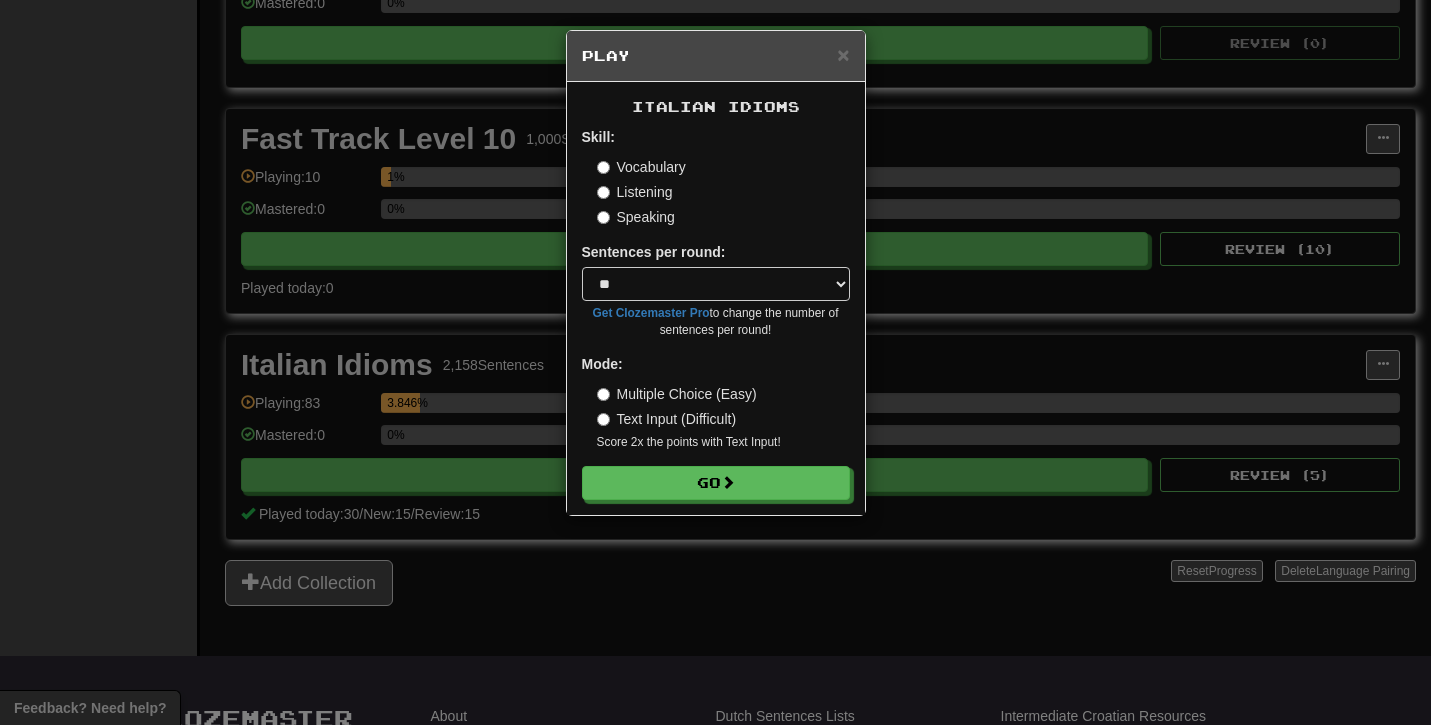 click on "Listening" at bounding box center [635, 192] 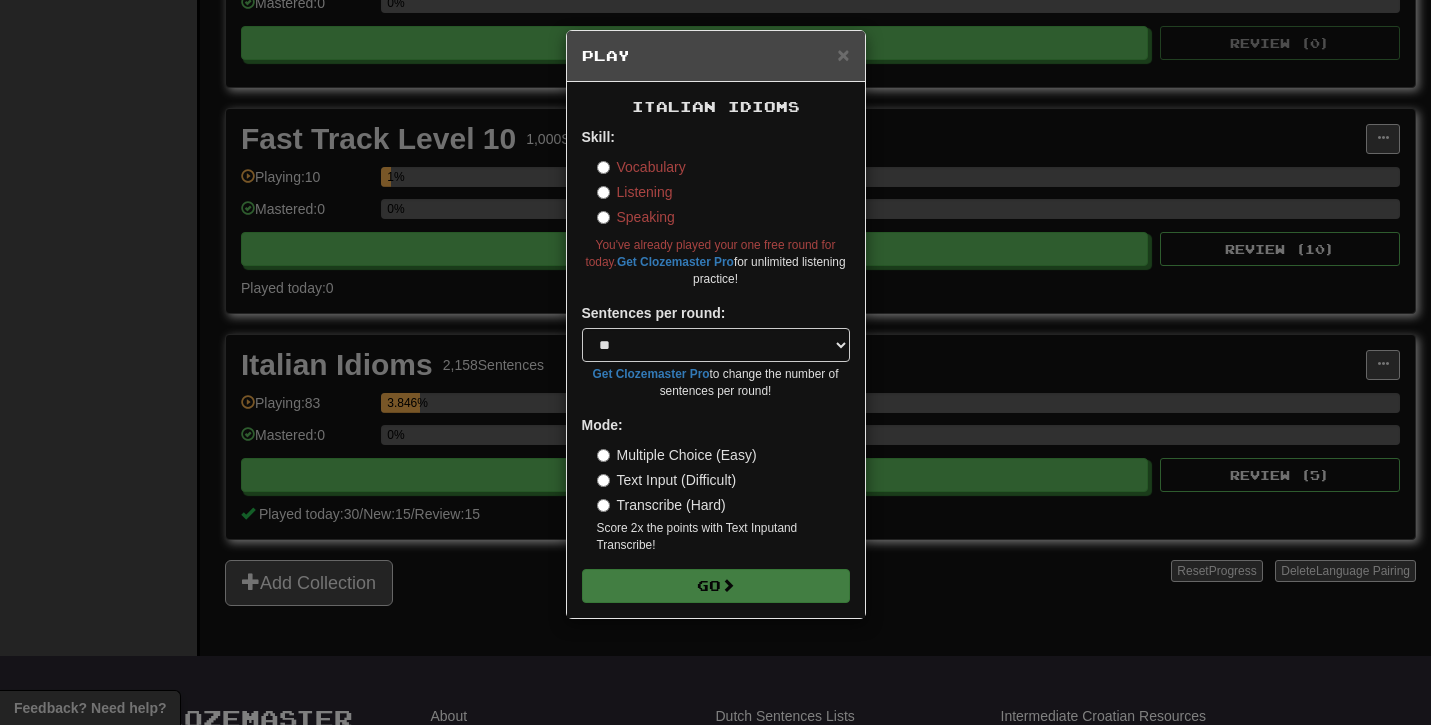 click on "Vocabulary" at bounding box center [641, 167] 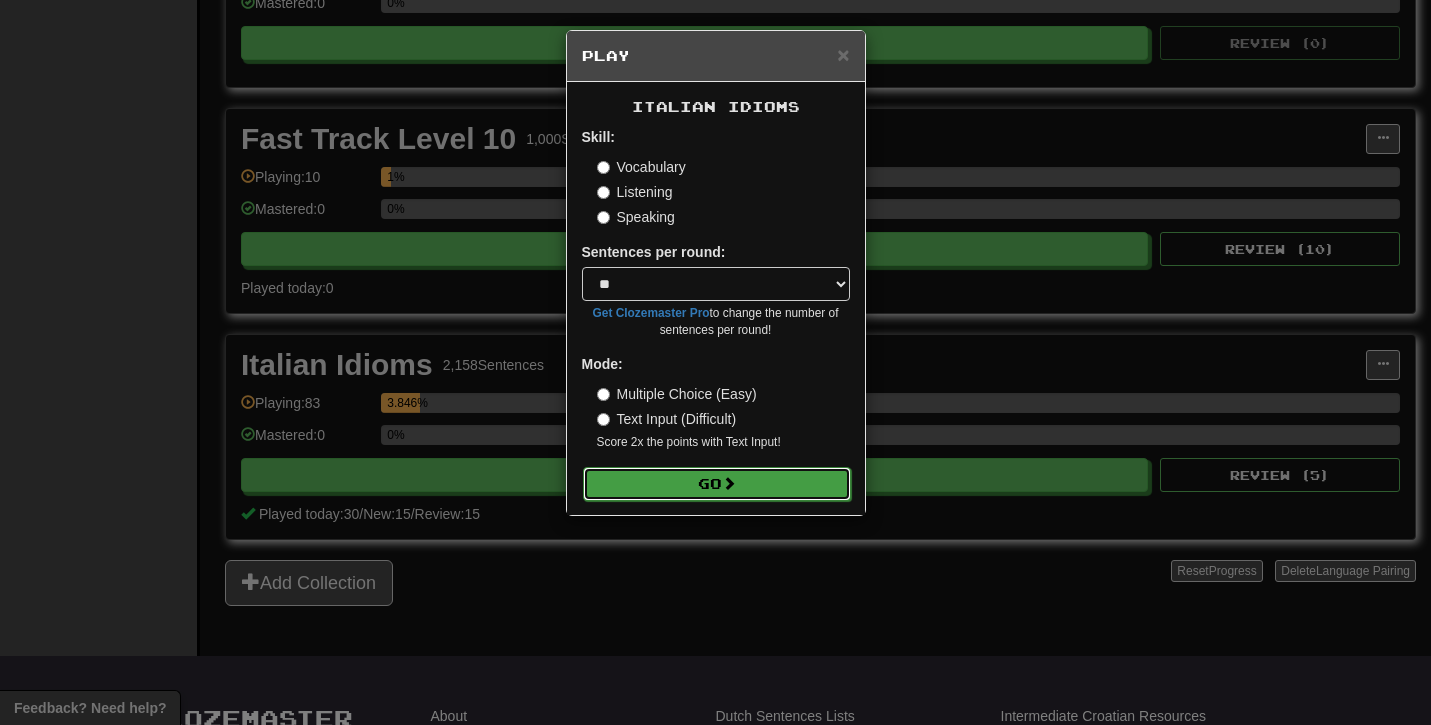 click on "Go" at bounding box center (717, 484) 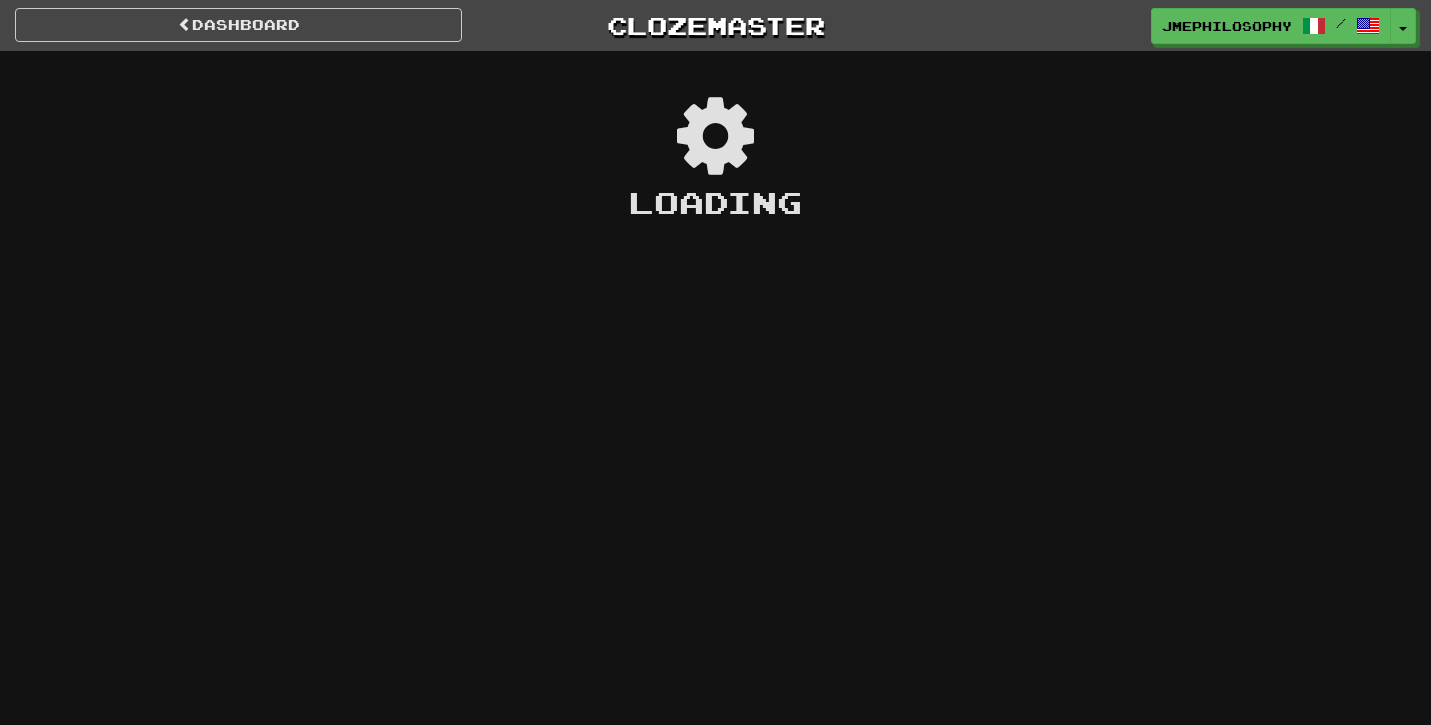 scroll, scrollTop: 0, scrollLeft: 0, axis: both 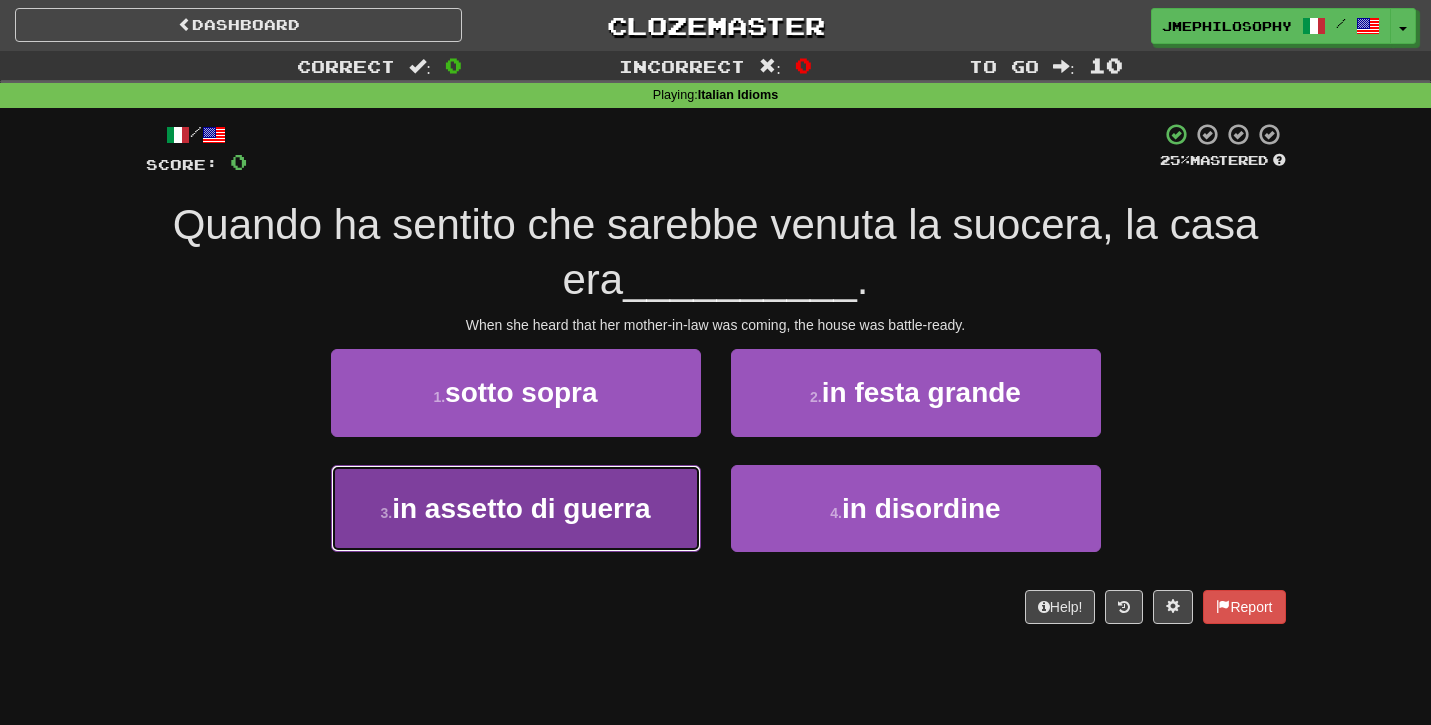 click on "3 .  in assetto di guerra" at bounding box center [516, 508] 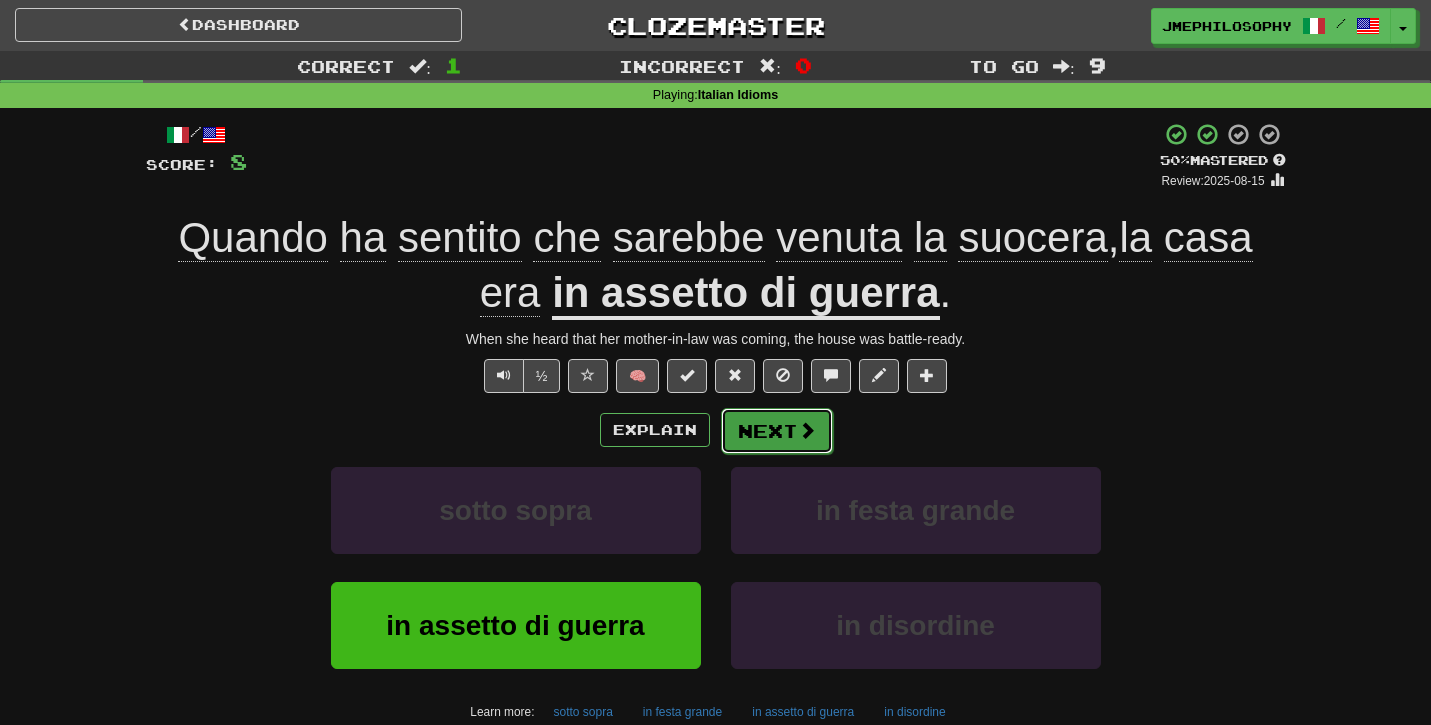 click on "Next" at bounding box center (777, 431) 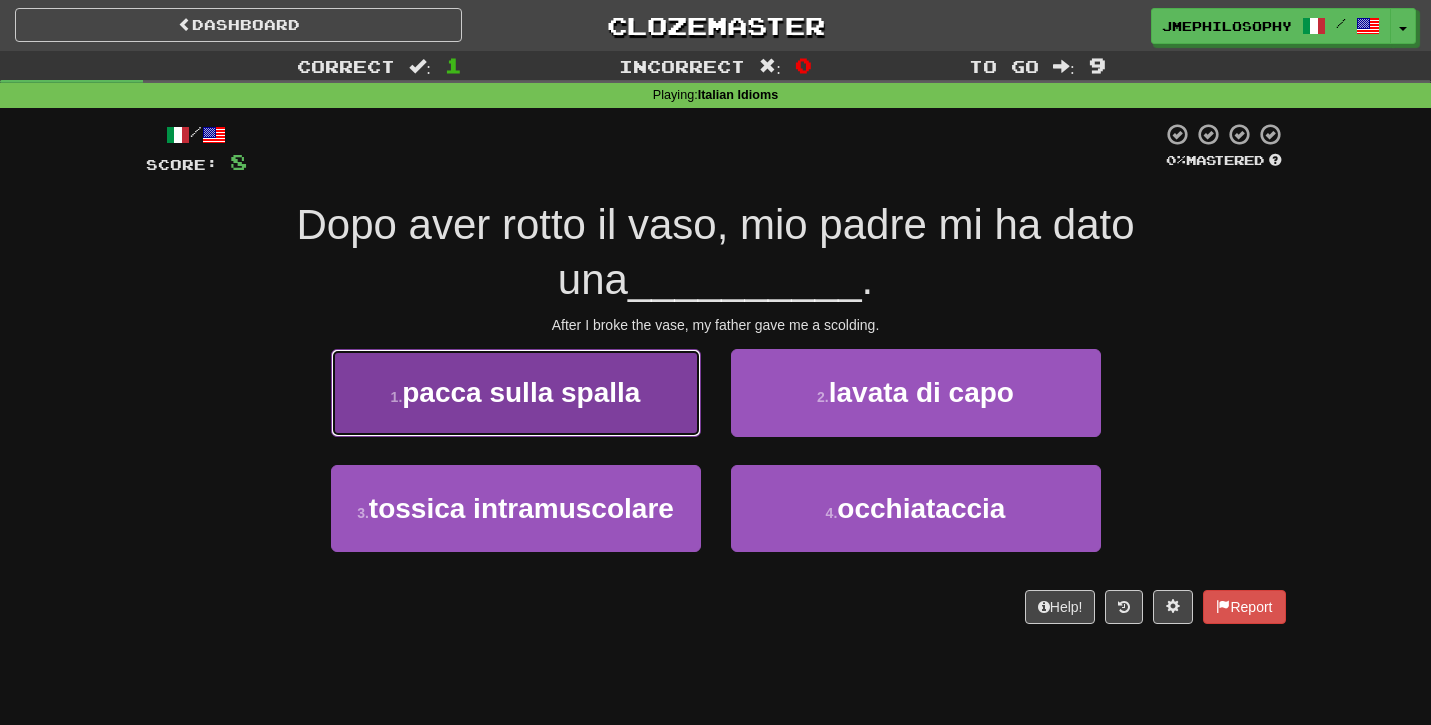 click on "pacca sulla spalla" at bounding box center (521, 392) 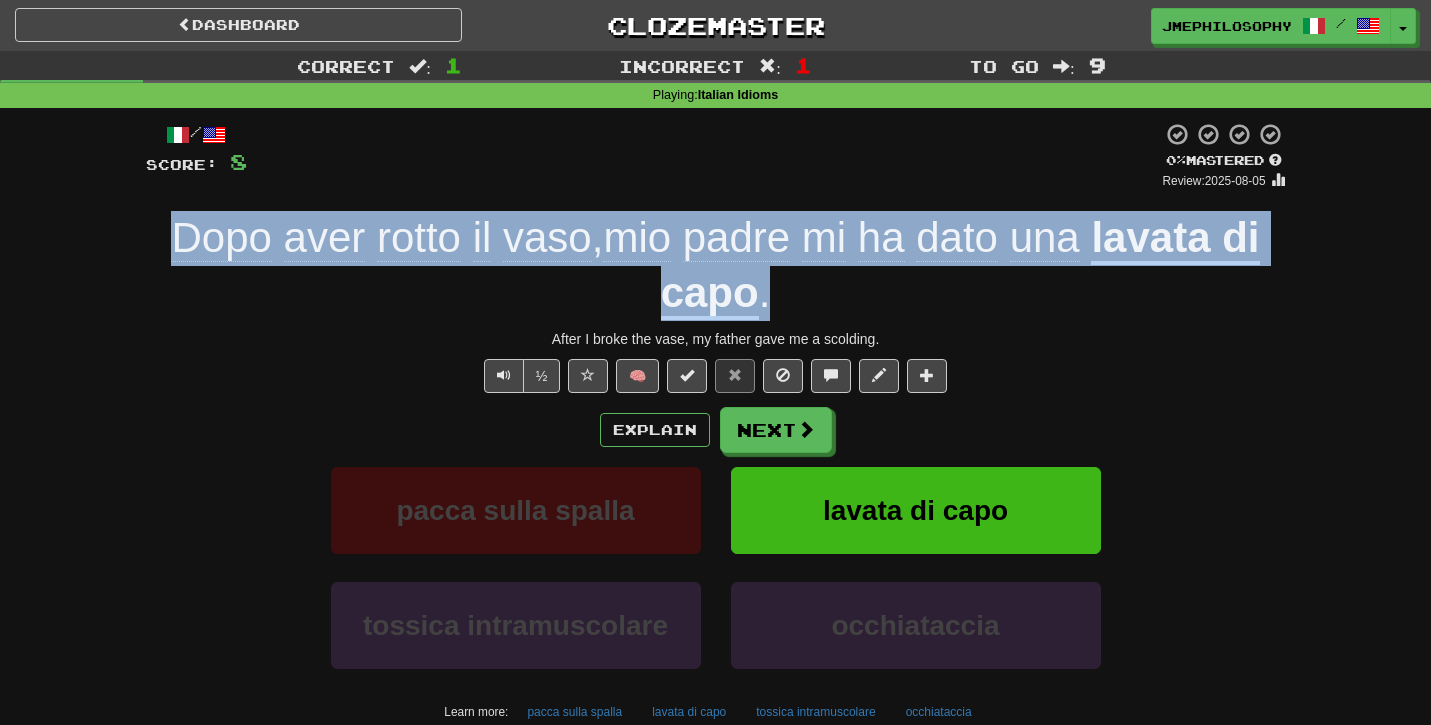 drag, startPoint x: 777, startPoint y: 286, endPoint x: 163, endPoint y: 221, distance: 617.43097 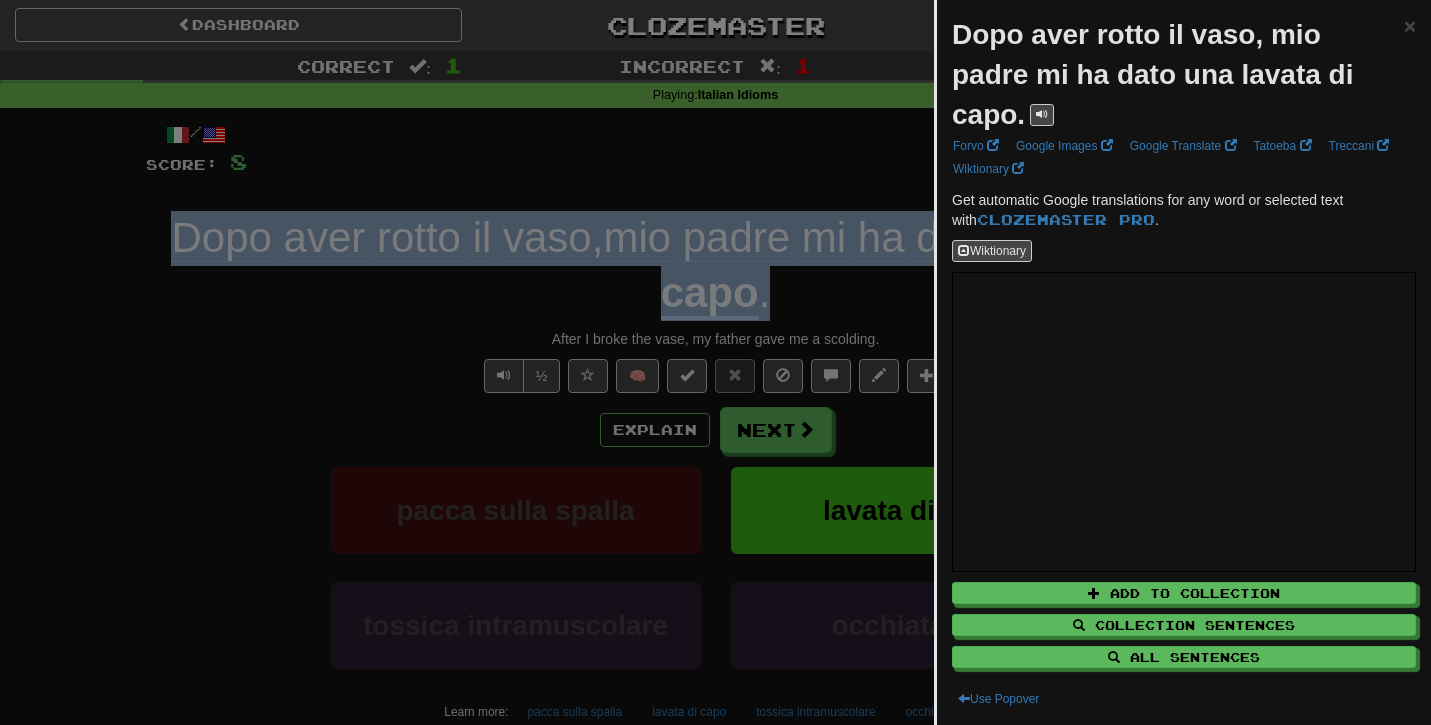 copy on "Dopo   aver   rotto   il   vaso ,  mio   padre   mi   ha   dato   una   lavata di capo ." 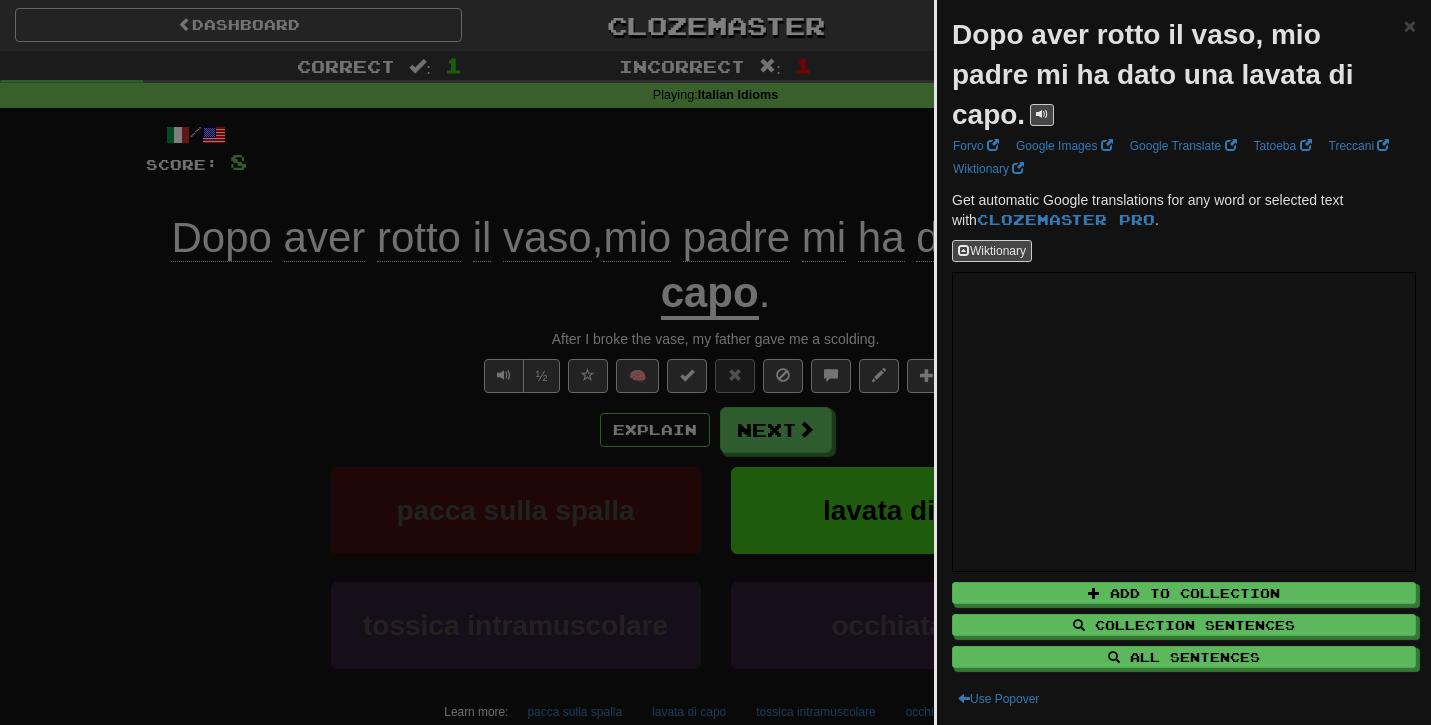 click at bounding box center (715, 362) 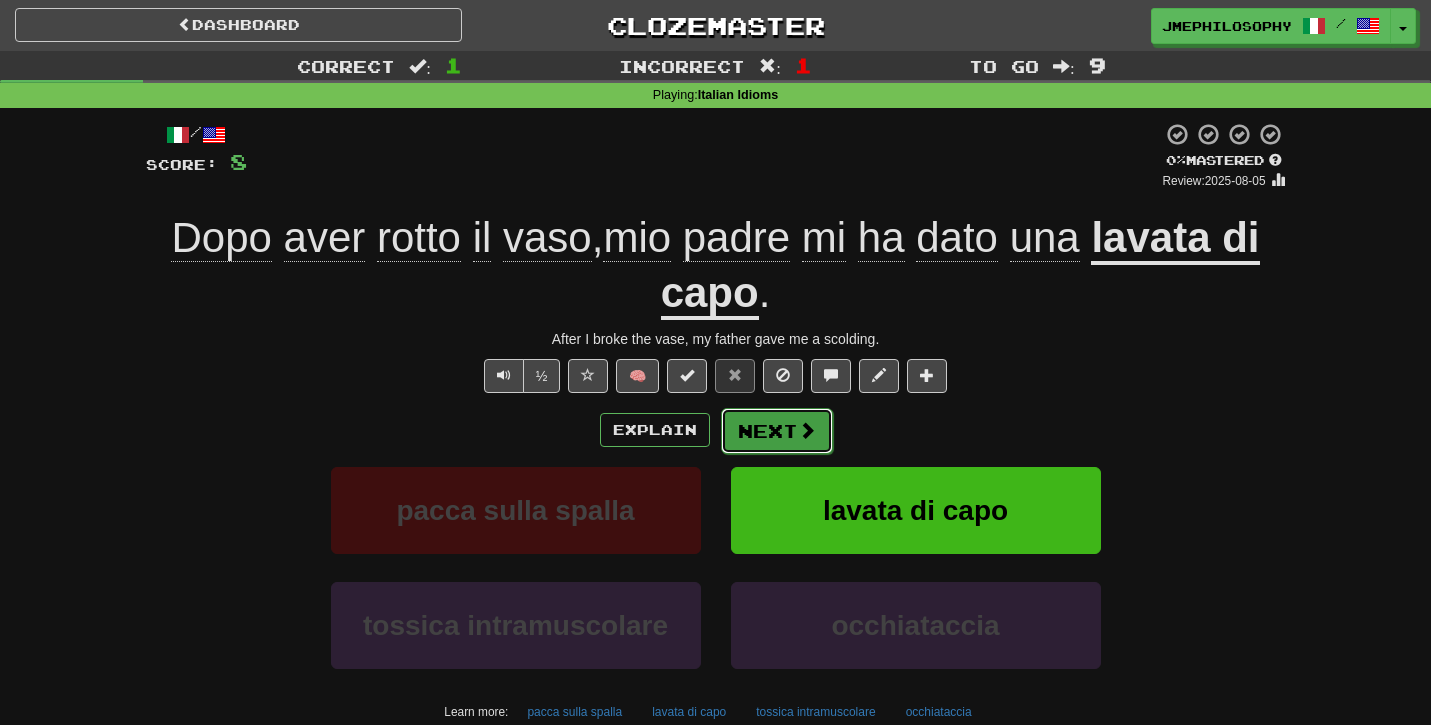 click on "Next" at bounding box center (777, 431) 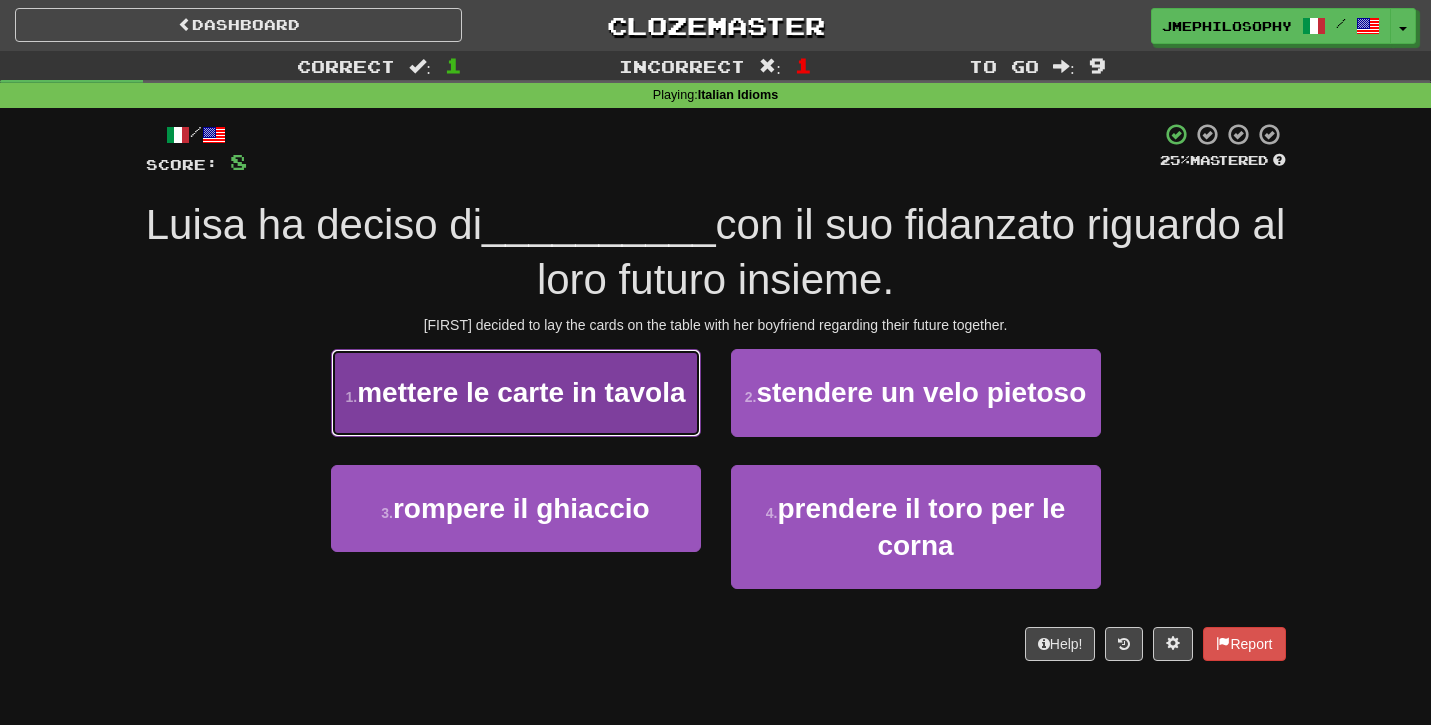 click on "mettere le carte in tavola" at bounding box center (521, 392) 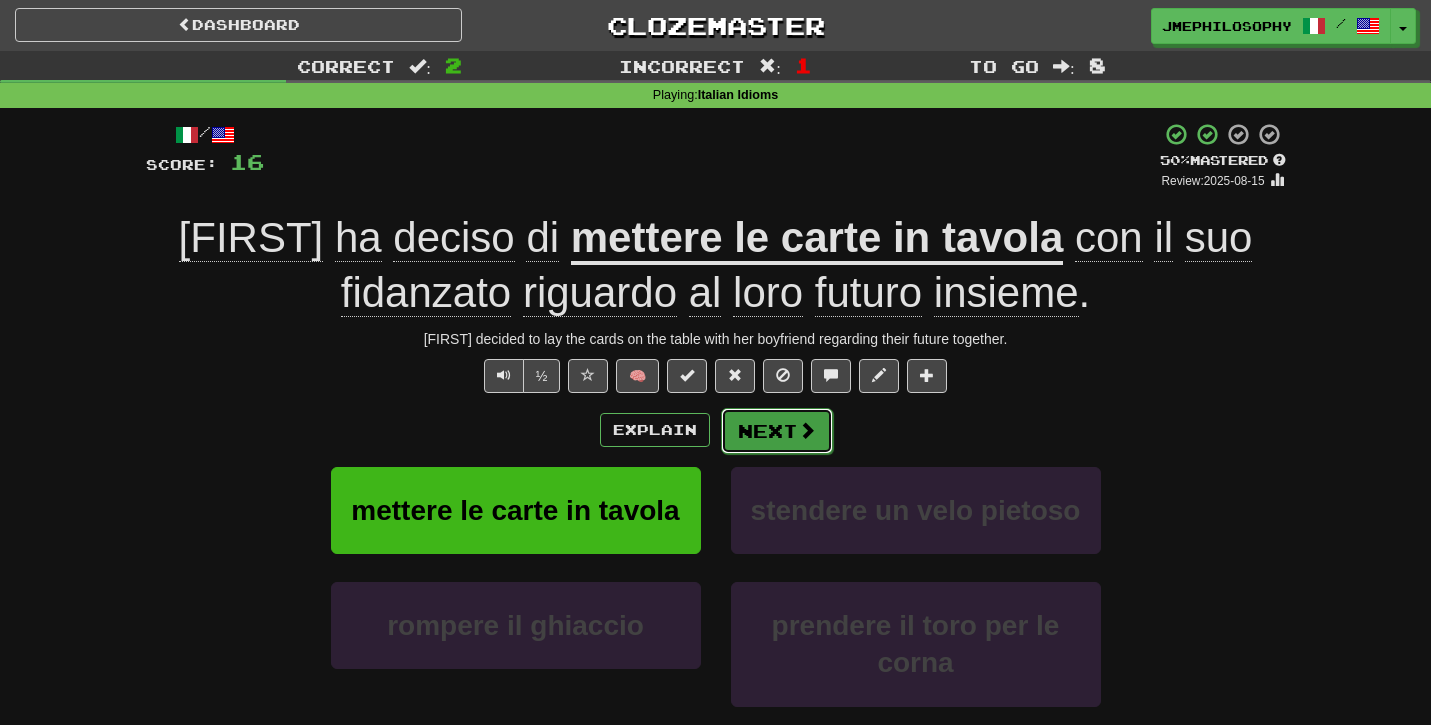 click on "Next" at bounding box center [777, 431] 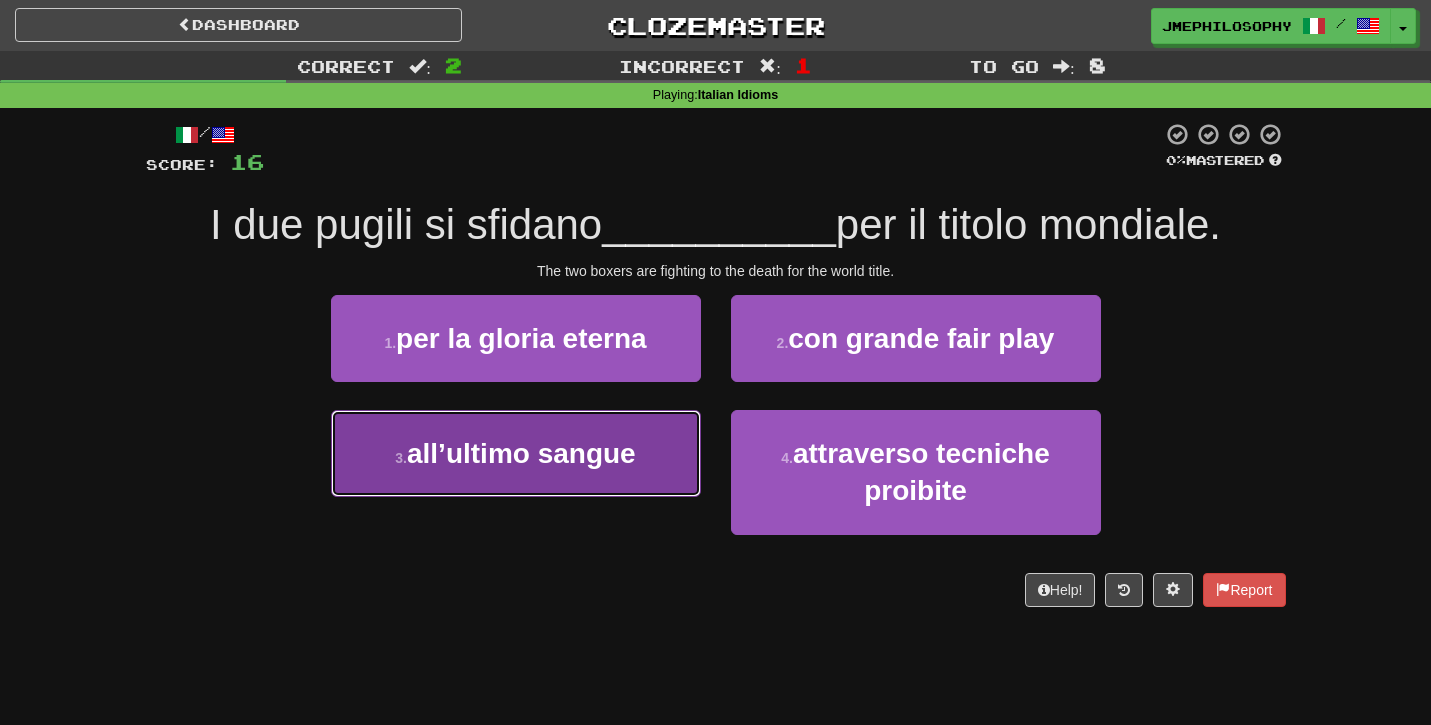 click on "3 .  all’ultimo sangue" at bounding box center (516, 453) 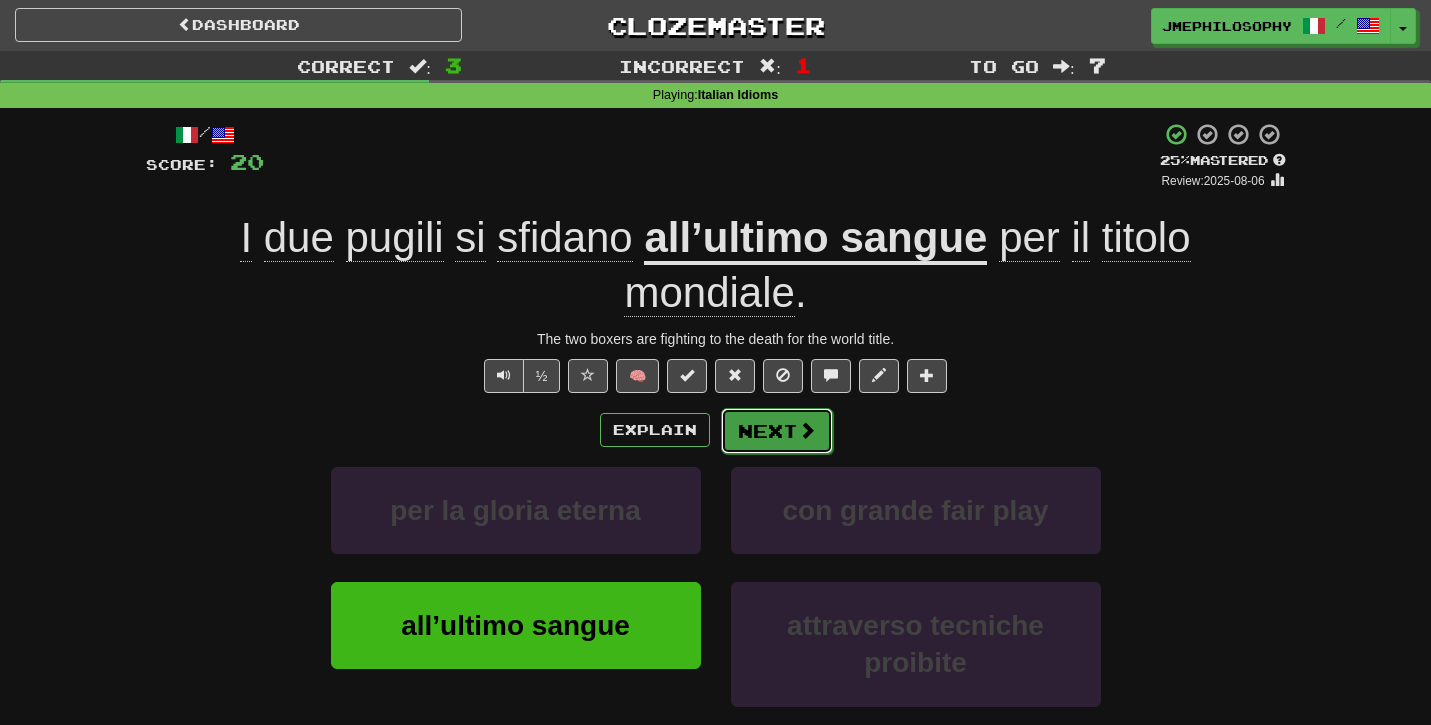 click on "Next" at bounding box center [777, 431] 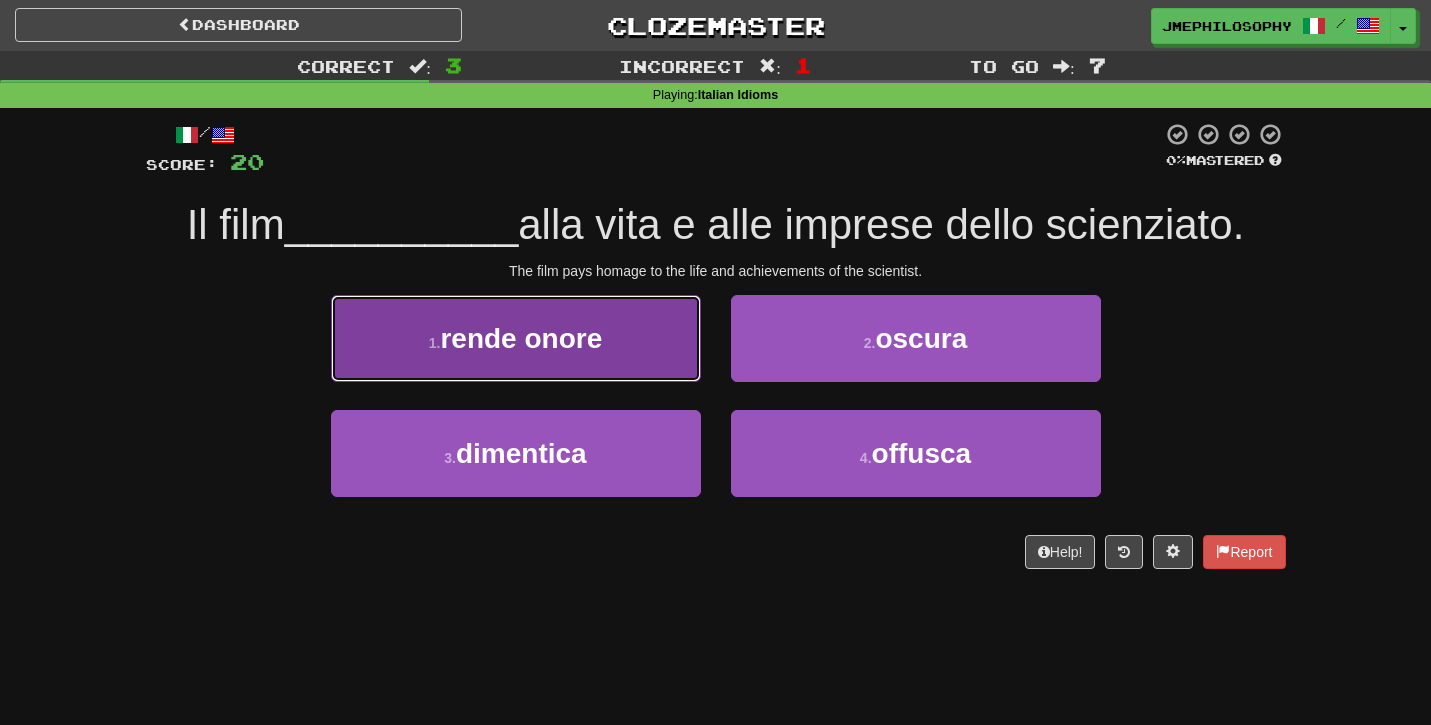 click on "1 .  rende onore" at bounding box center (516, 338) 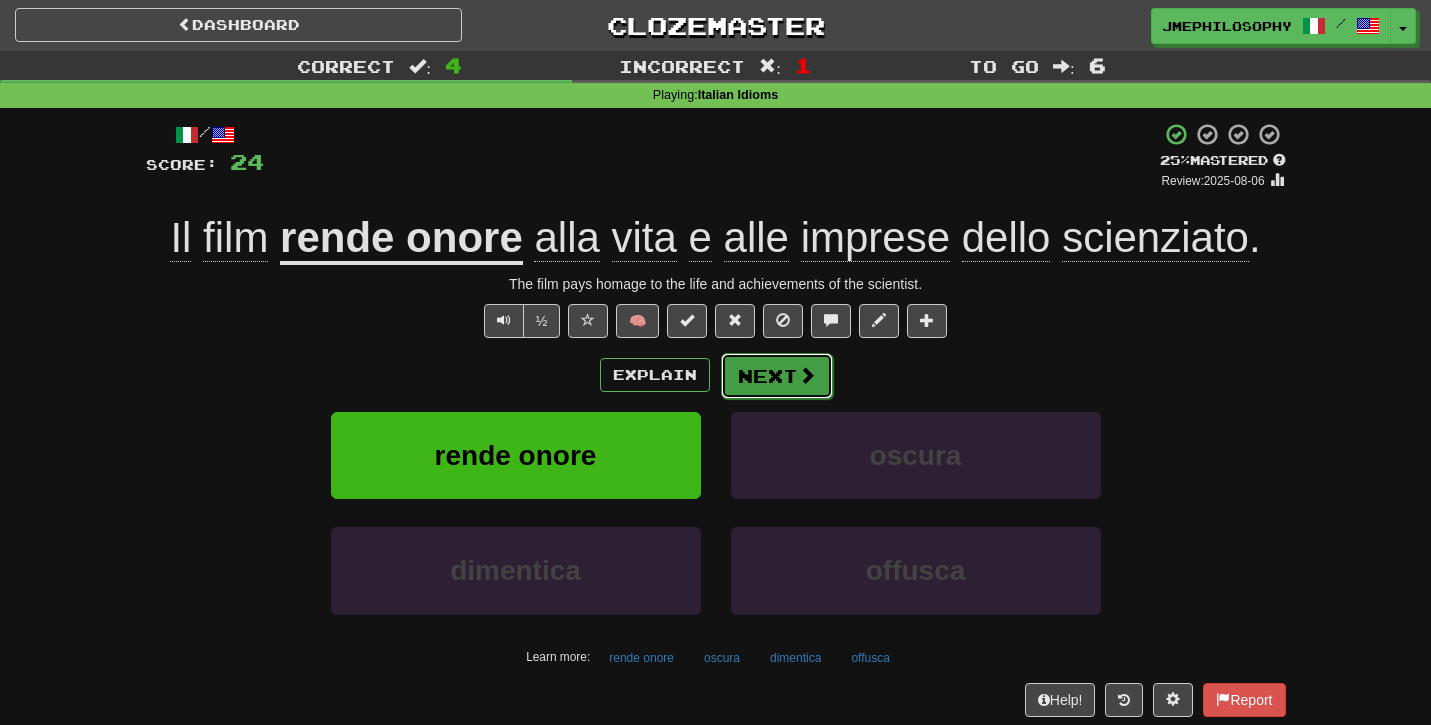 click on "Next" at bounding box center [777, 376] 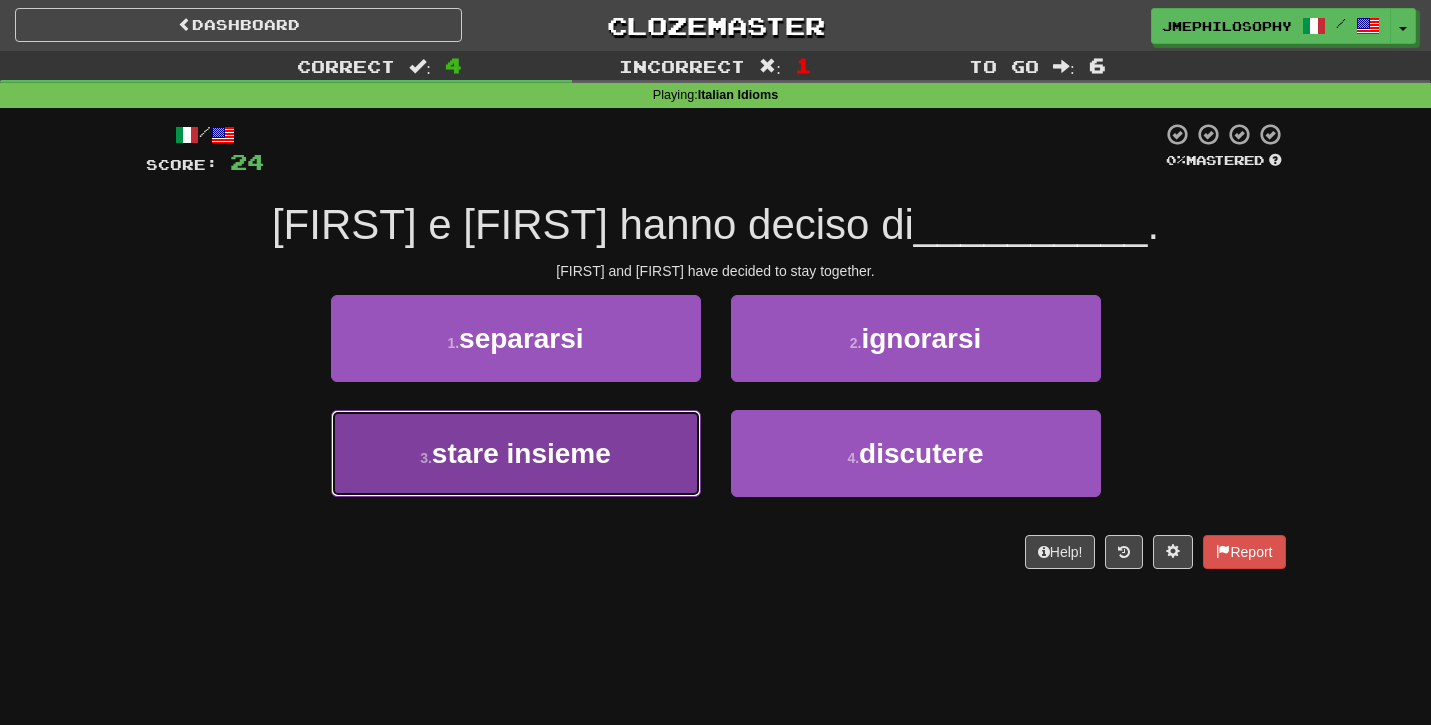 click on "stare insieme" at bounding box center [521, 453] 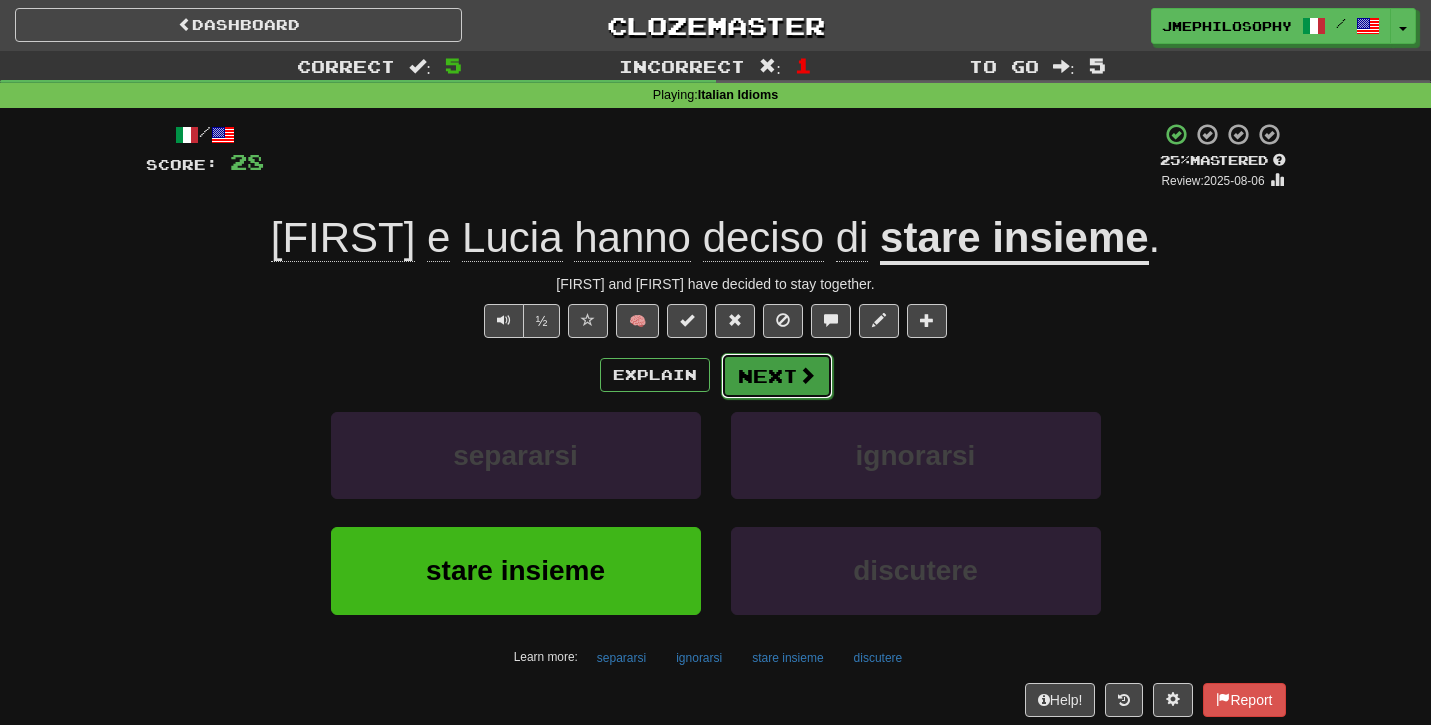 click on "Next" at bounding box center (777, 376) 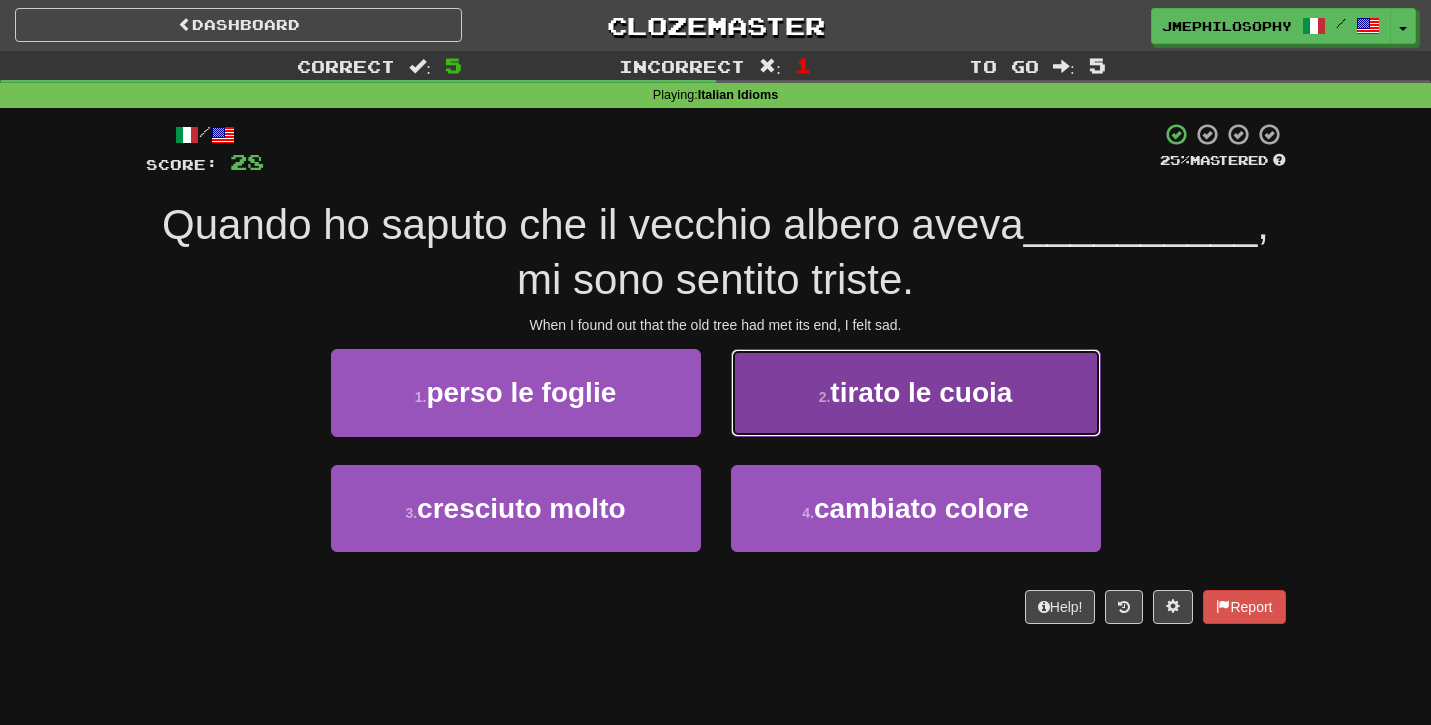 click on "tirato le cuoia" at bounding box center (921, 392) 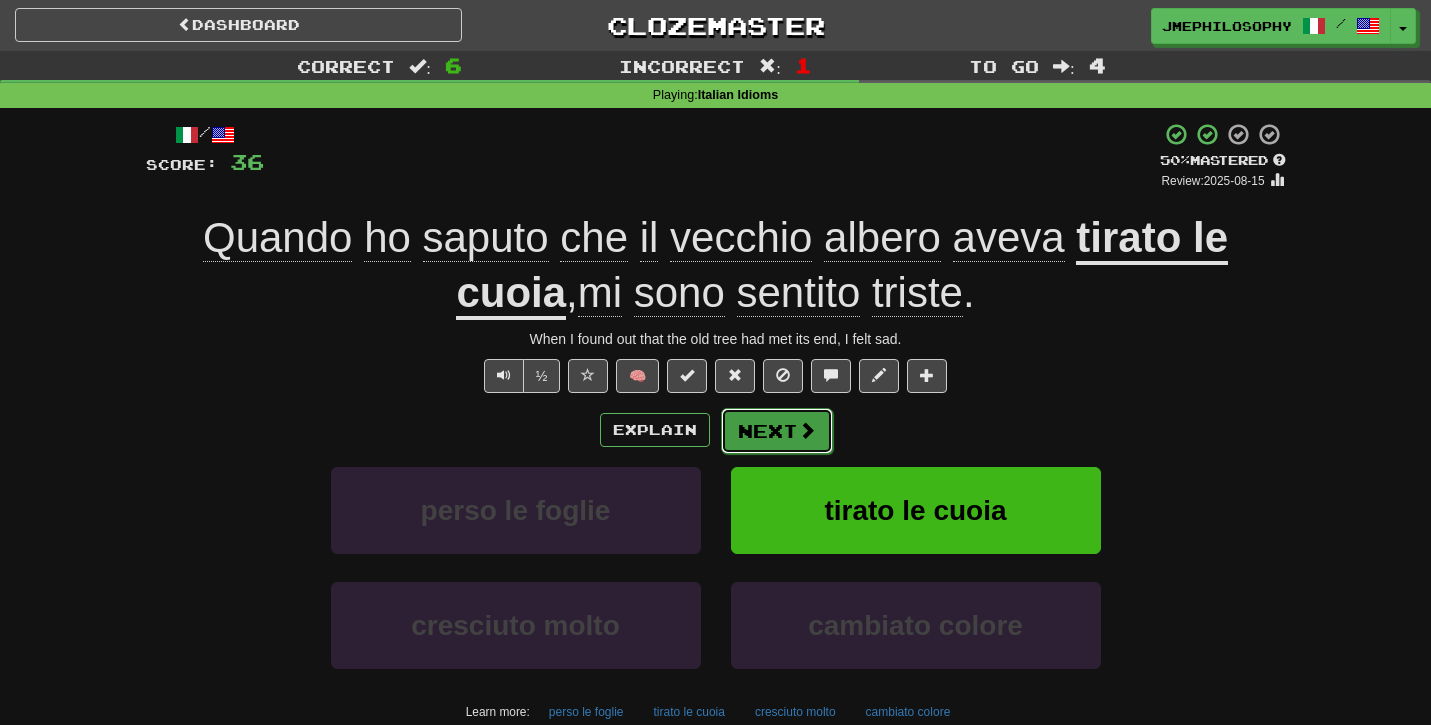 click on "Next" at bounding box center [777, 431] 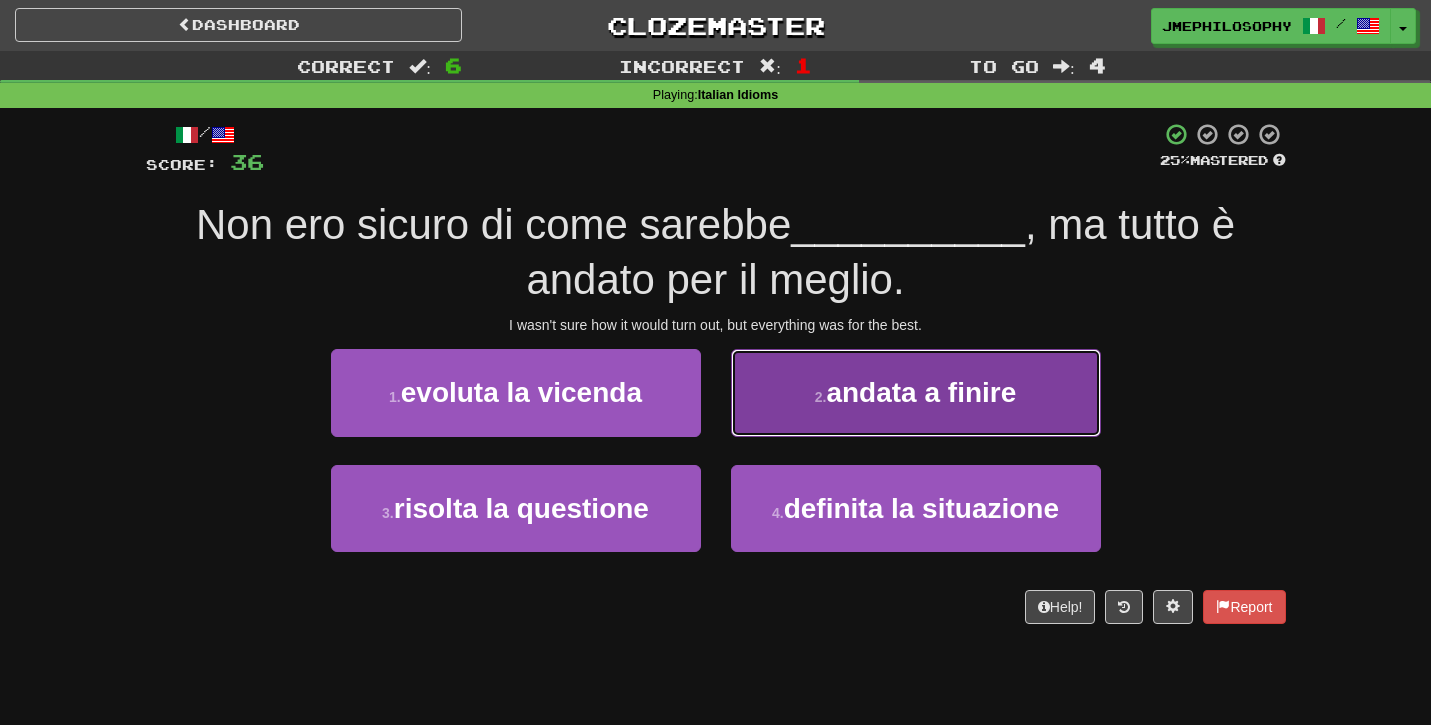click on "andata a finire" at bounding box center (921, 392) 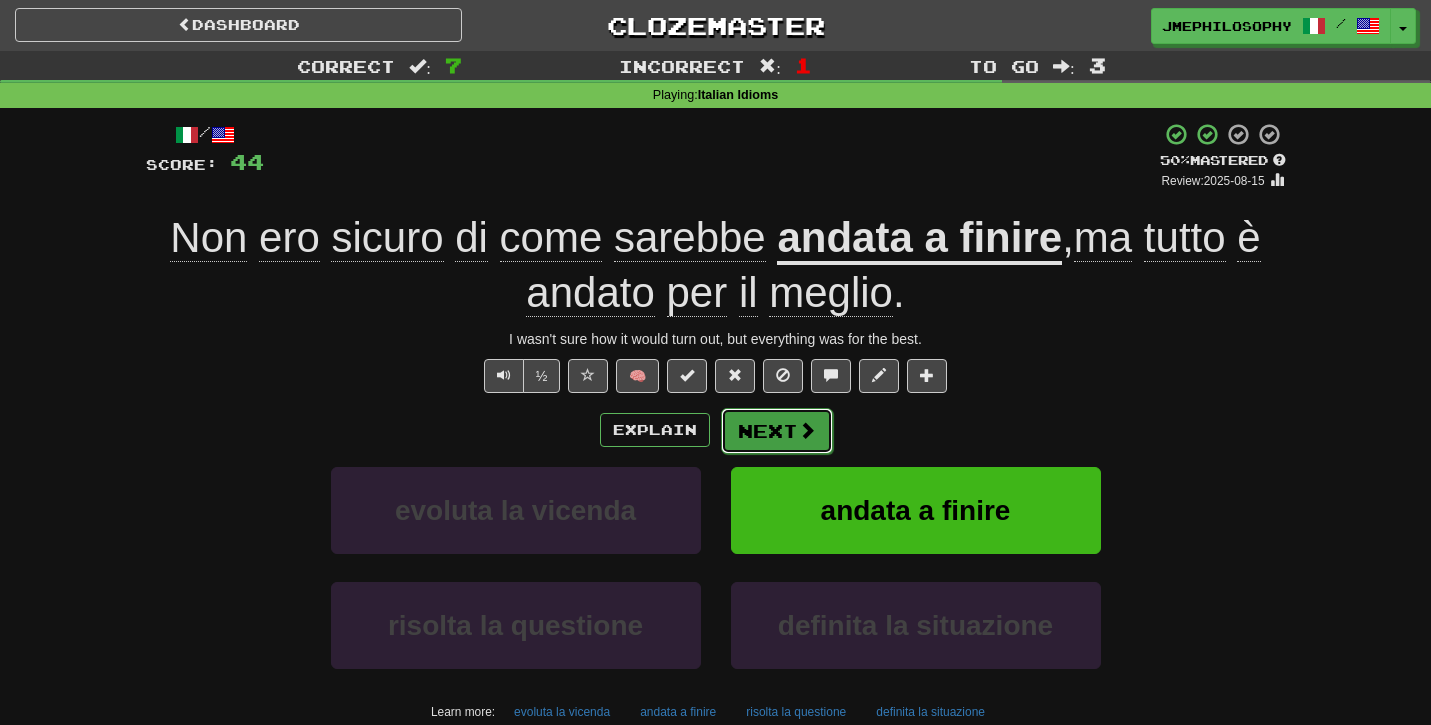 click on "Next" at bounding box center (777, 431) 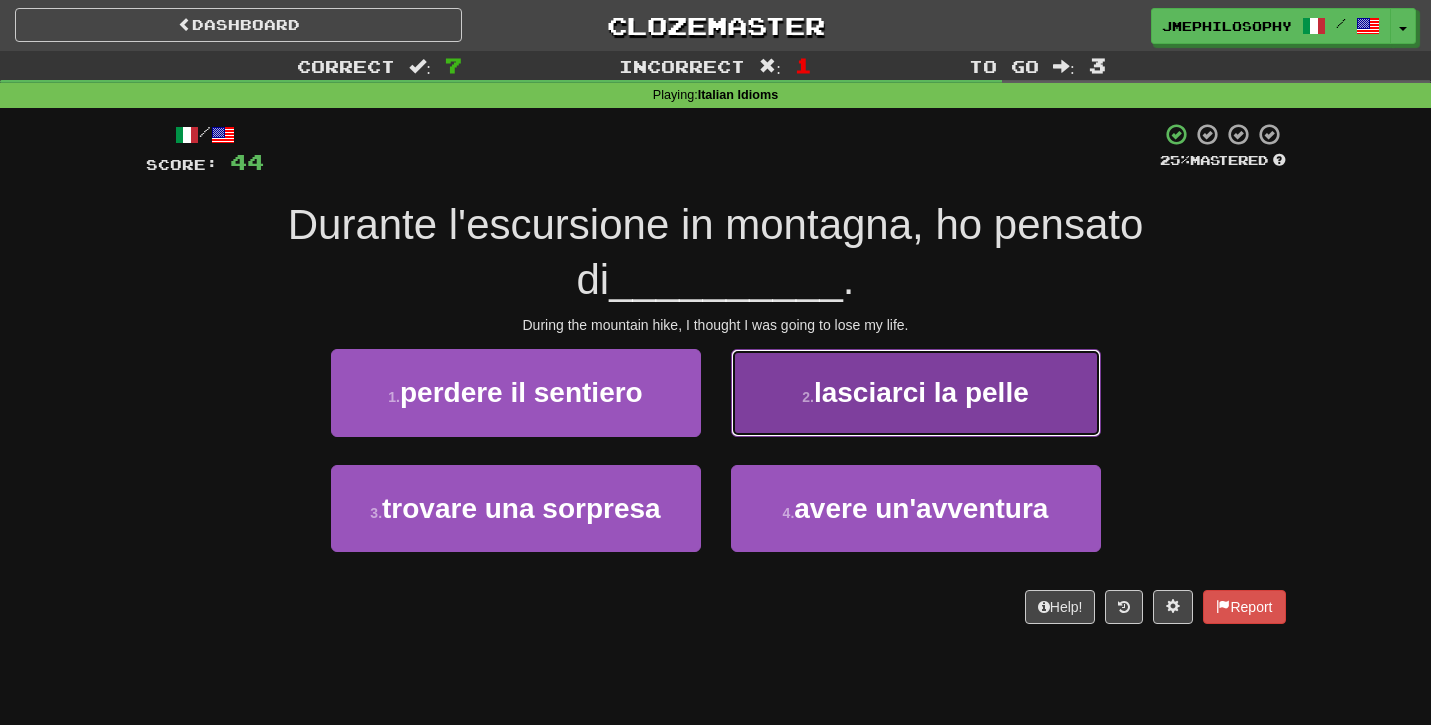 click on "lasciarci la pelle" at bounding box center [921, 392] 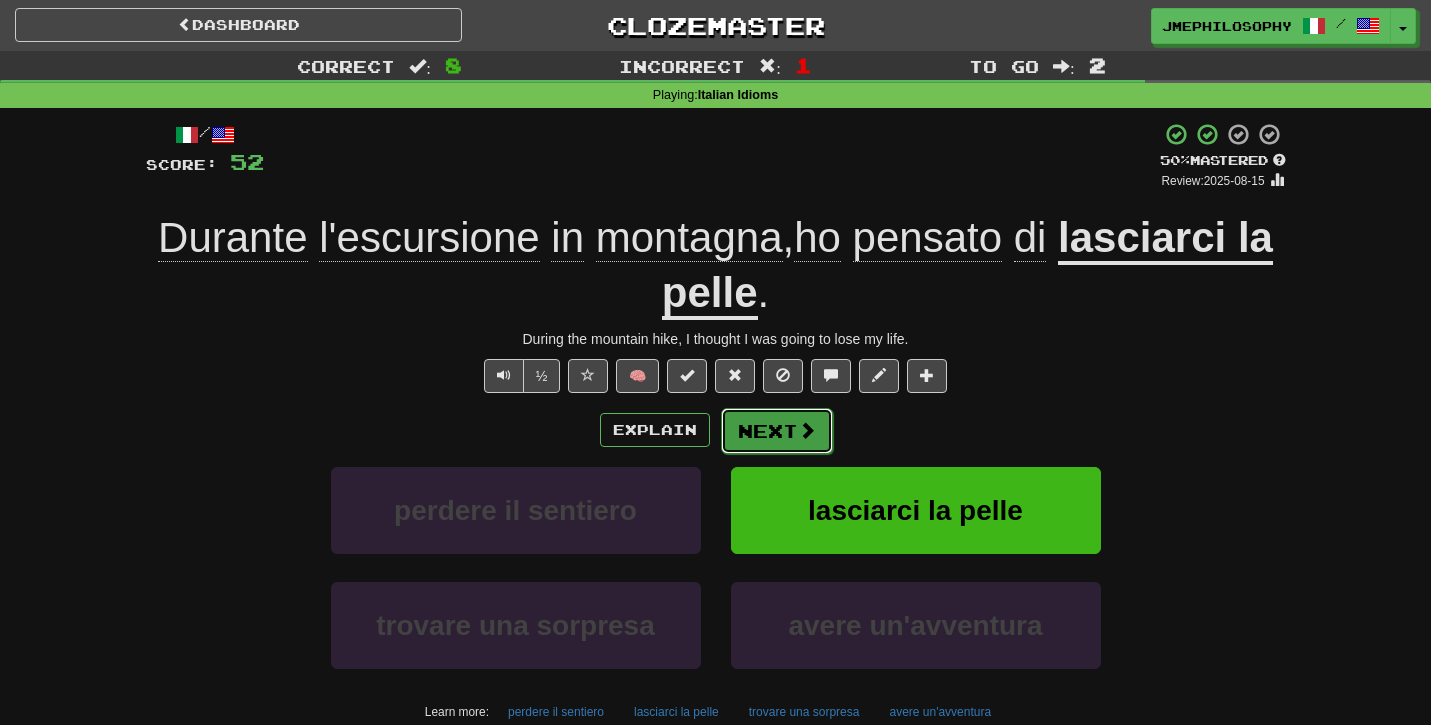 click on "Next" at bounding box center (777, 431) 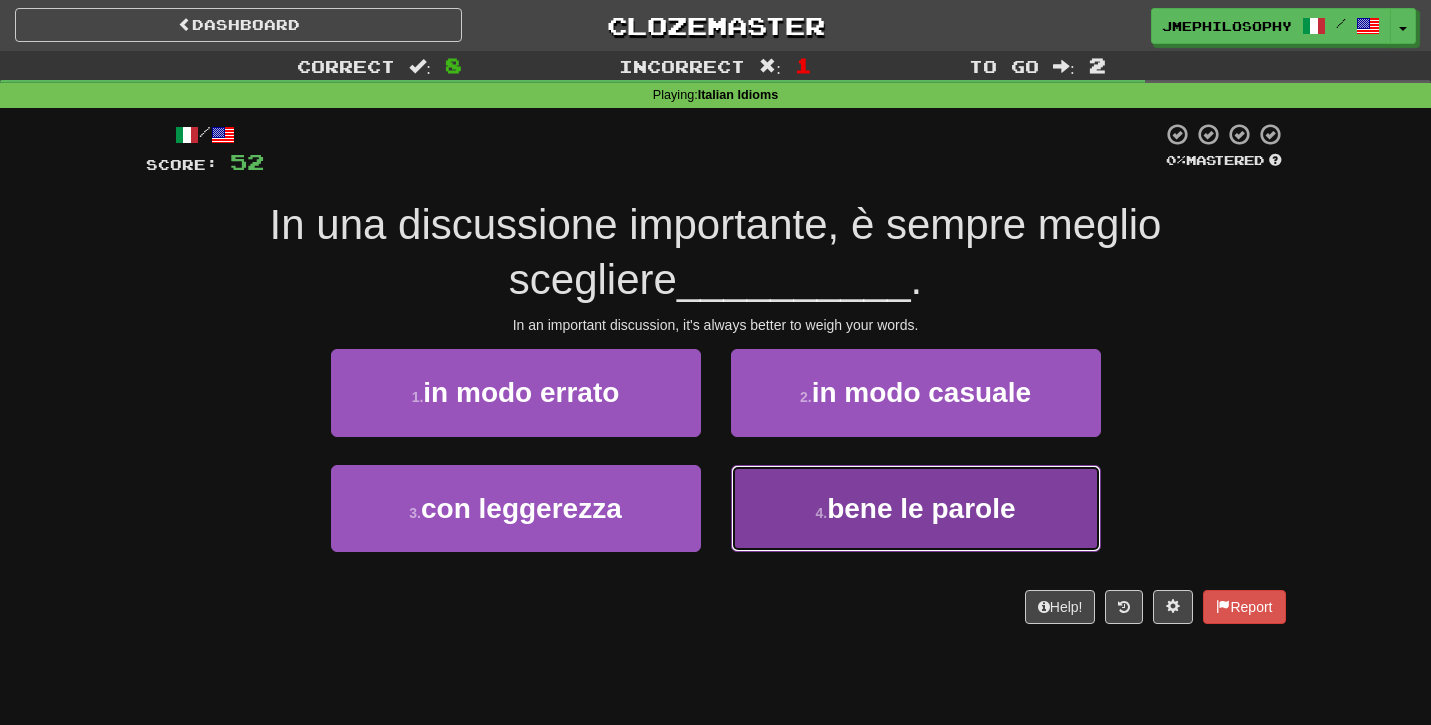click on "bene le parole" at bounding box center [921, 508] 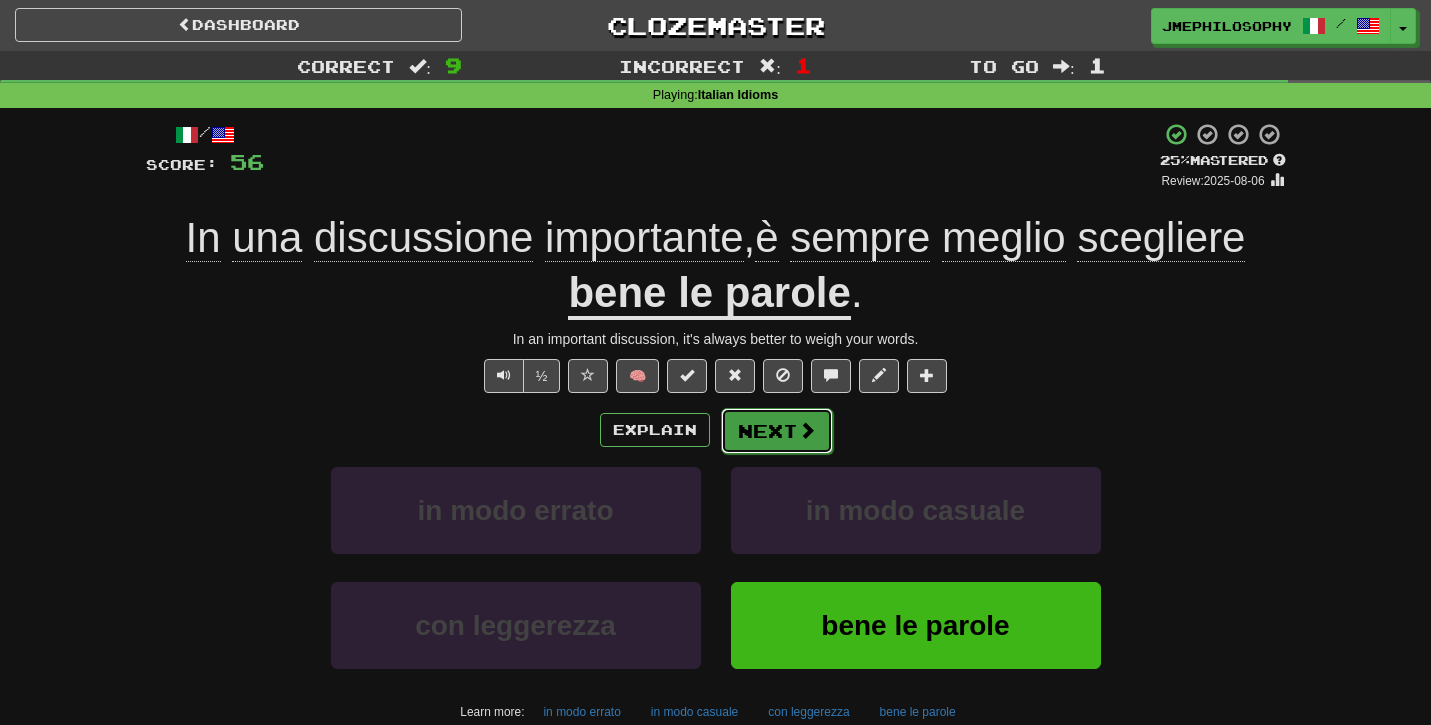 click on "Next" at bounding box center (777, 431) 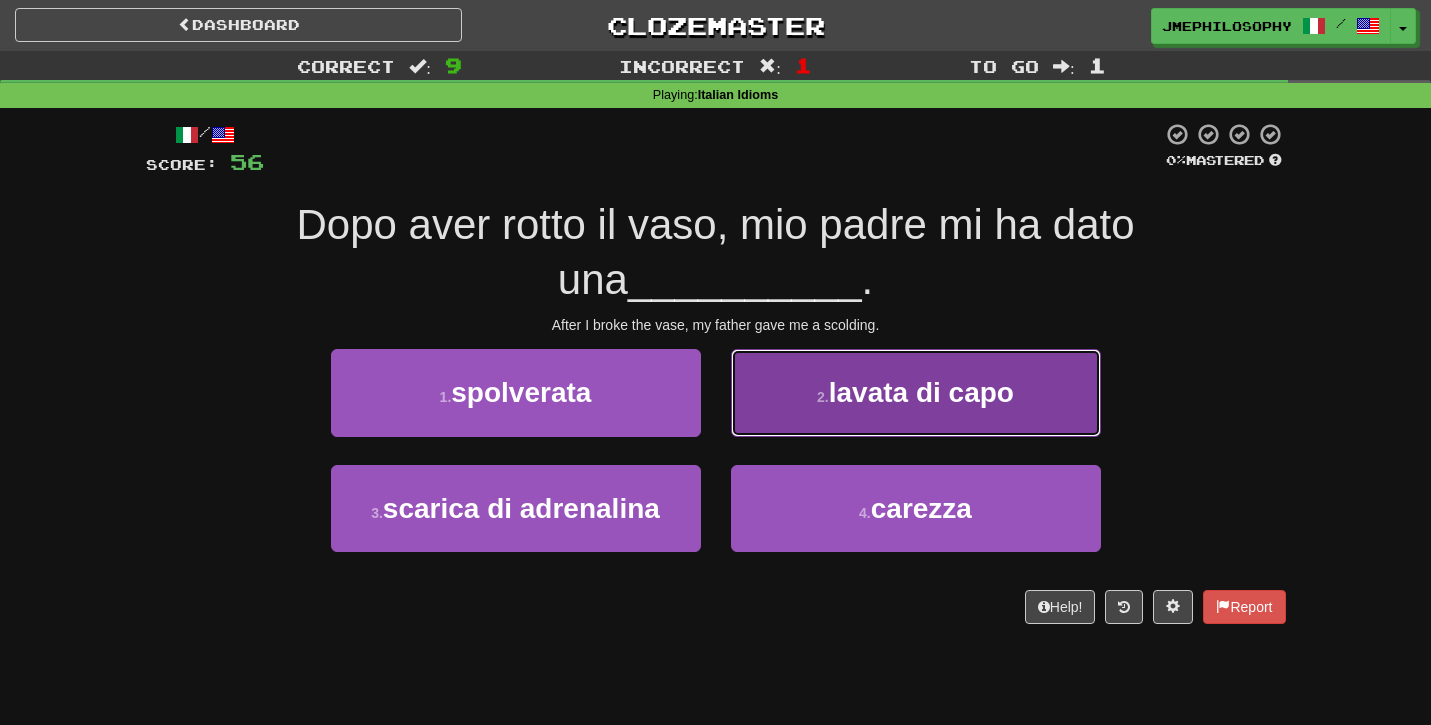 click on "2 .  lavata di capo" at bounding box center [916, 392] 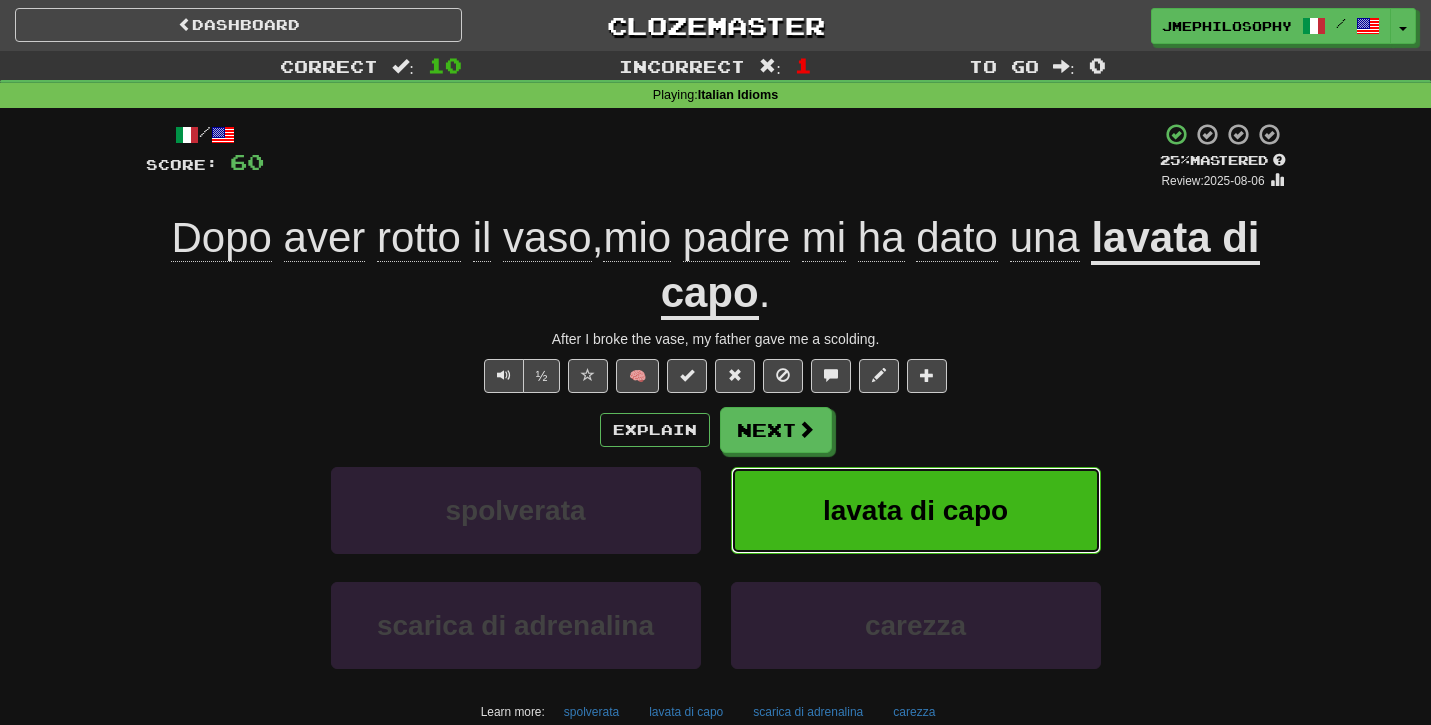 click on "lavata di capo" at bounding box center (916, 510) 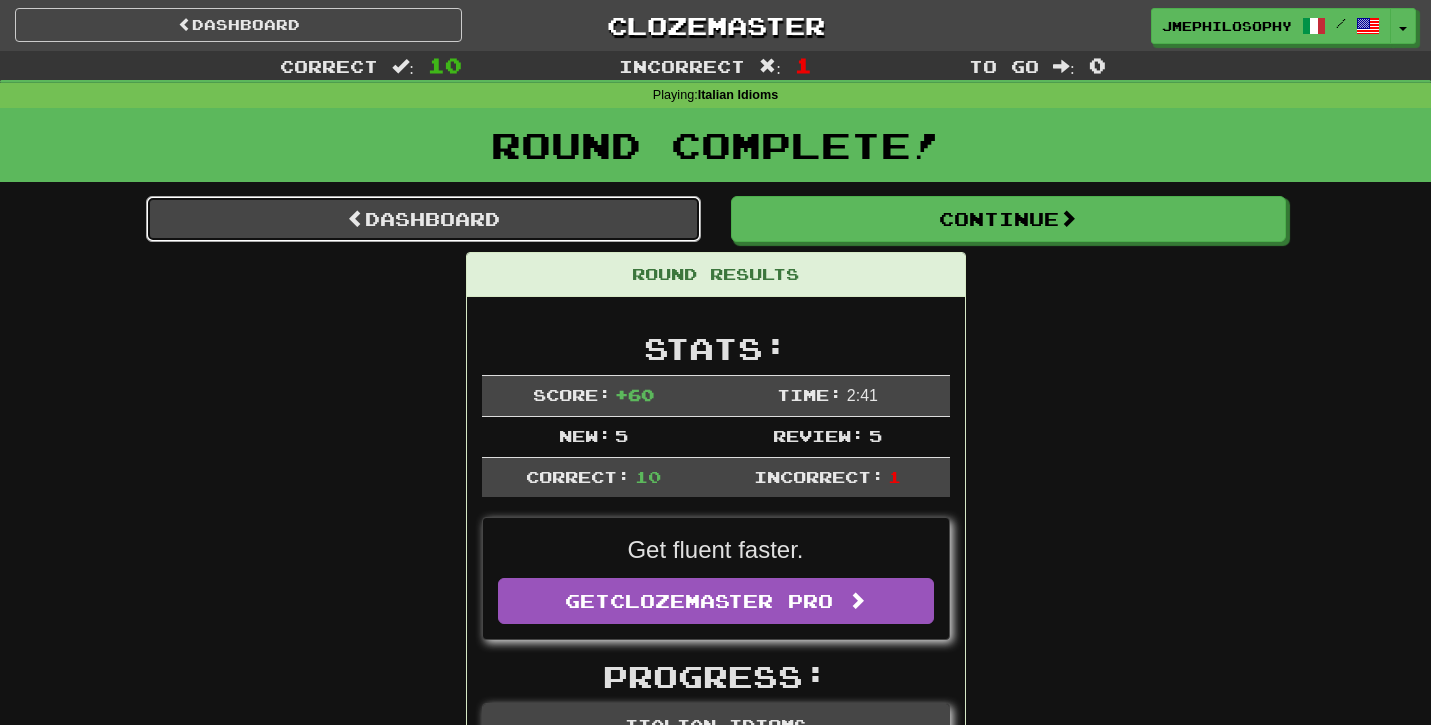 click on "Dashboard" at bounding box center [423, 219] 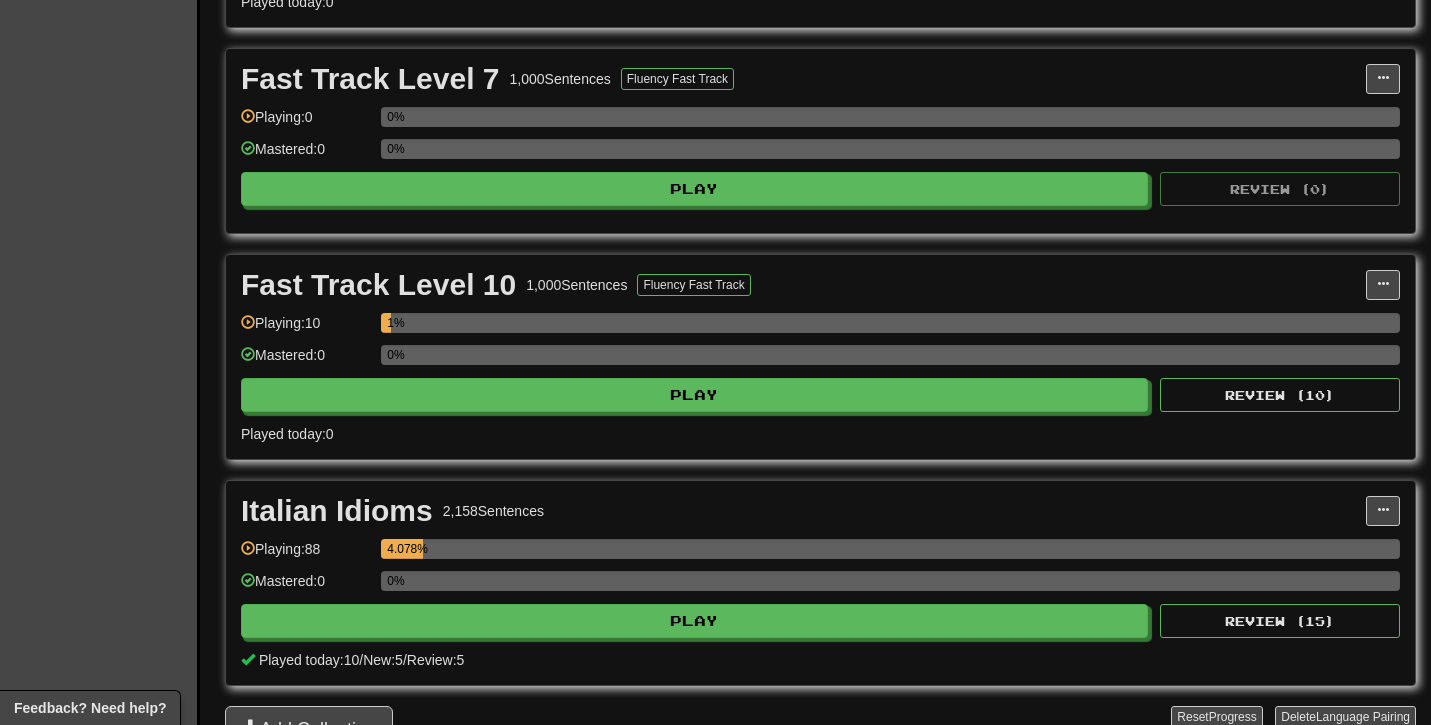 scroll, scrollTop: 1116, scrollLeft: 0, axis: vertical 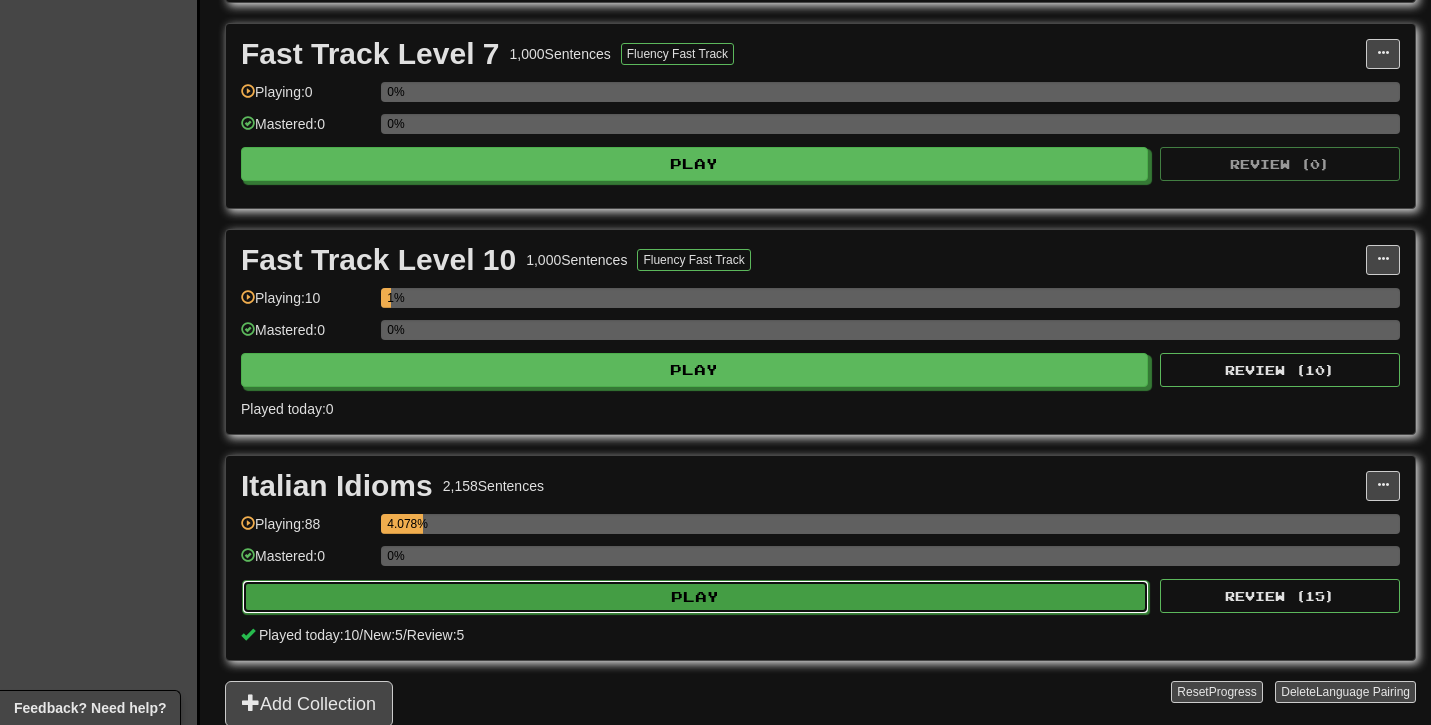 click on "Play" at bounding box center (695, 597) 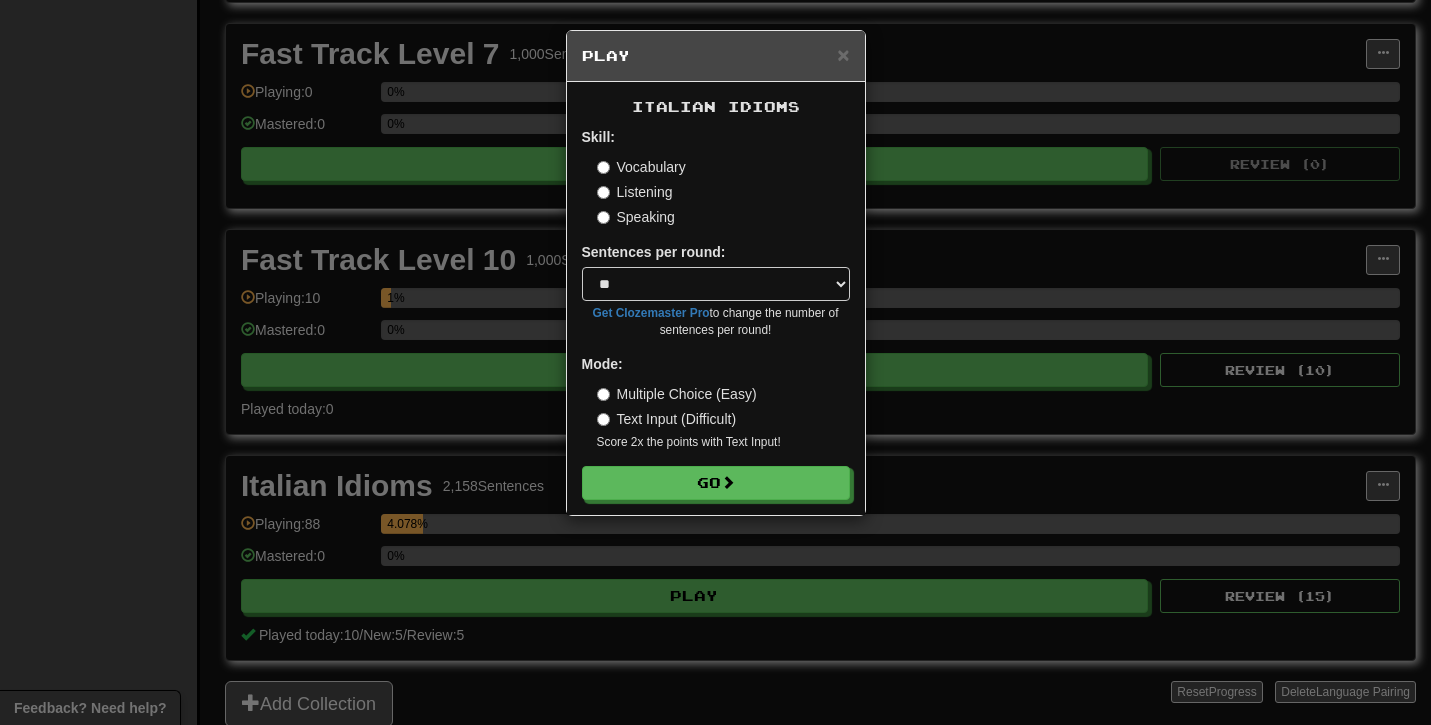 click on "Listening" at bounding box center [635, 192] 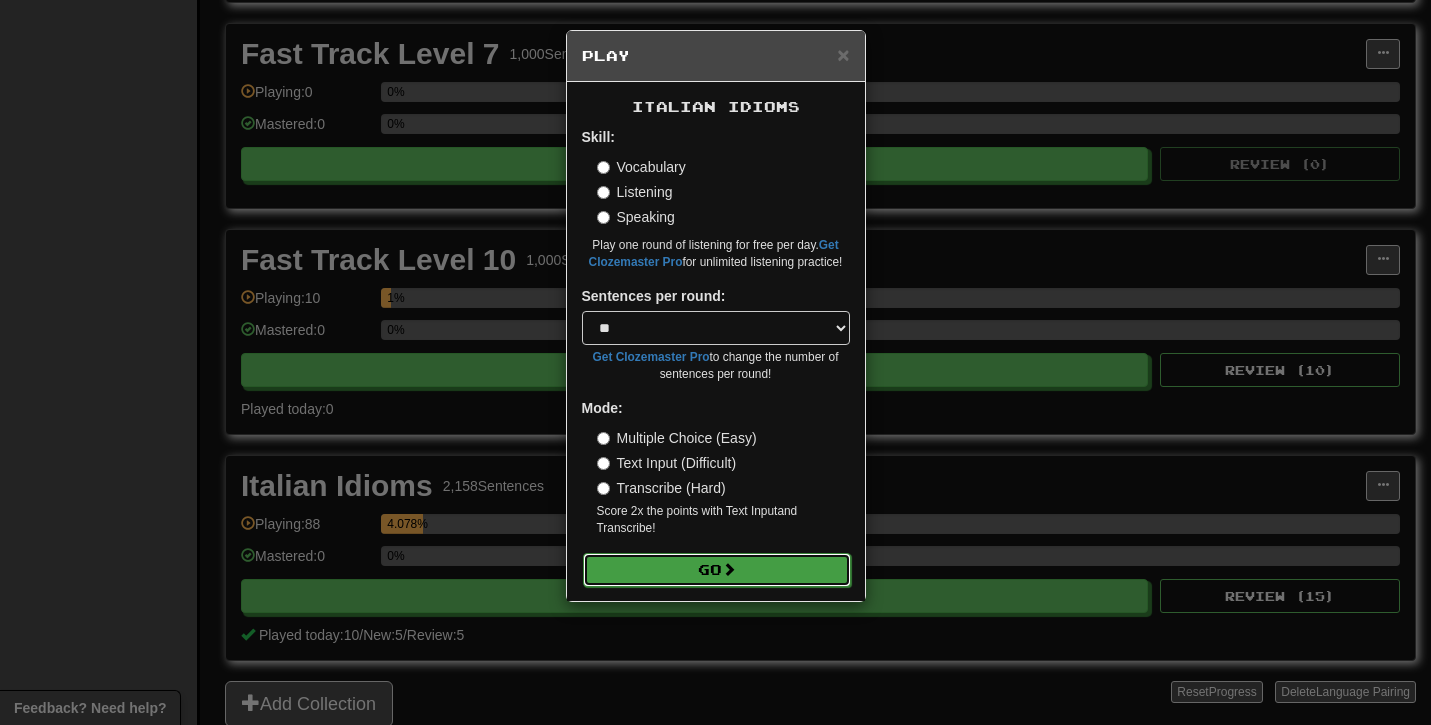 click on "Go" at bounding box center [717, 570] 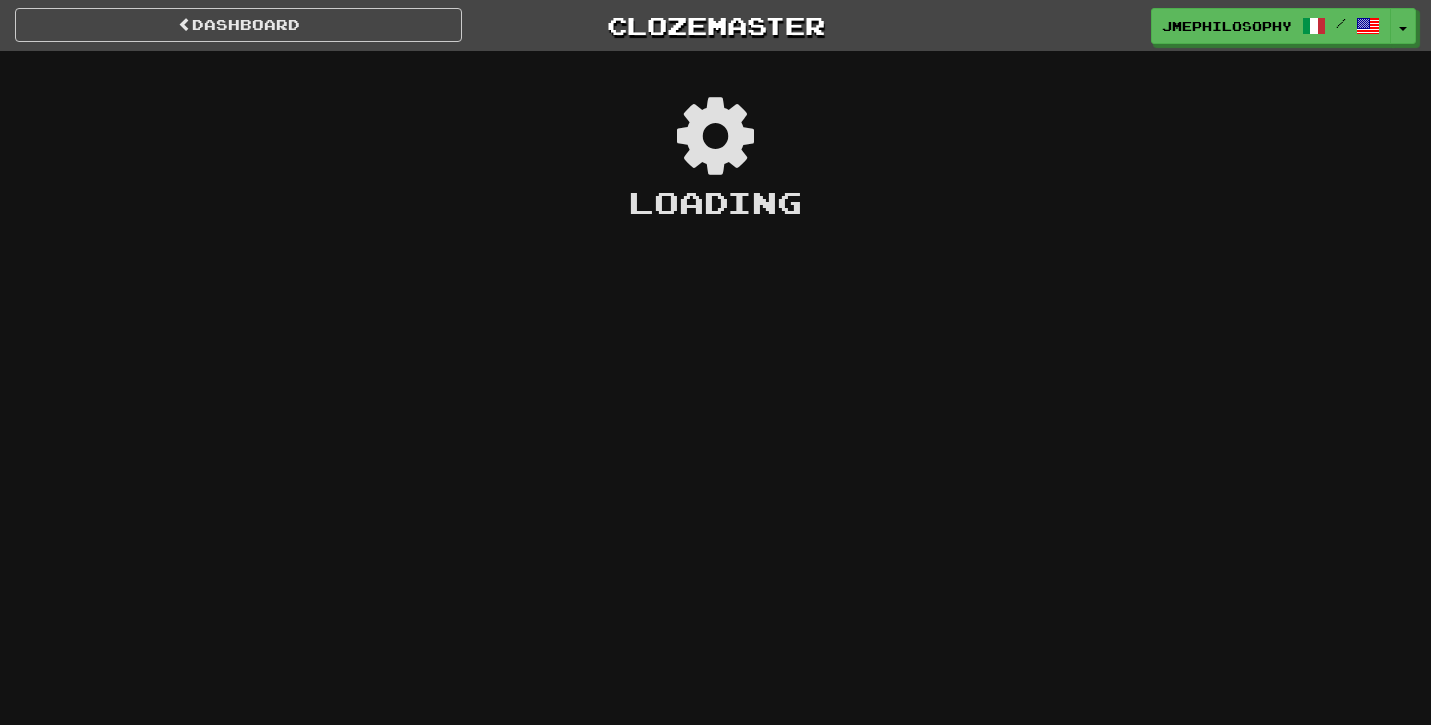 scroll, scrollTop: 0, scrollLeft: 0, axis: both 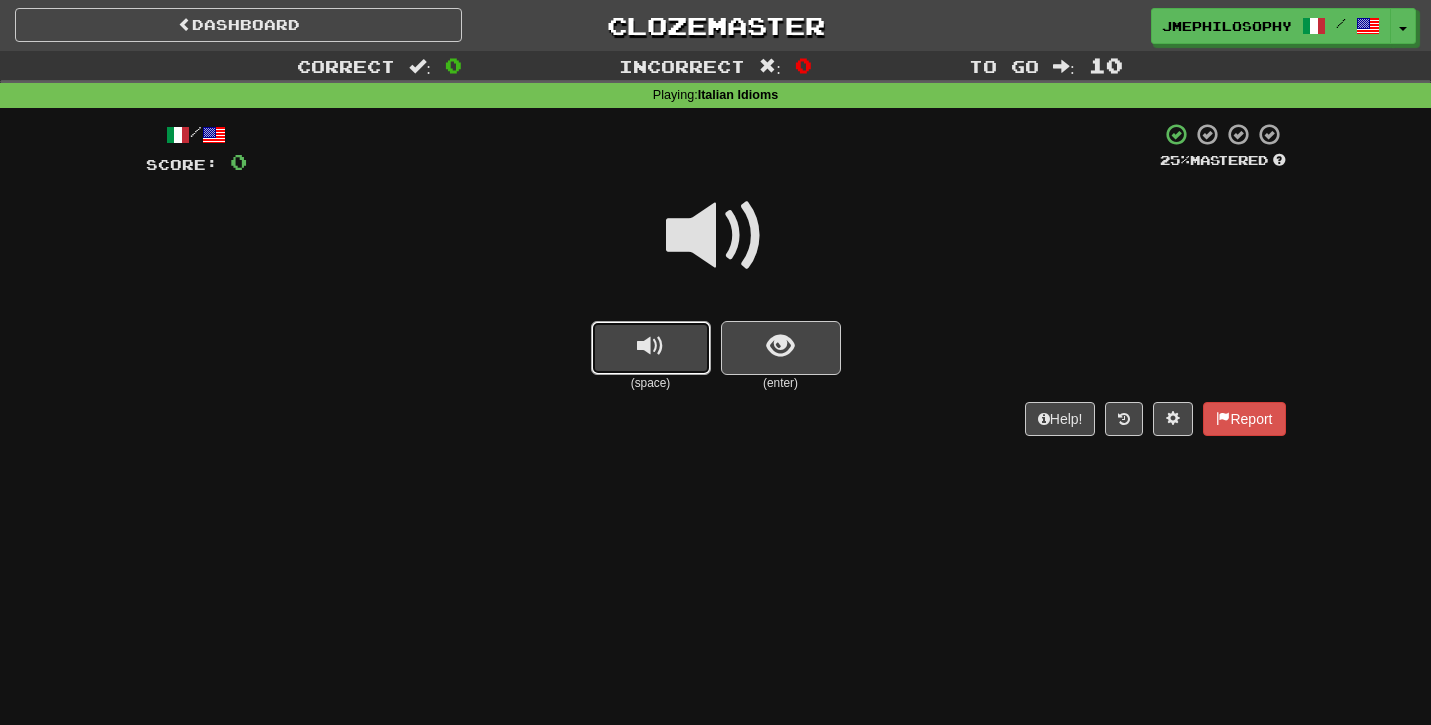click at bounding box center (651, 348) 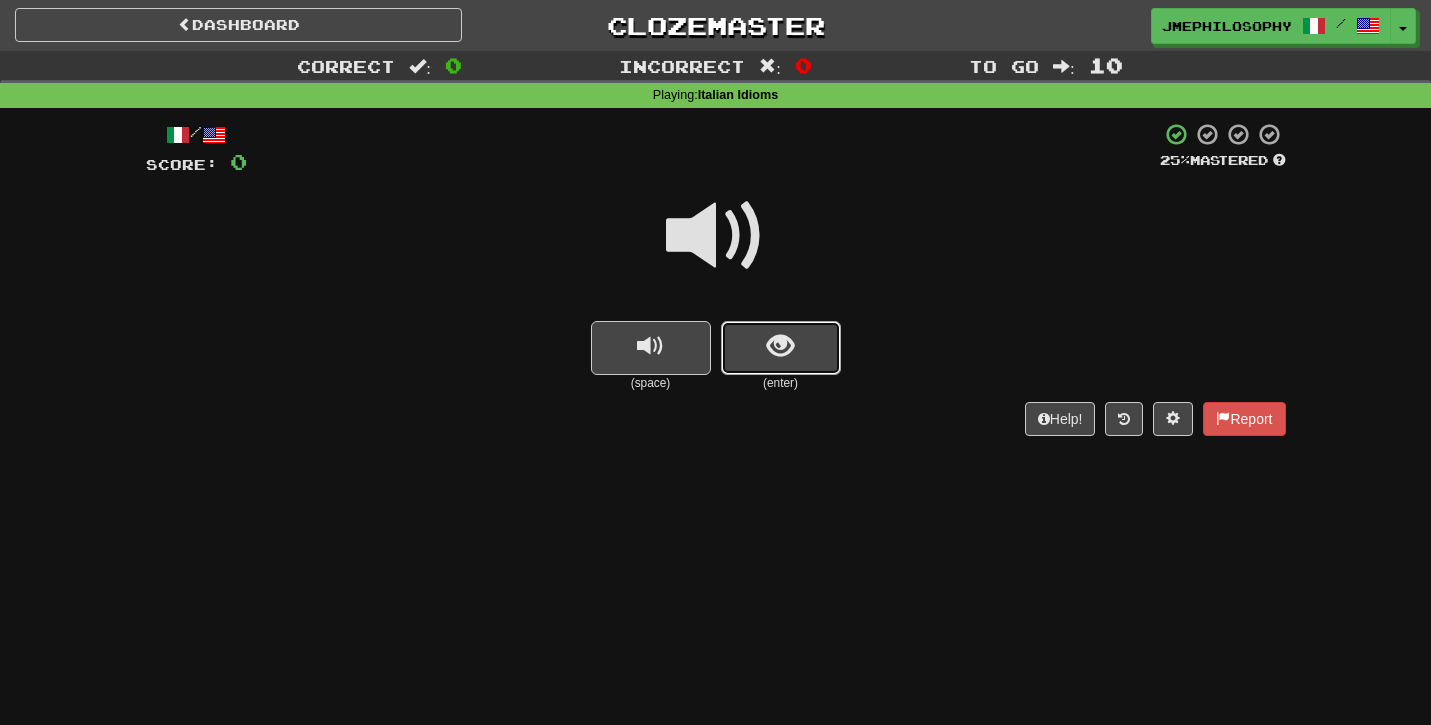 click at bounding box center [781, 348] 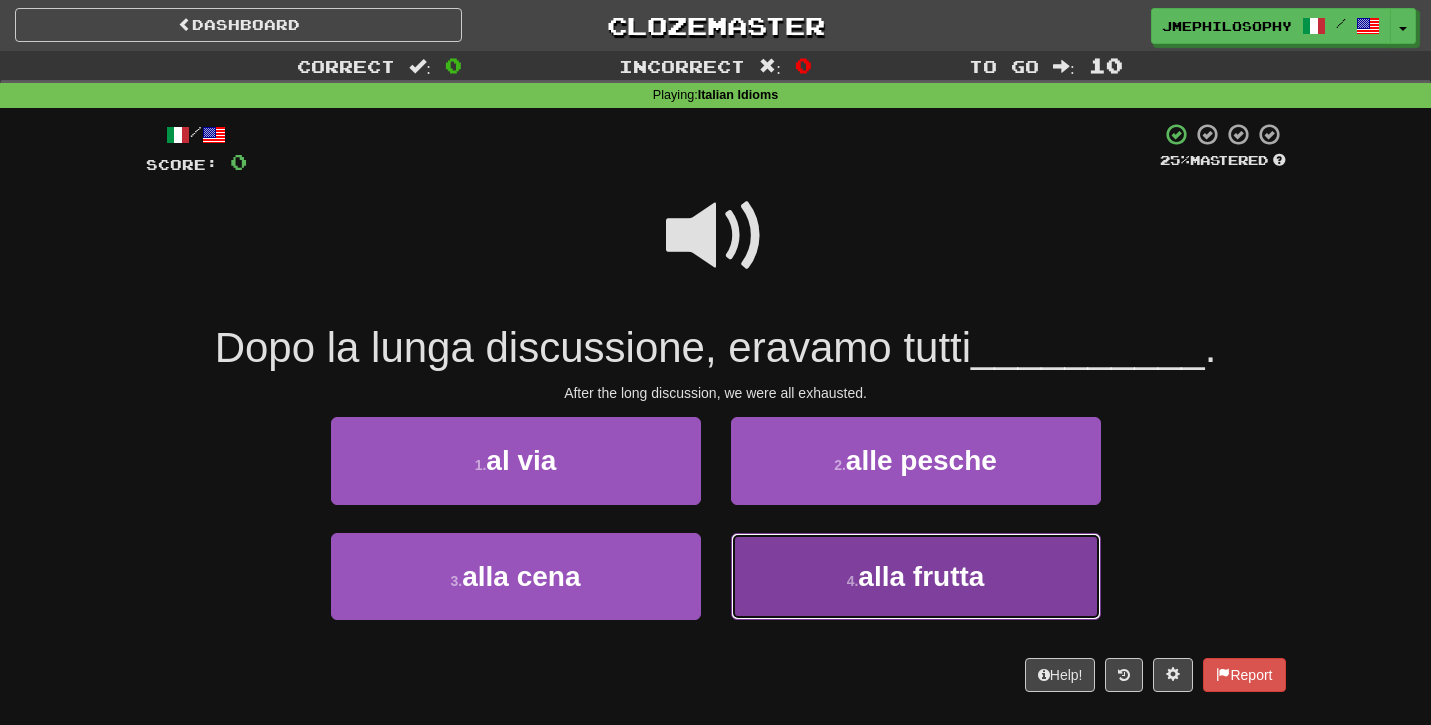 click on "alla frutta" at bounding box center [921, 576] 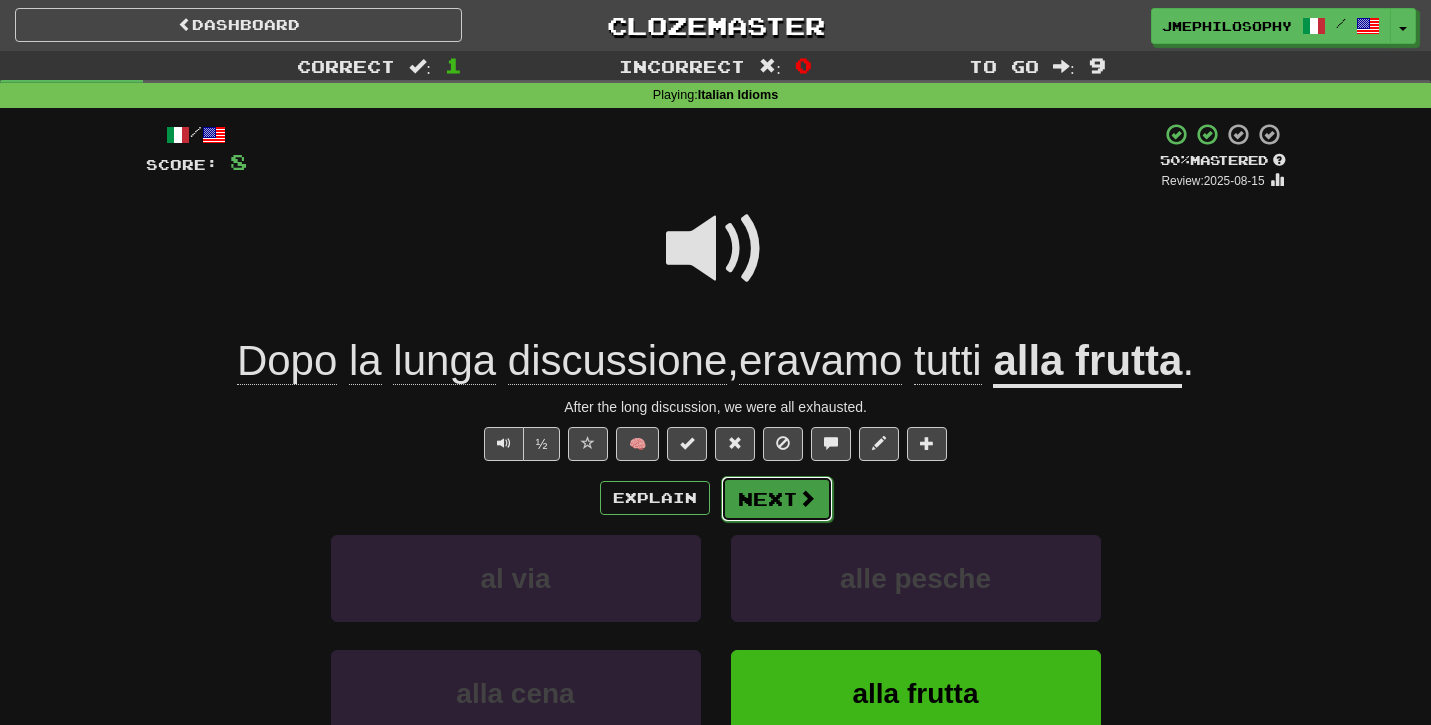 click on "Next" at bounding box center (777, 499) 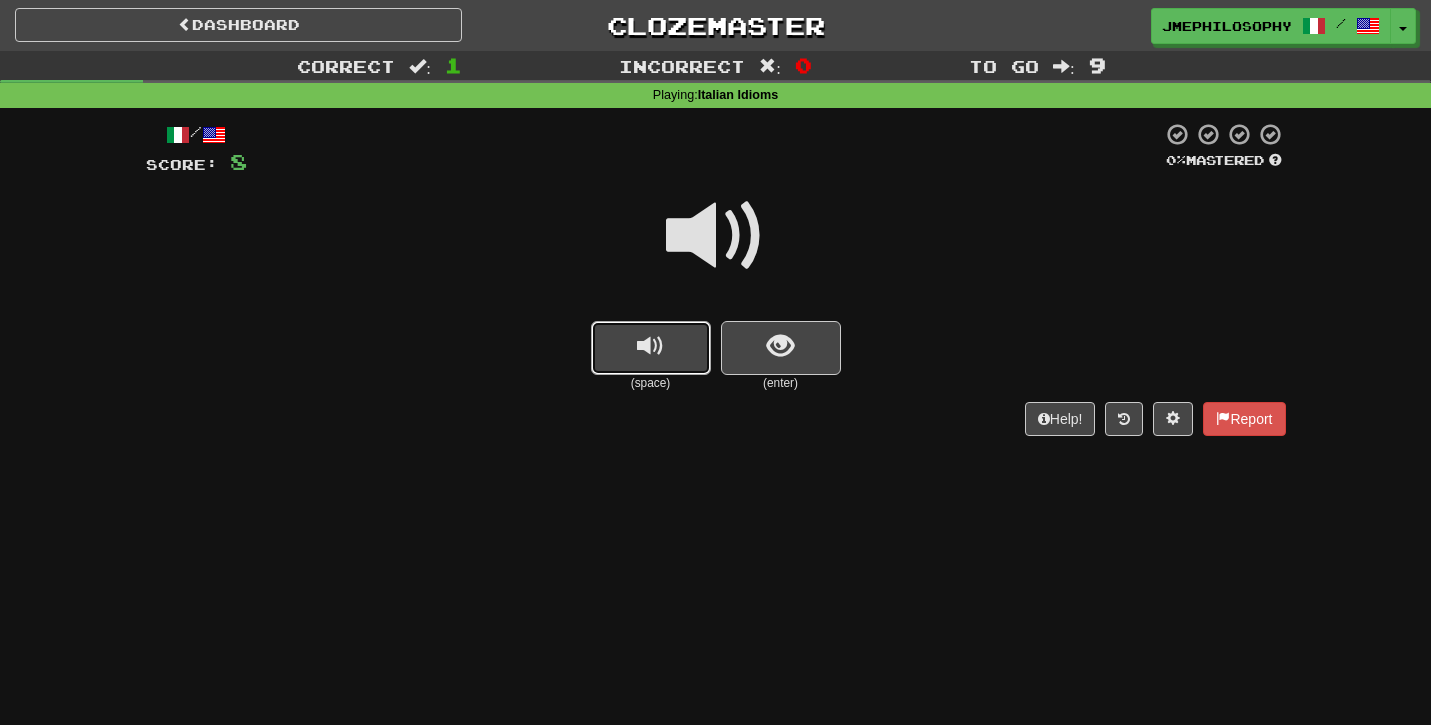 click at bounding box center (650, 346) 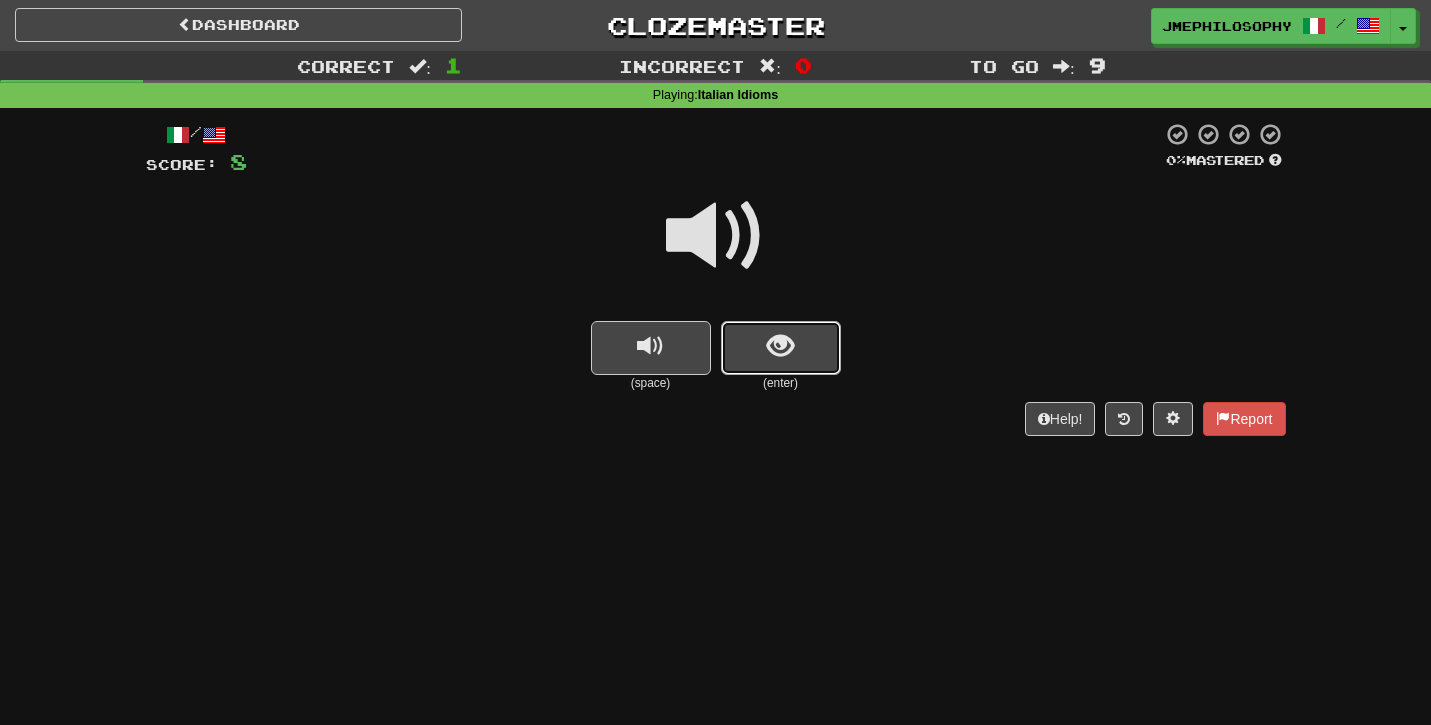 click at bounding box center (781, 348) 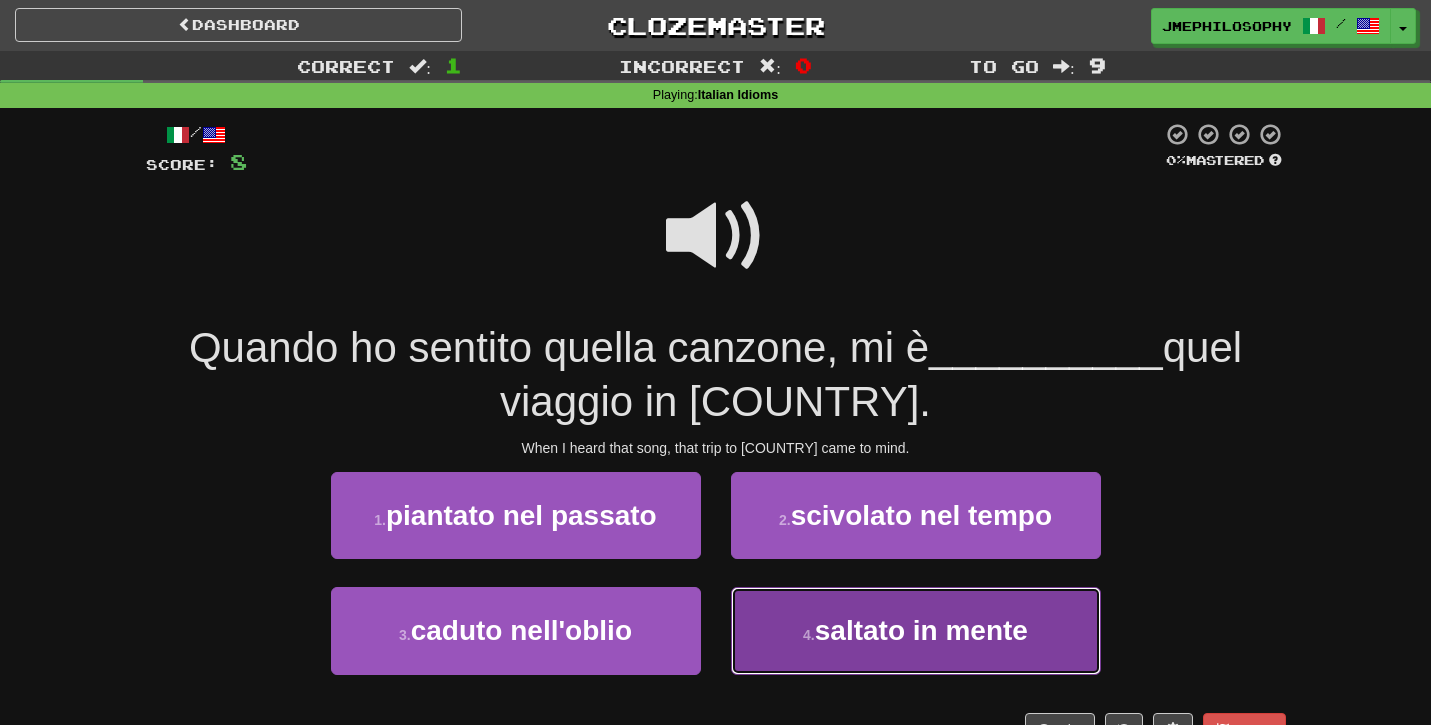 click on "4 .  saltato in mente" at bounding box center [916, 630] 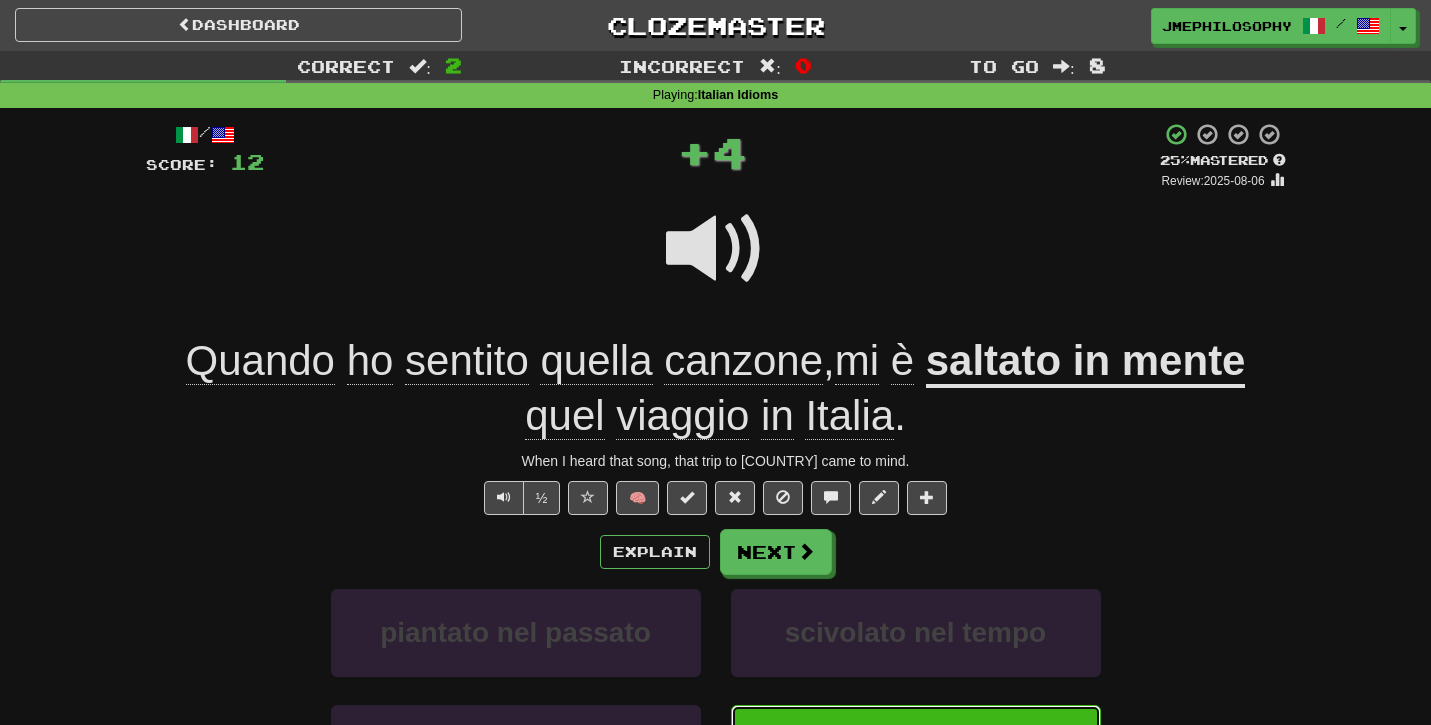 scroll, scrollTop: 40, scrollLeft: 0, axis: vertical 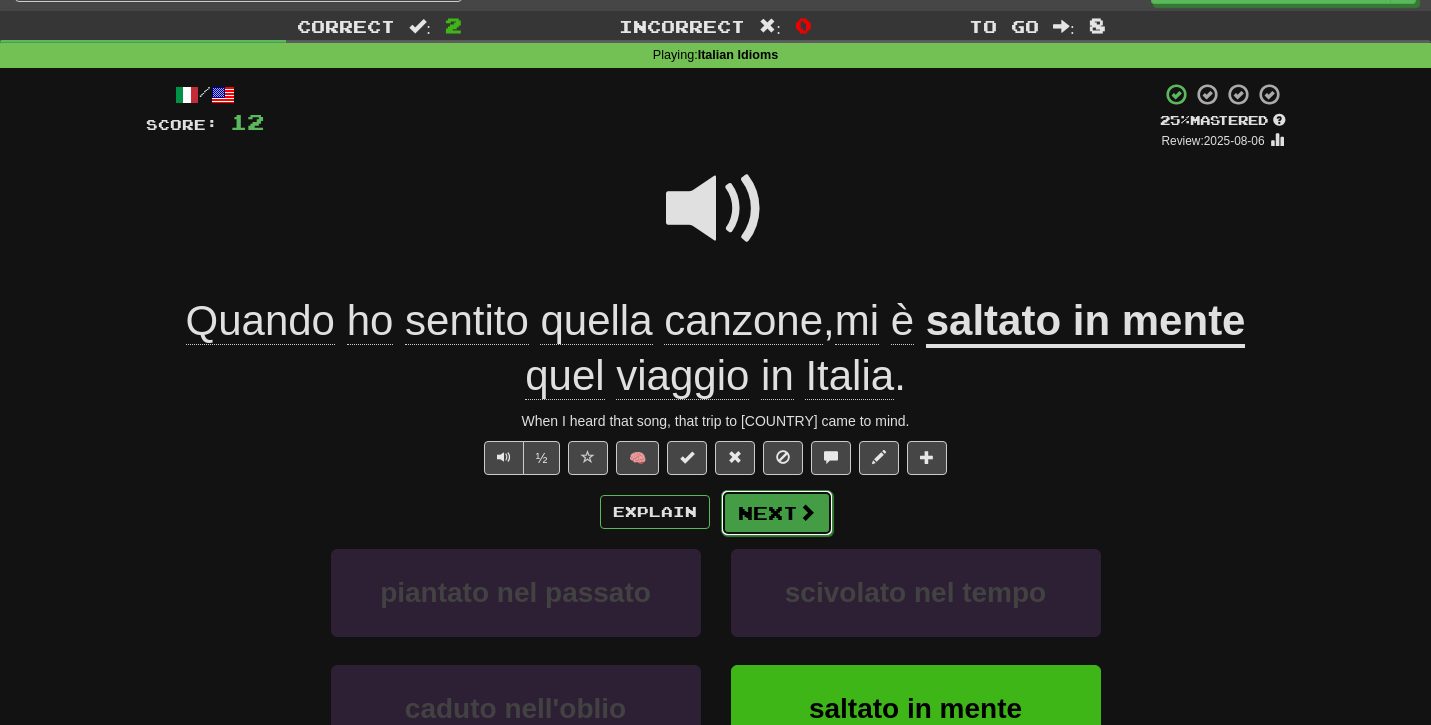 click on "Next" at bounding box center [777, 513] 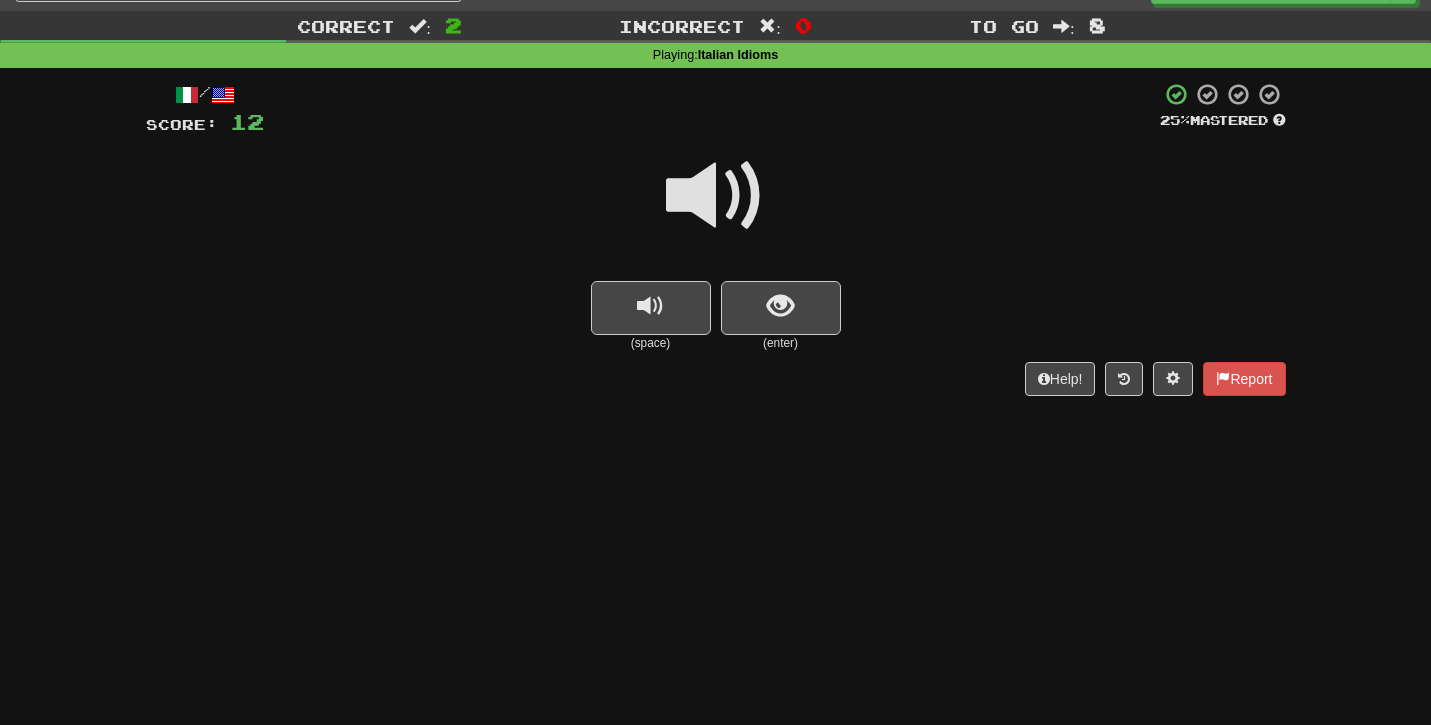 click at bounding box center (716, 209) 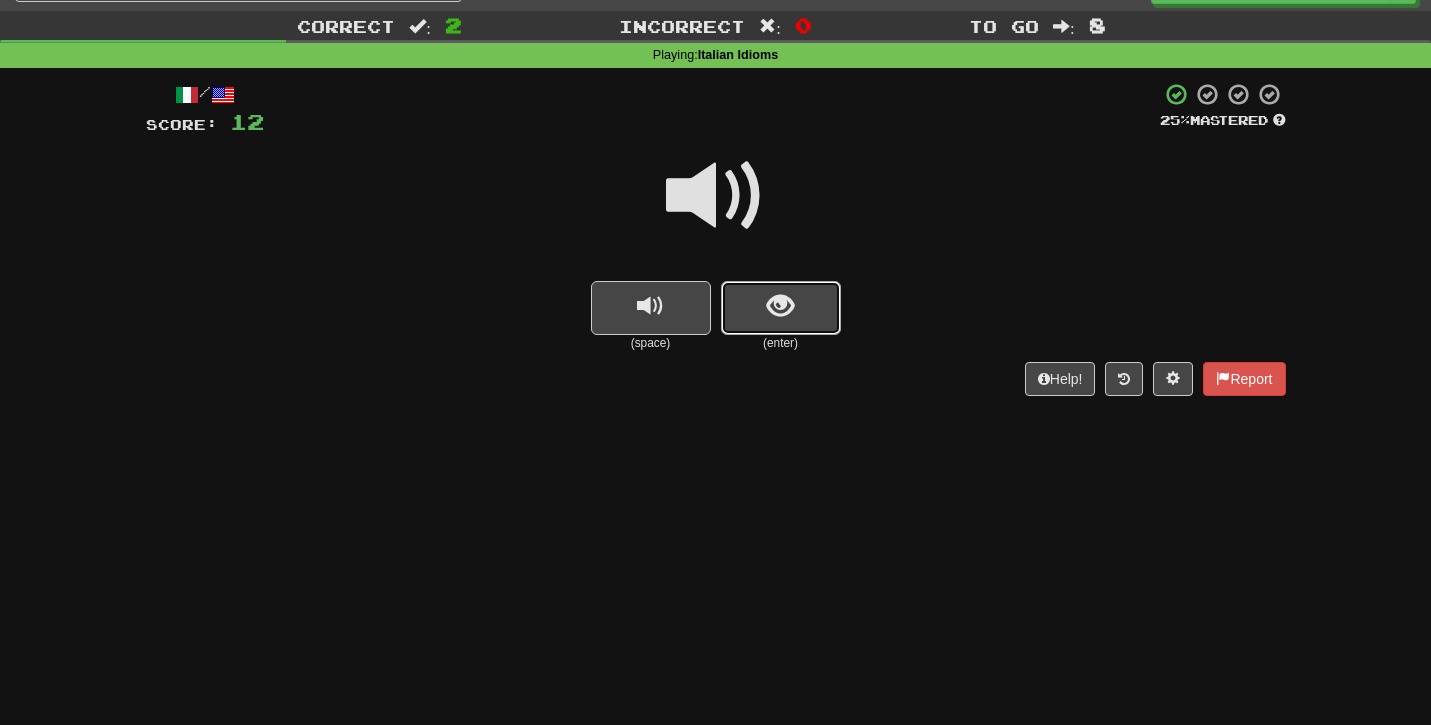 click at bounding box center [781, 308] 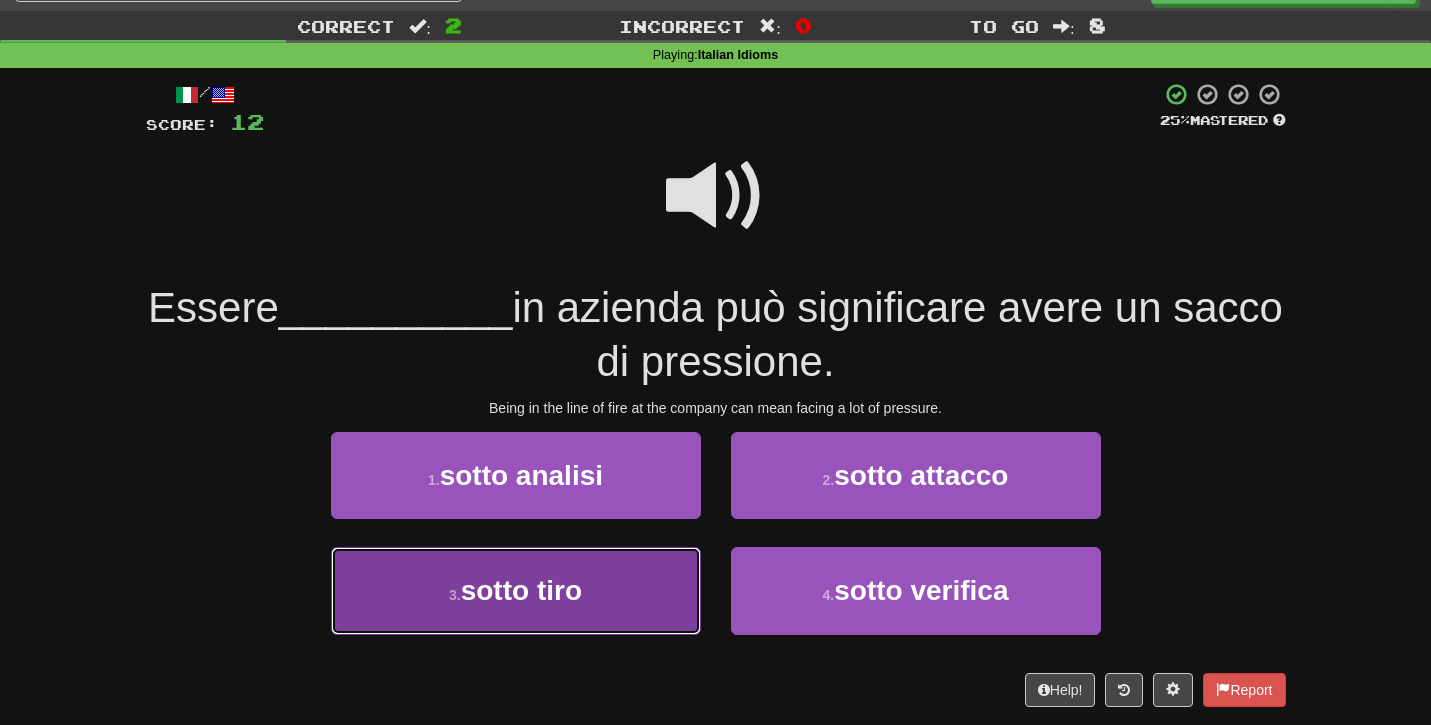 click on "3 .  sotto tiro" at bounding box center (516, 590) 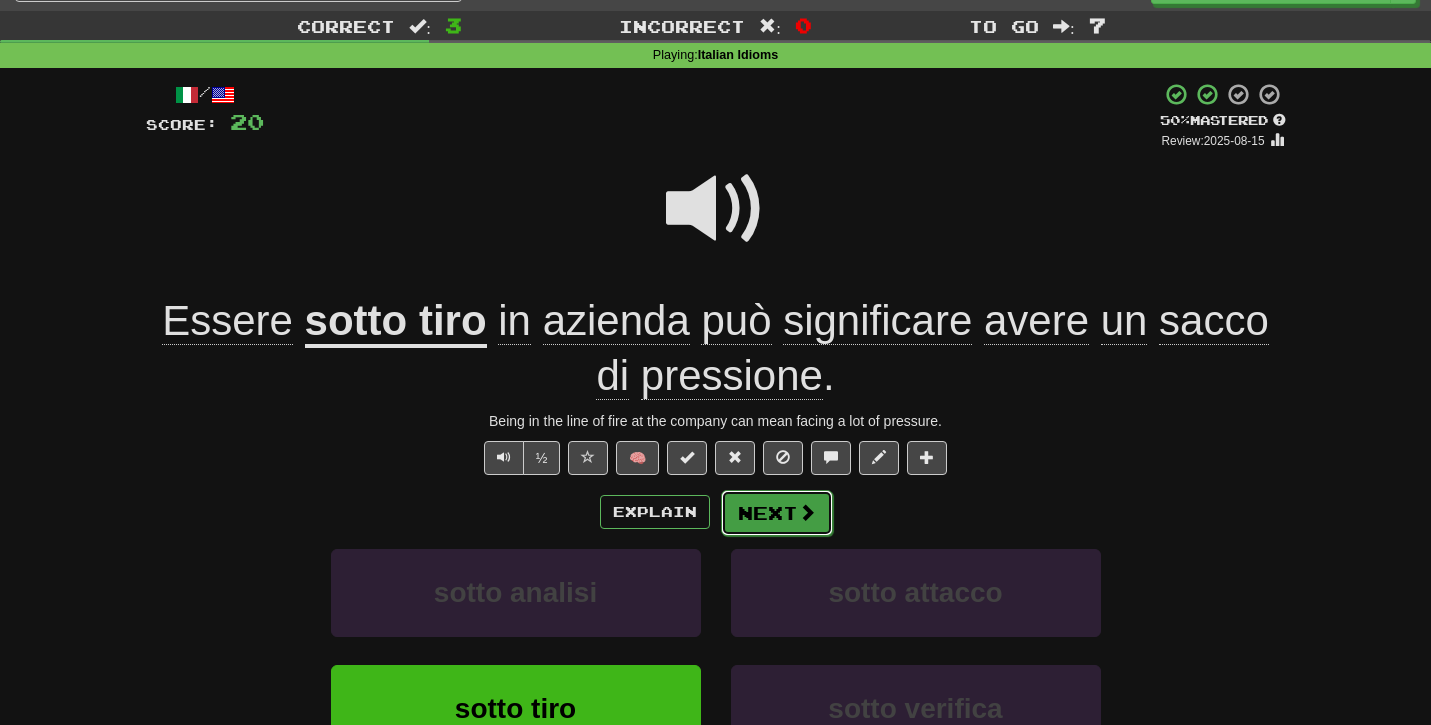 click on "Next" at bounding box center (777, 513) 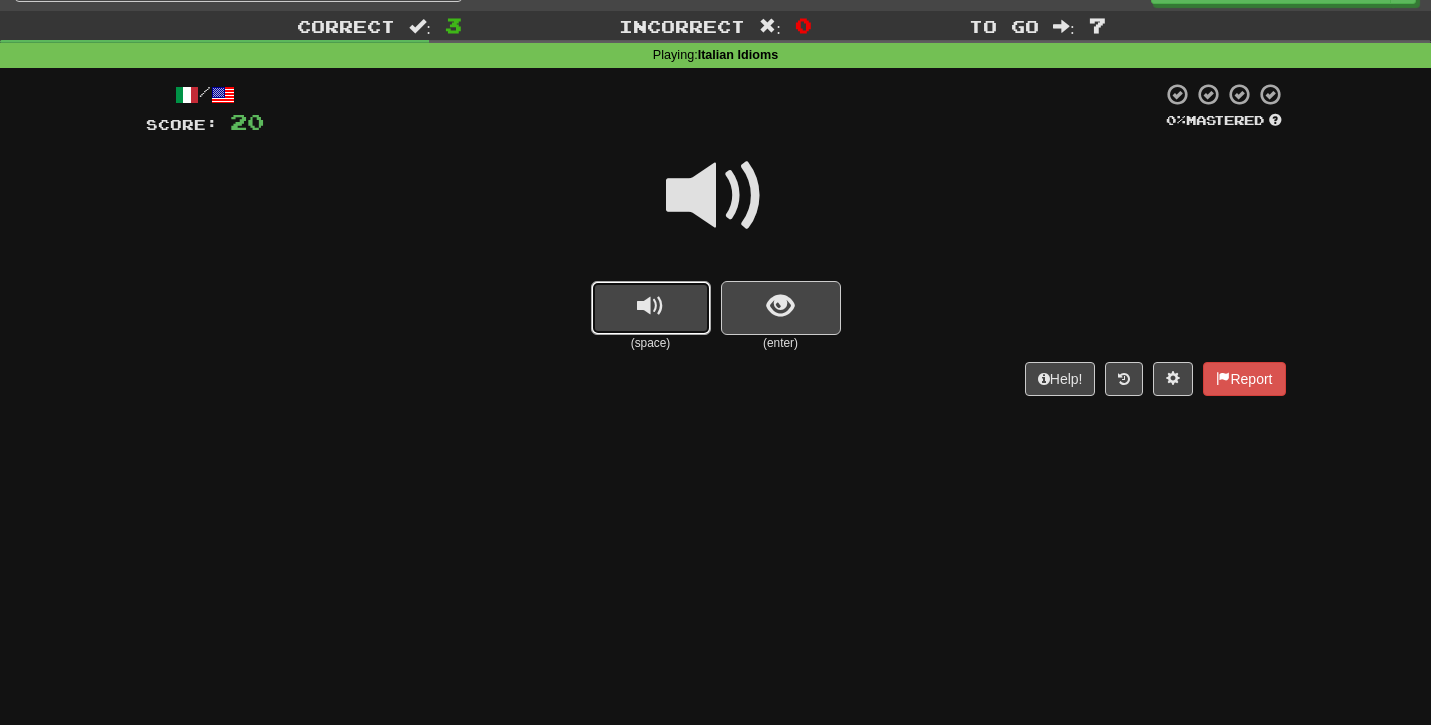 click at bounding box center (651, 308) 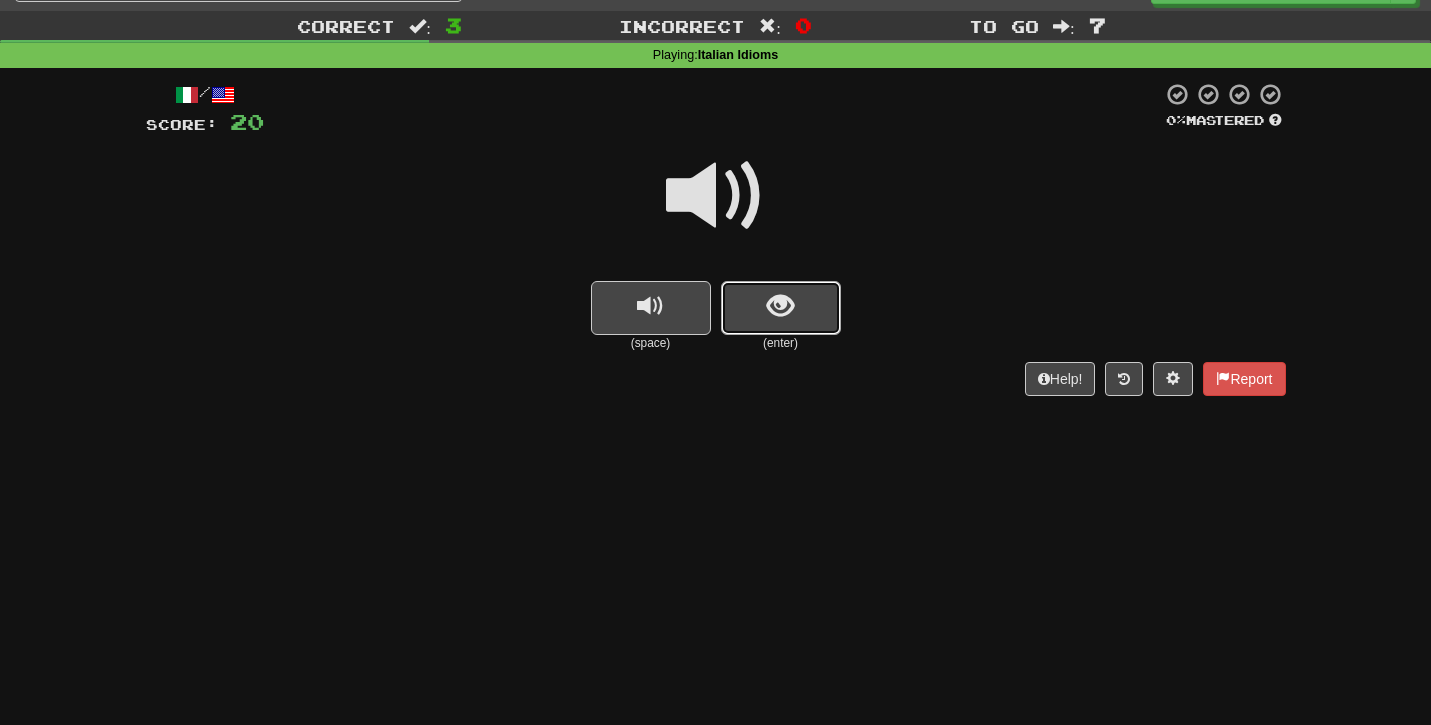 click at bounding box center (781, 308) 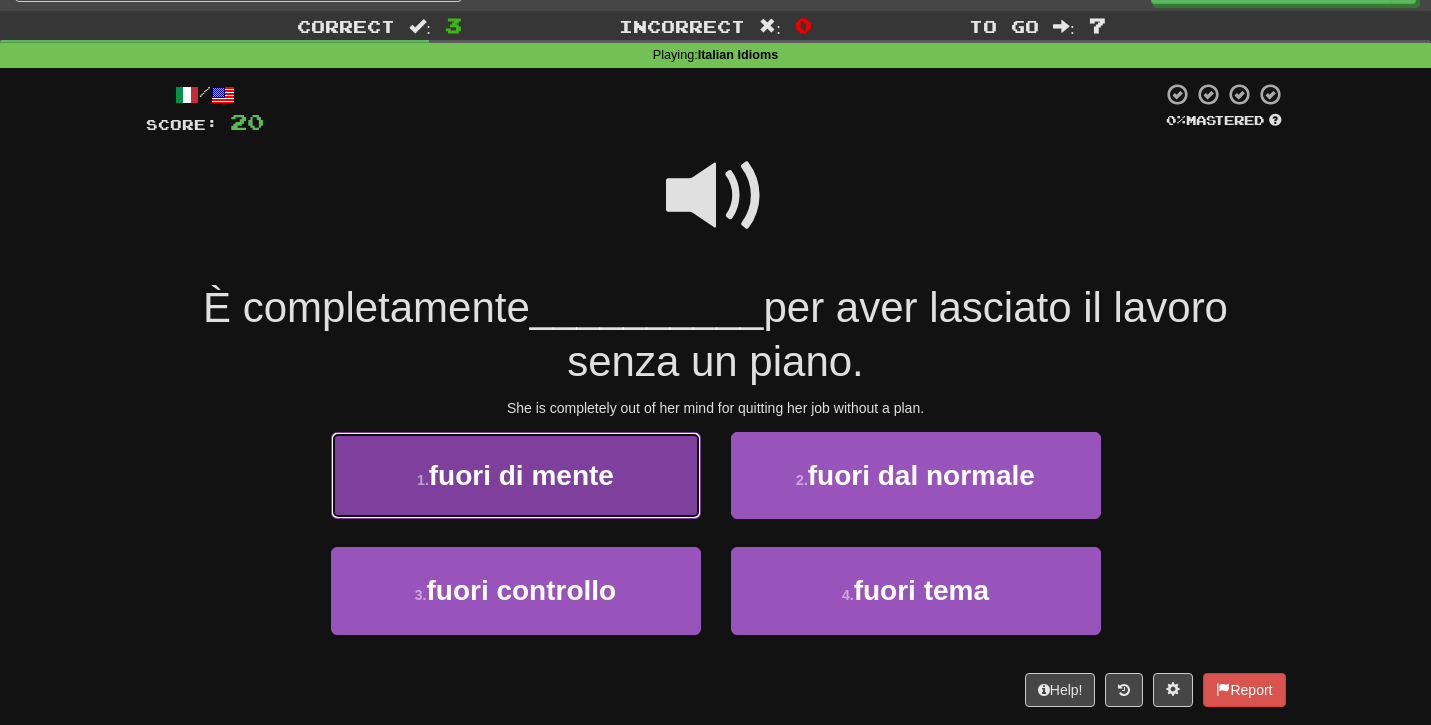 click on "fuori di mente" at bounding box center [521, 475] 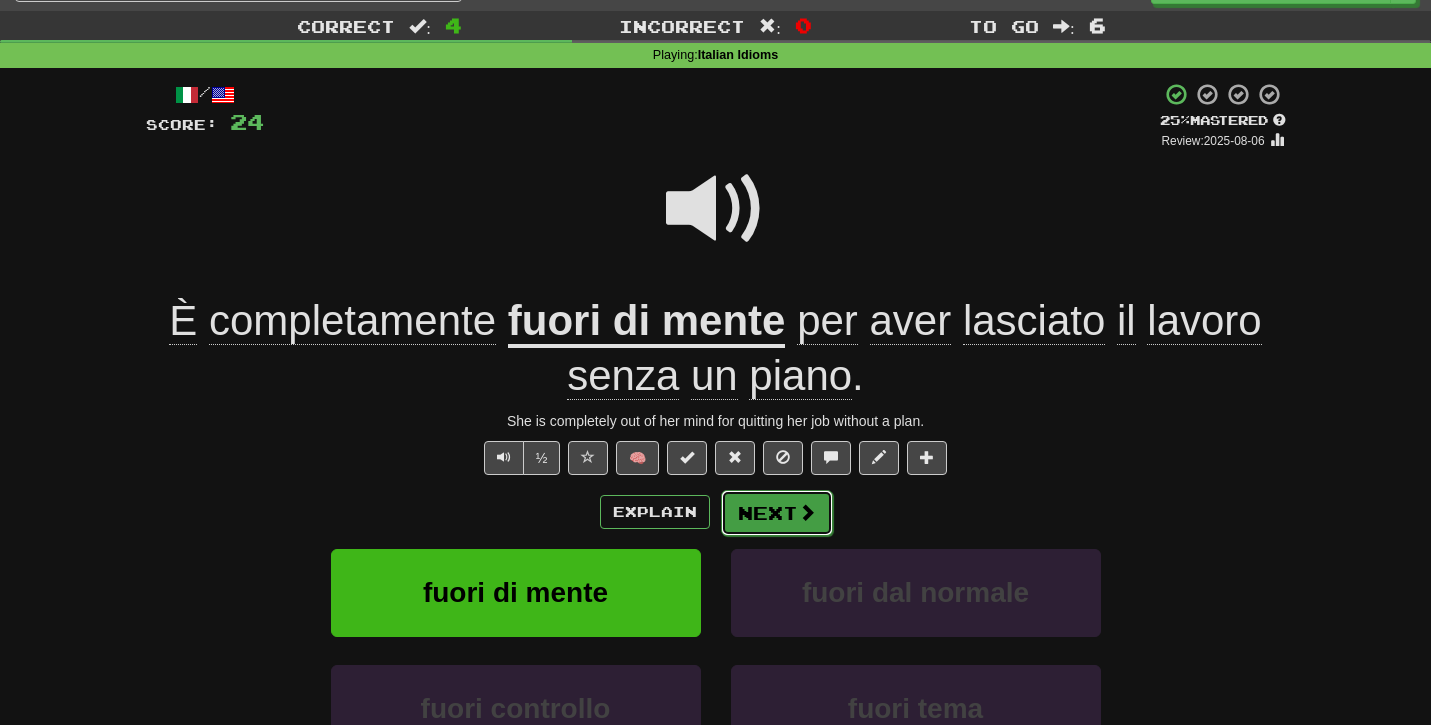 click on "Next" at bounding box center (777, 513) 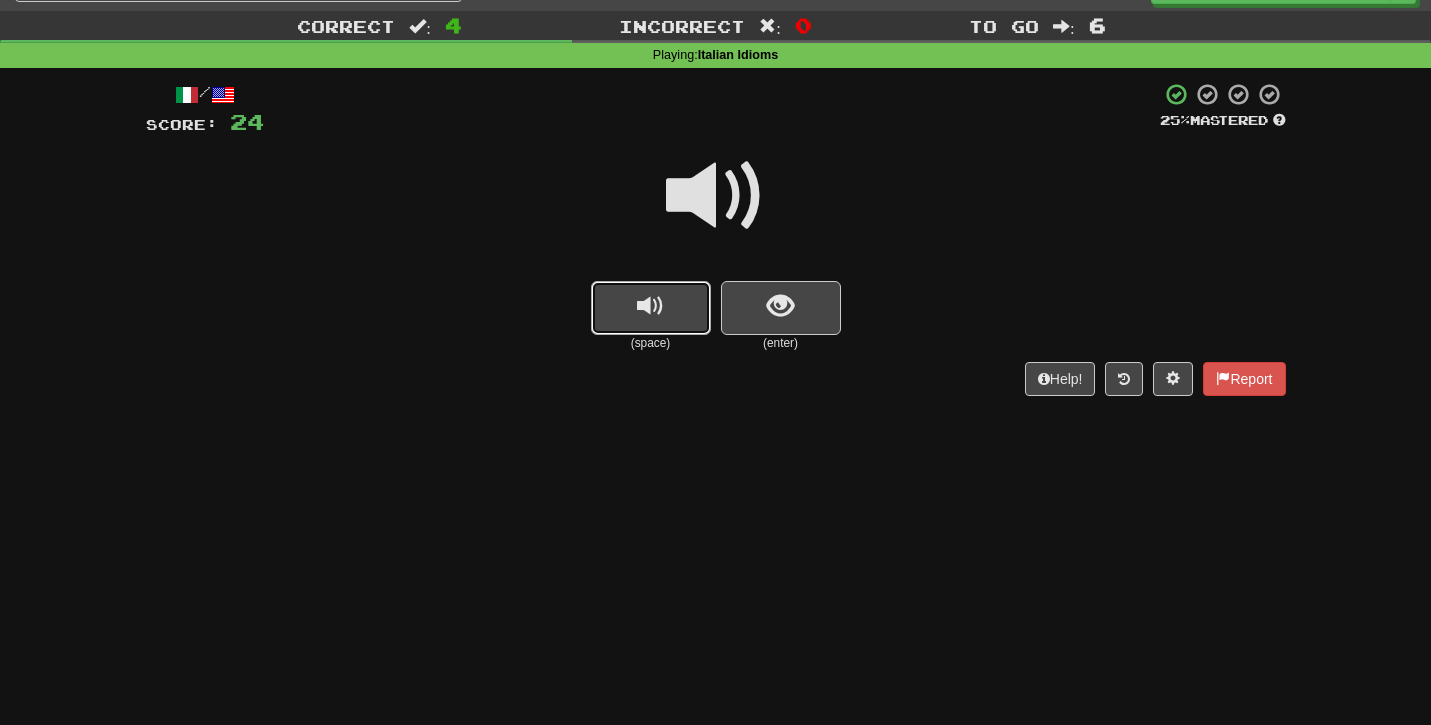click at bounding box center (651, 308) 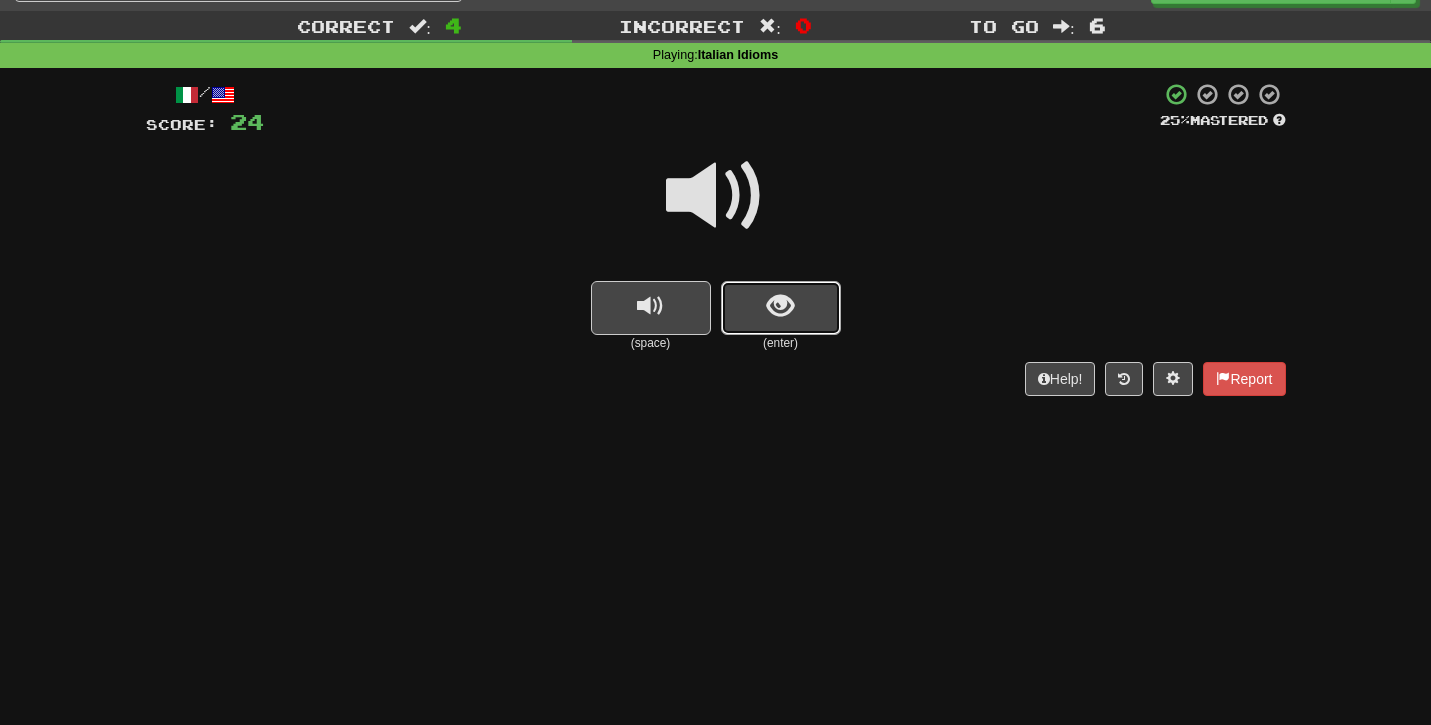 click at bounding box center [781, 308] 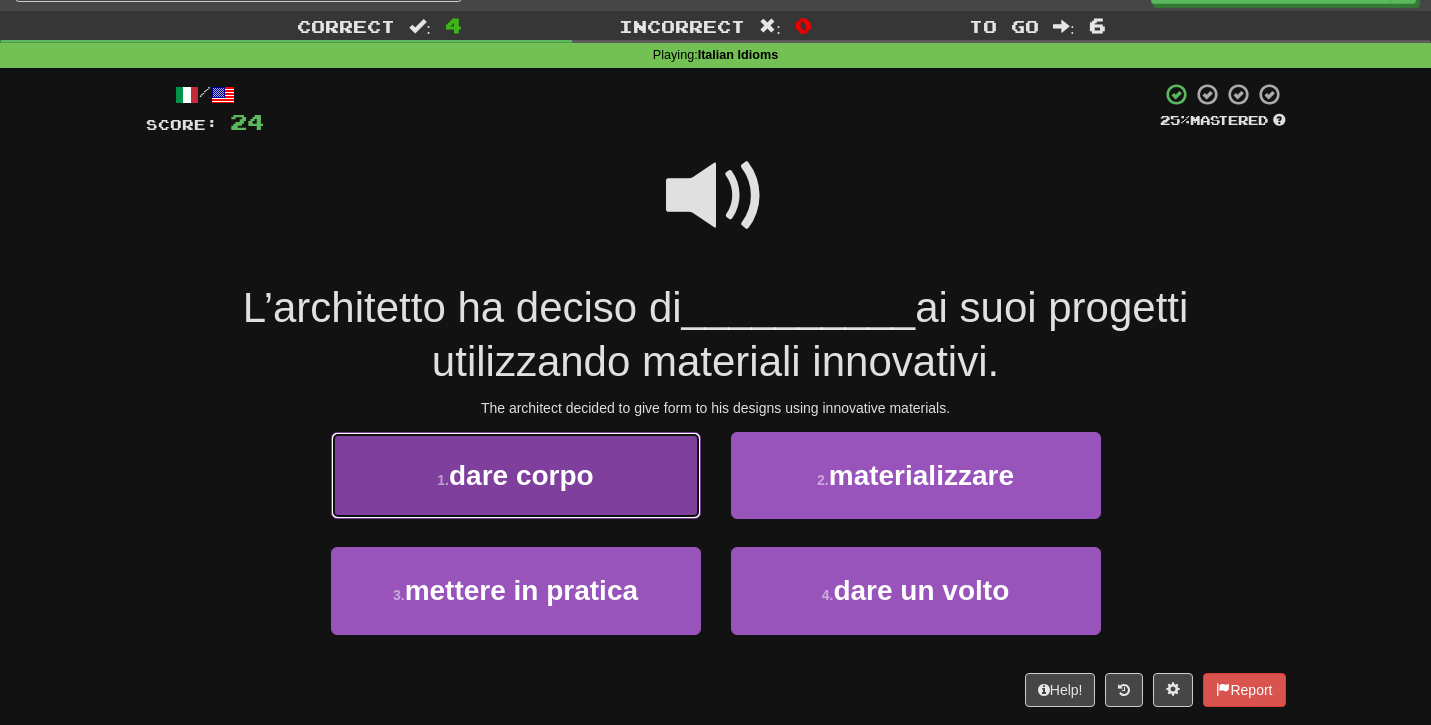 click on "dare corpo" at bounding box center [521, 475] 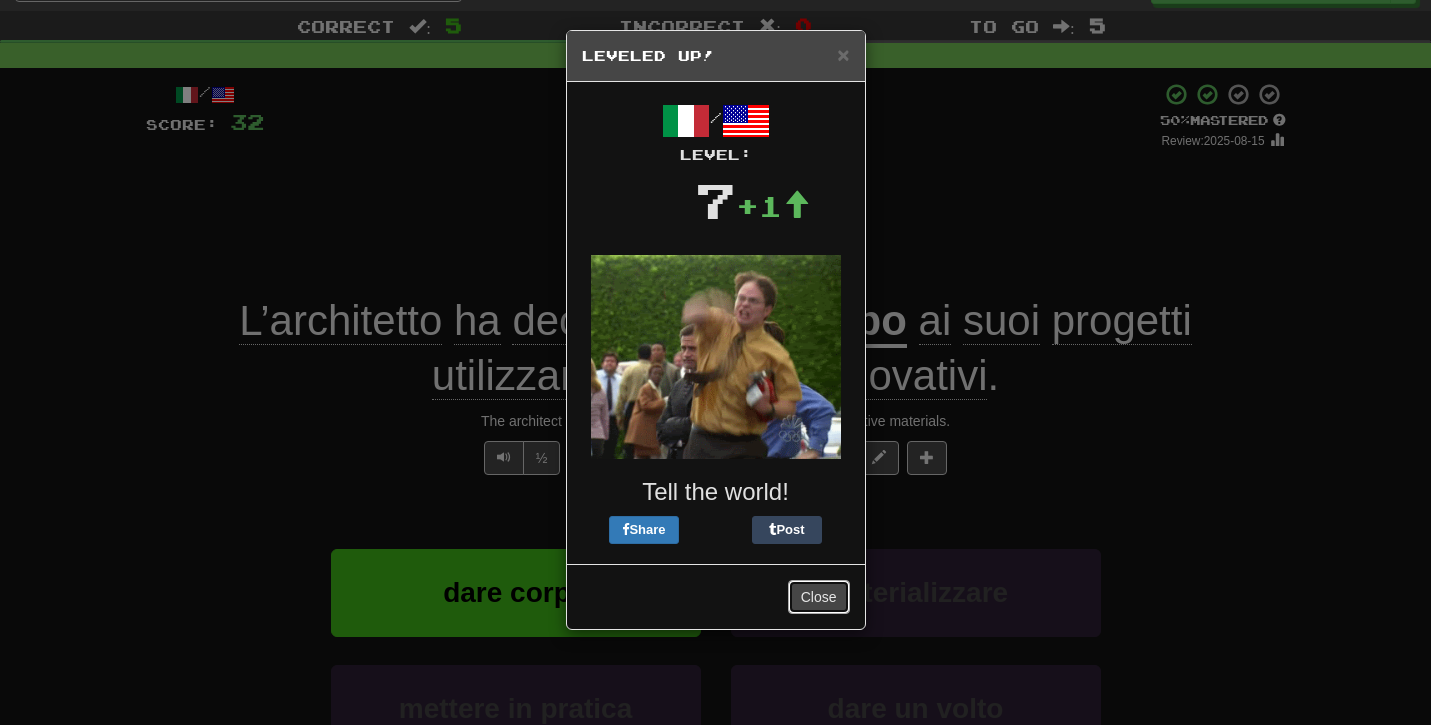 click on "Close" at bounding box center [819, 597] 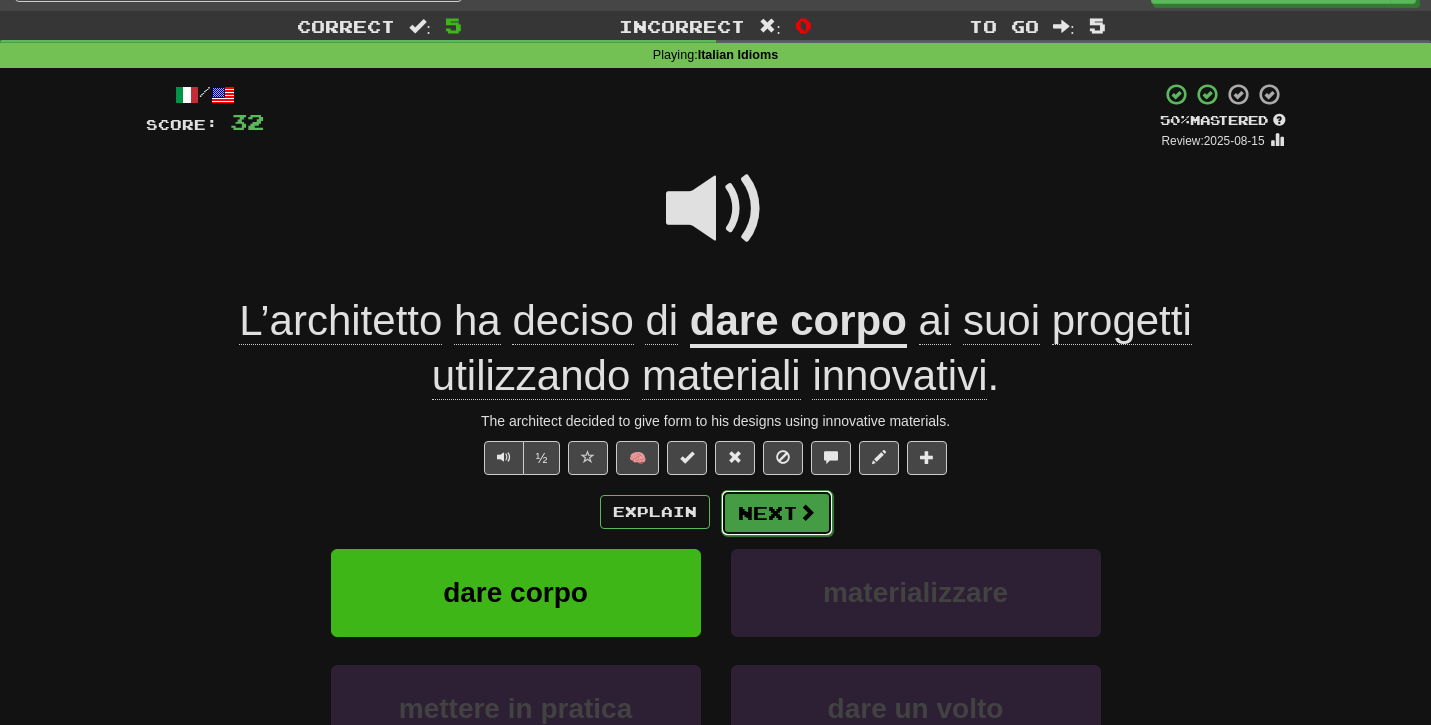 click on "Next" at bounding box center [777, 513] 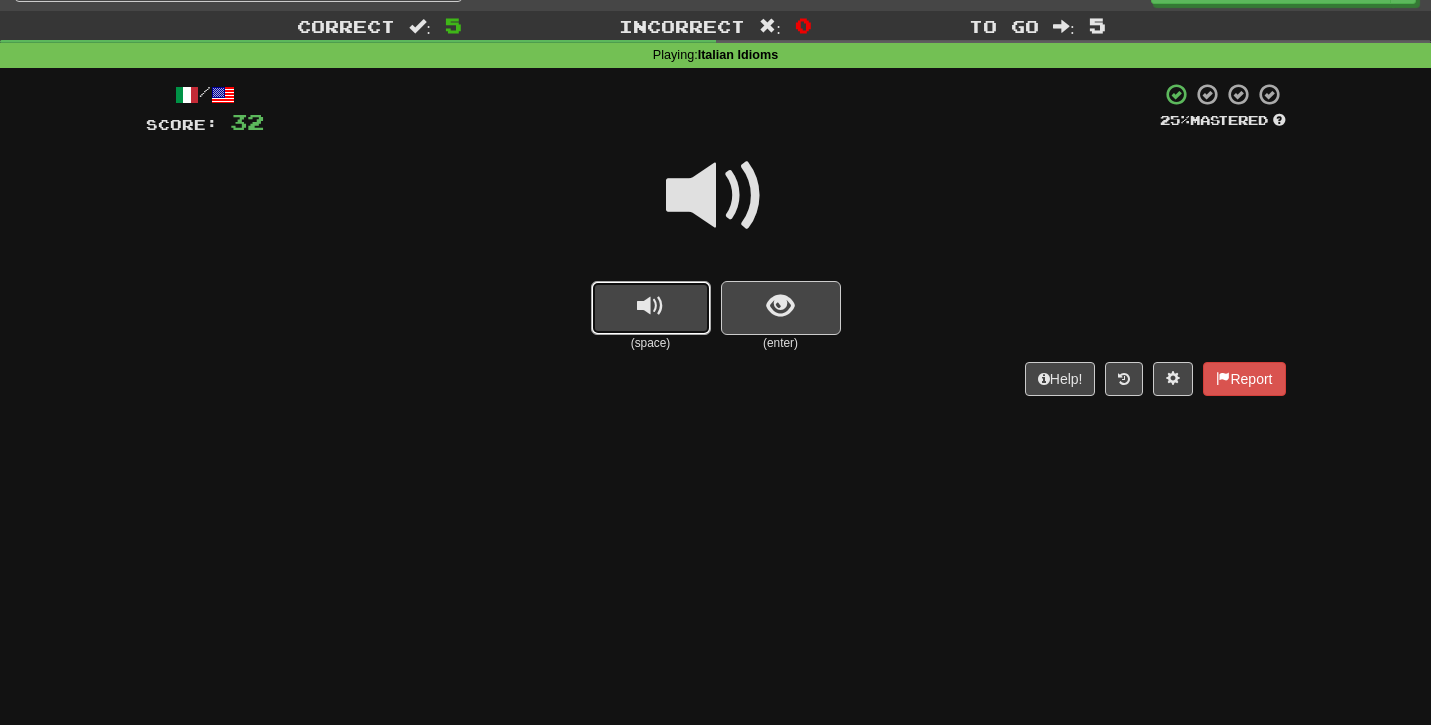 click at bounding box center (650, 306) 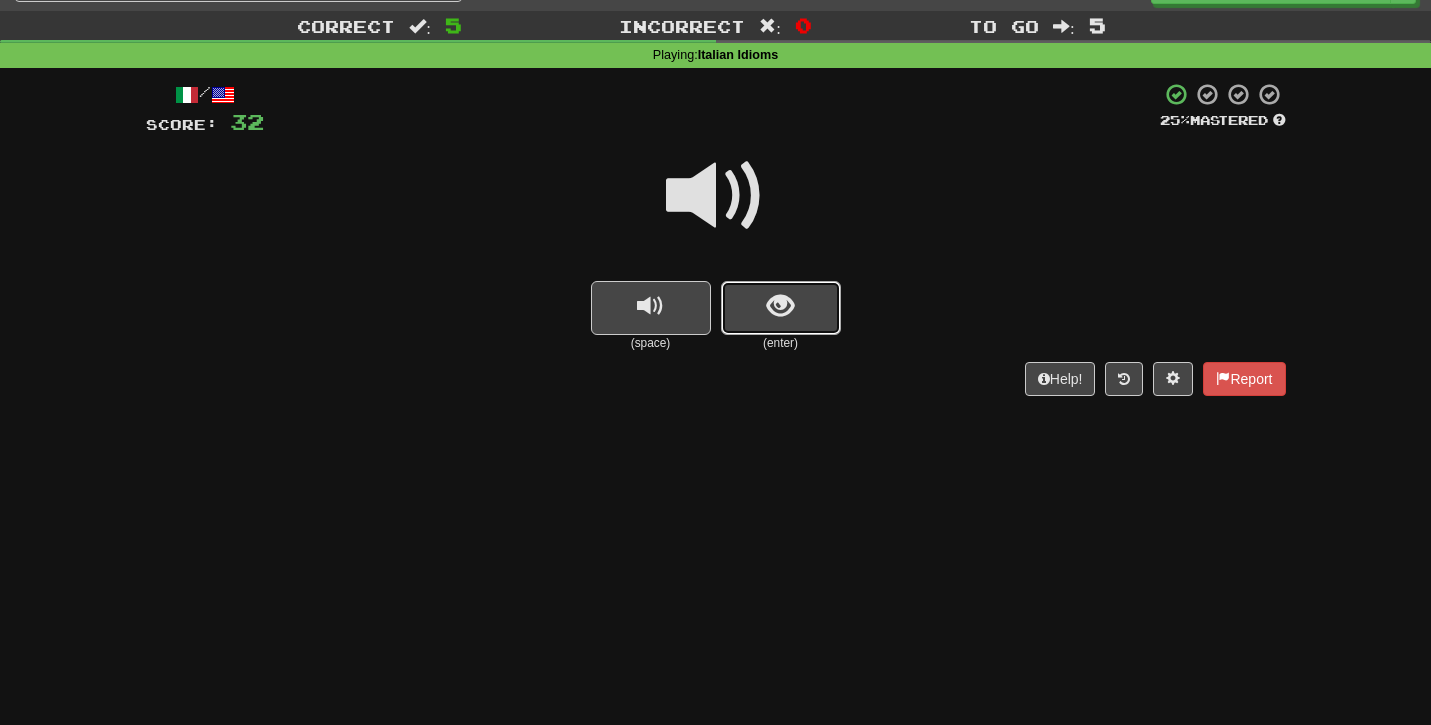 click at bounding box center (780, 306) 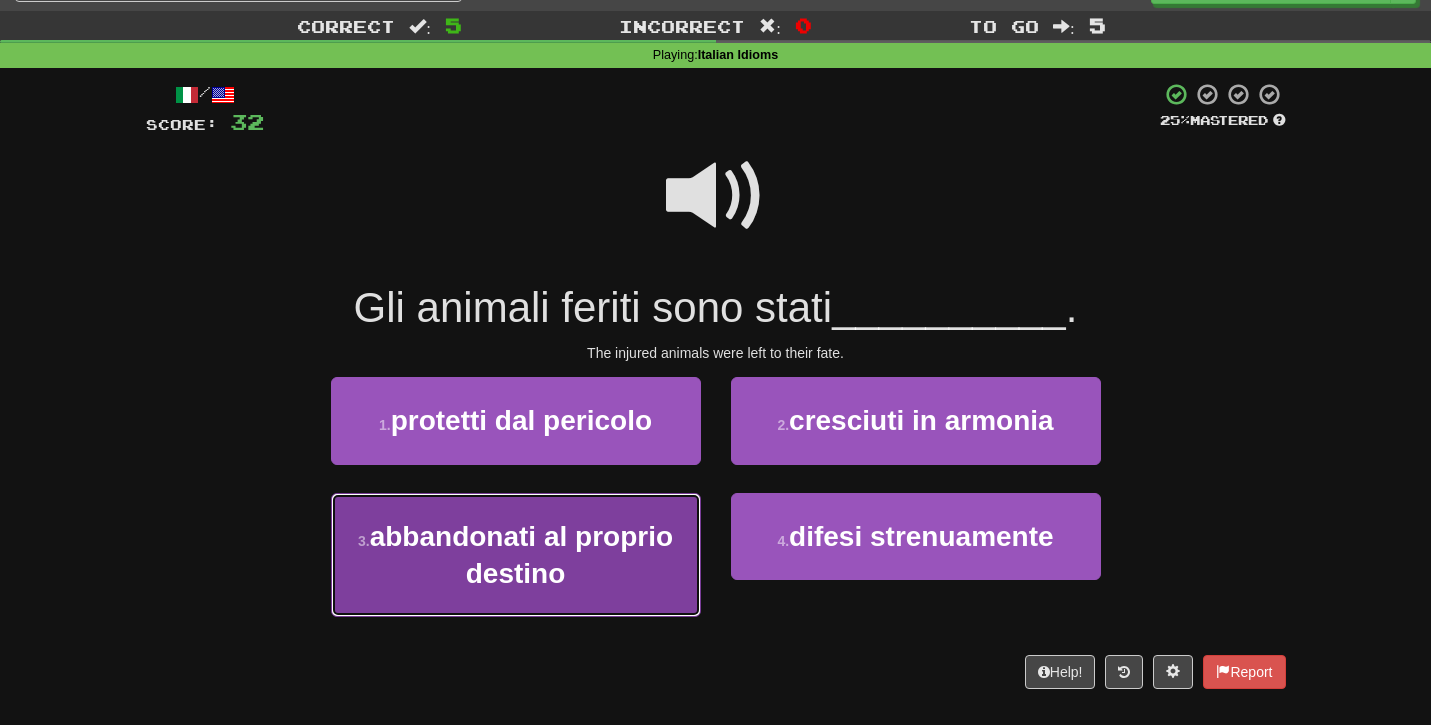 click on "3 .  abbandonati al proprio destino" at bounding box center (516, 555) 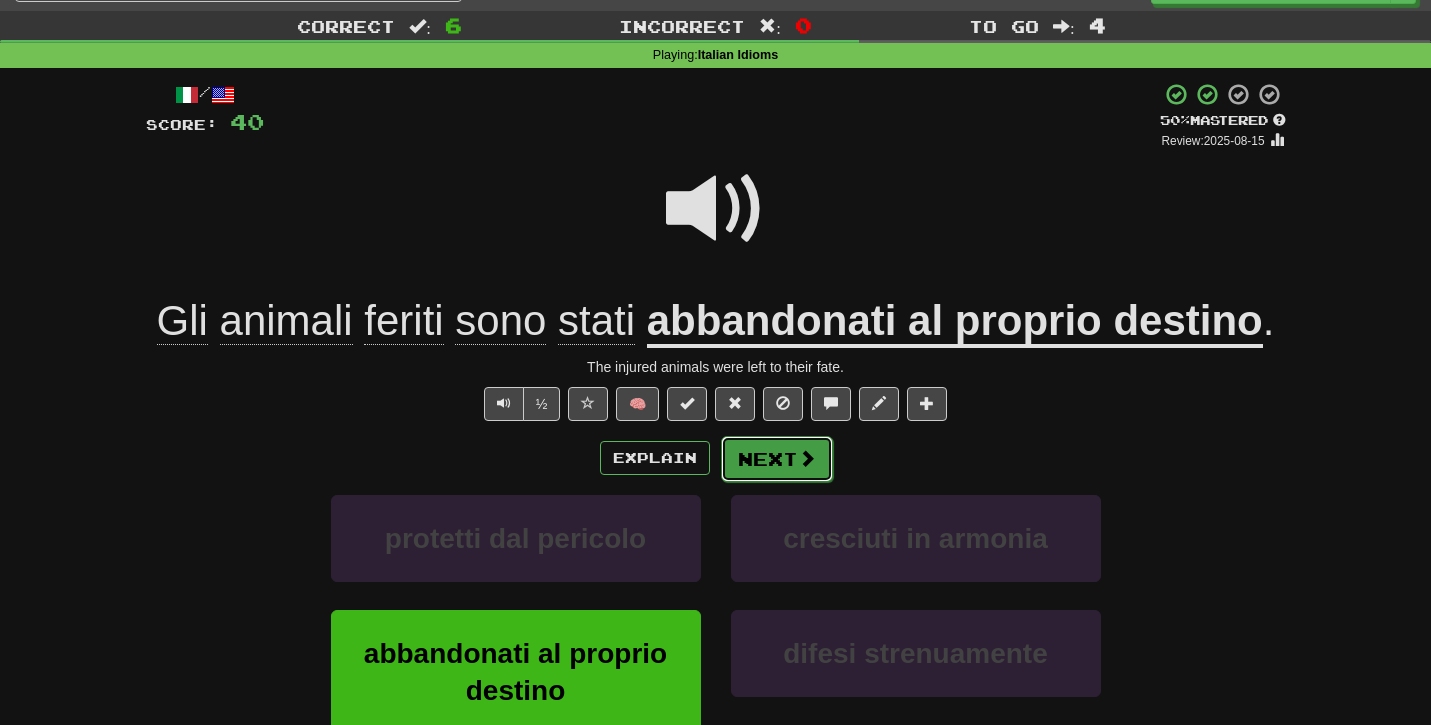 click on "Next" at bounding box center (777, 459) 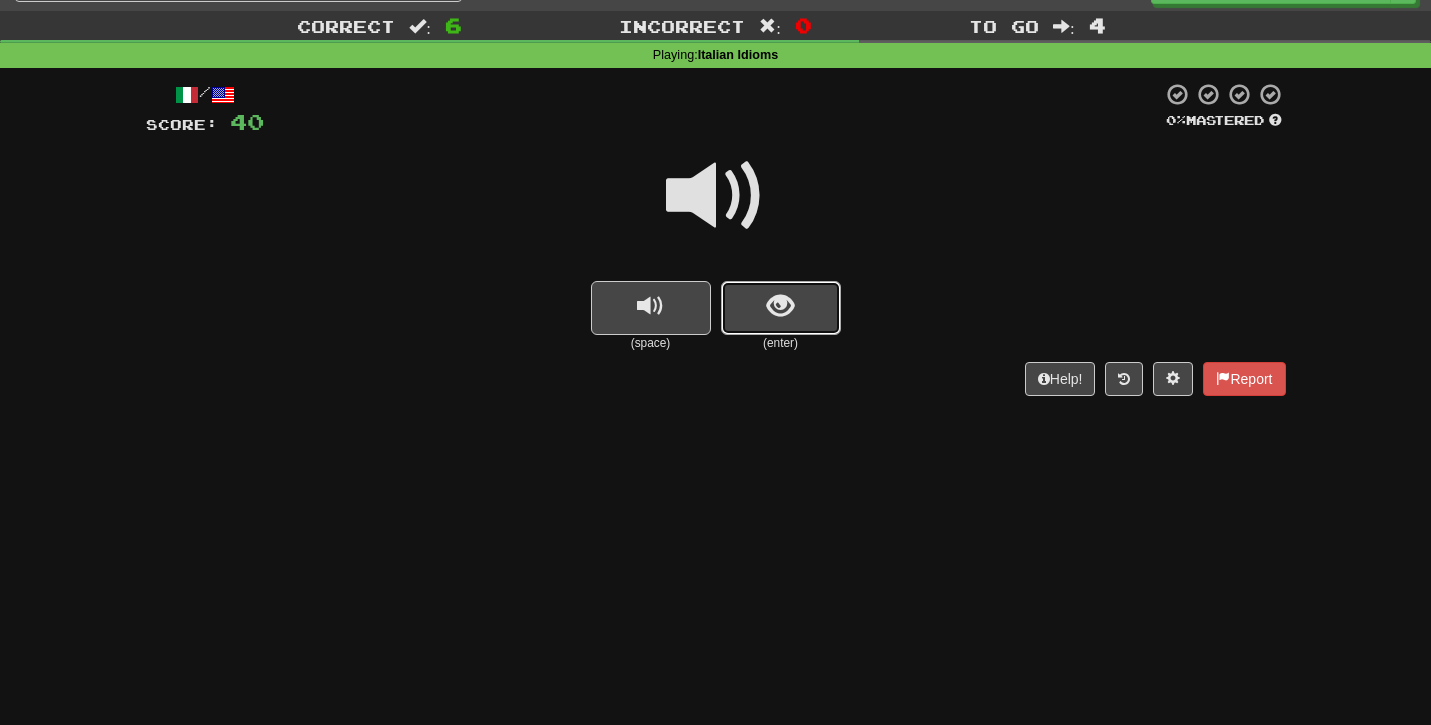 click at bounding box center [780, 306] 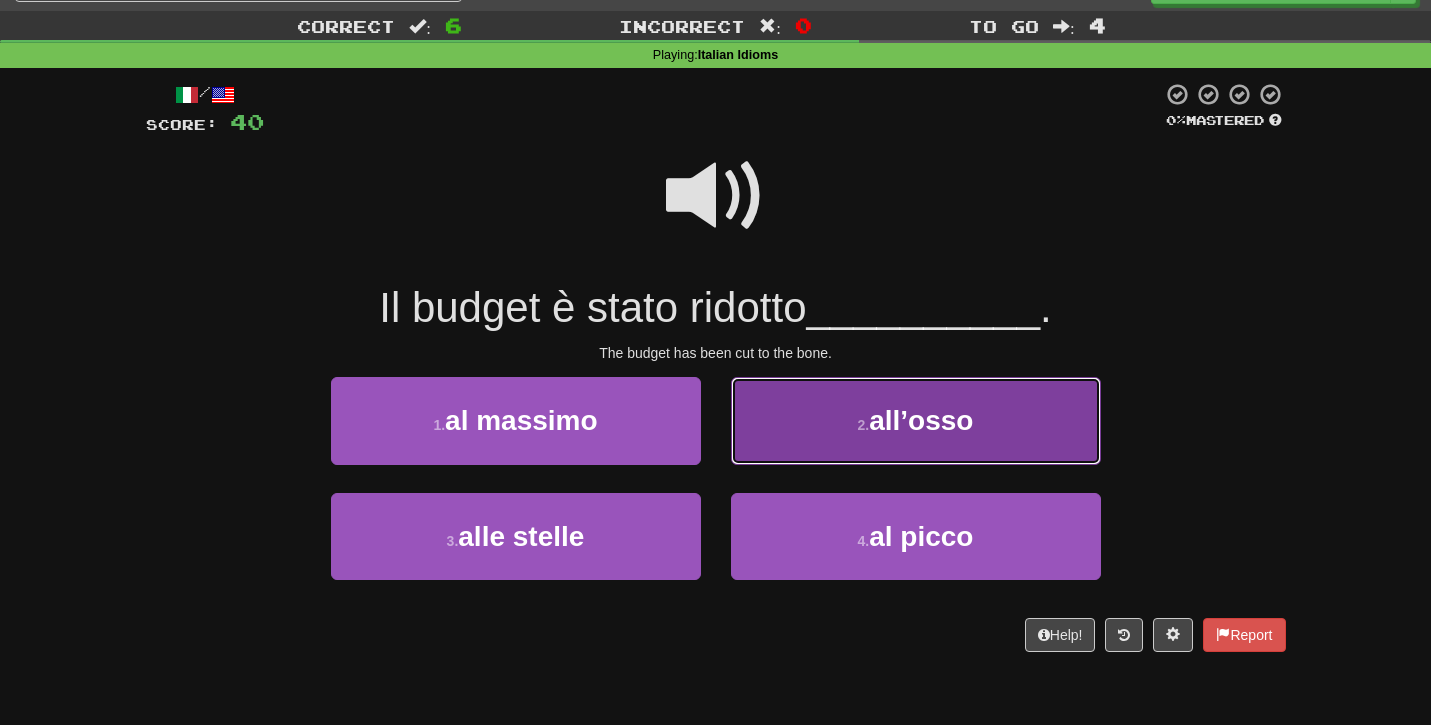 click on "2 .  all’osso" at bounding box center (916, 420) 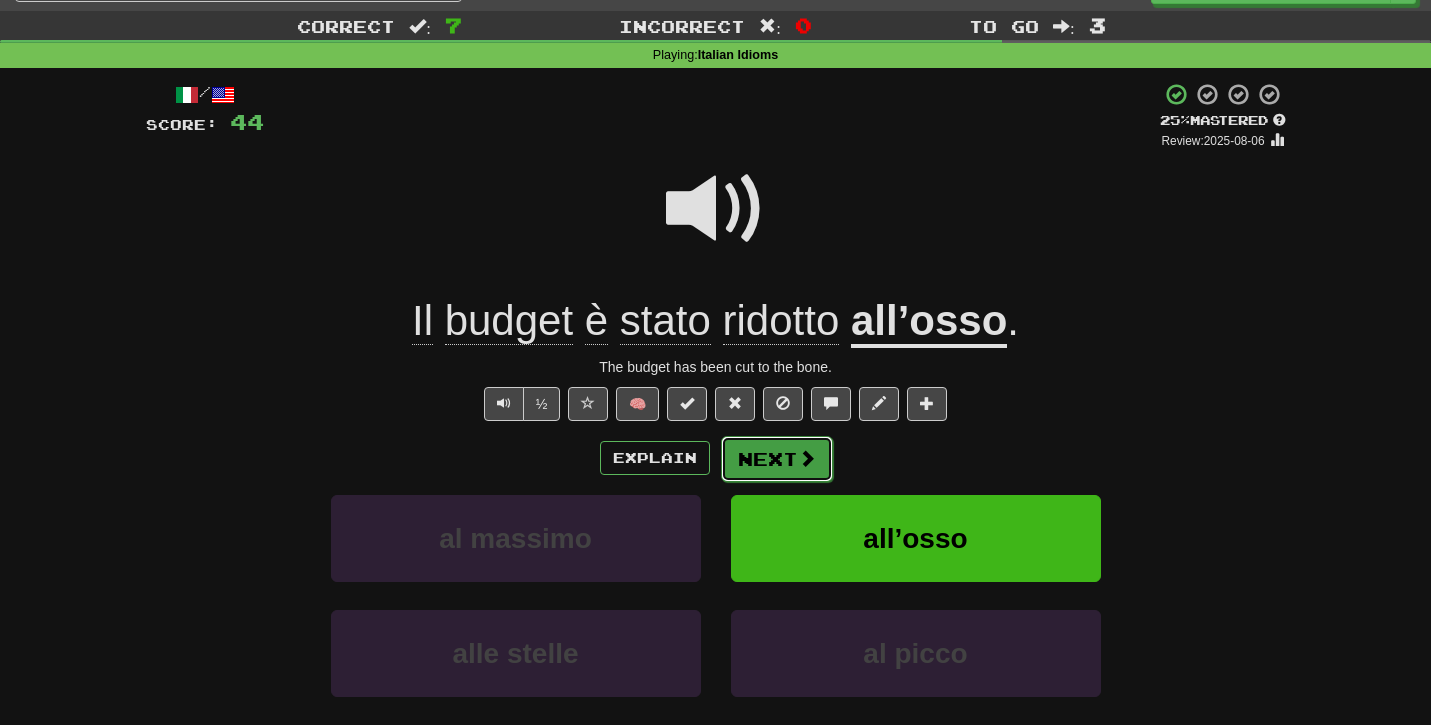 click on "Next" at bounding box center (777, 459) 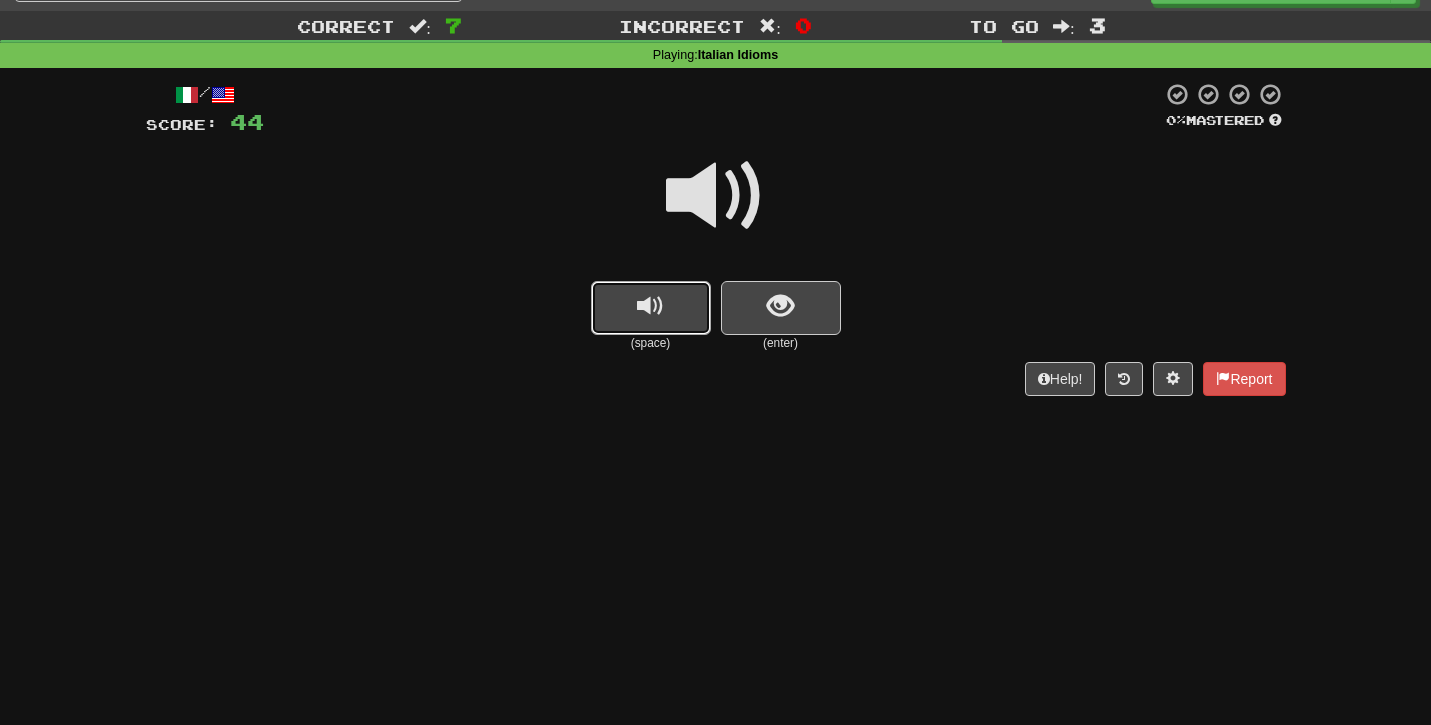 click at bounding box center (650, 306) 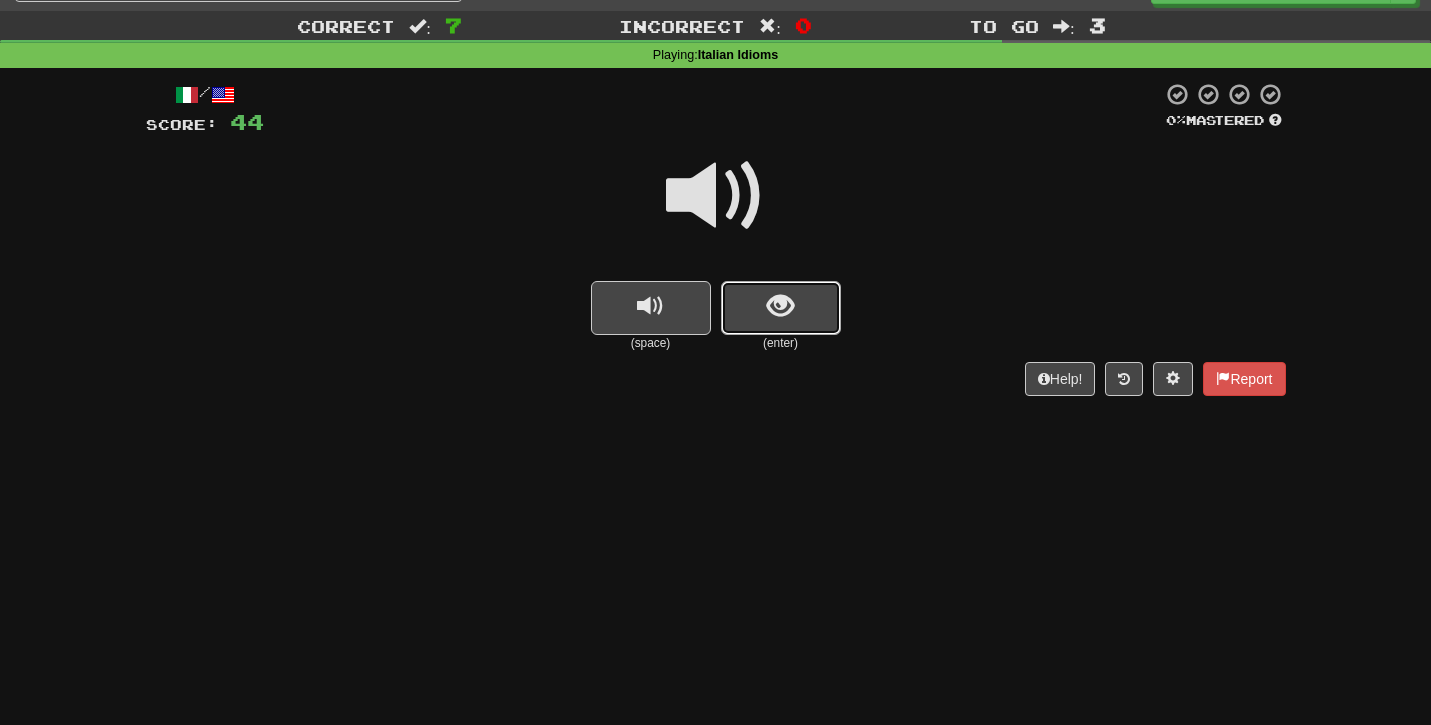 click at bounding box center [781, 308] 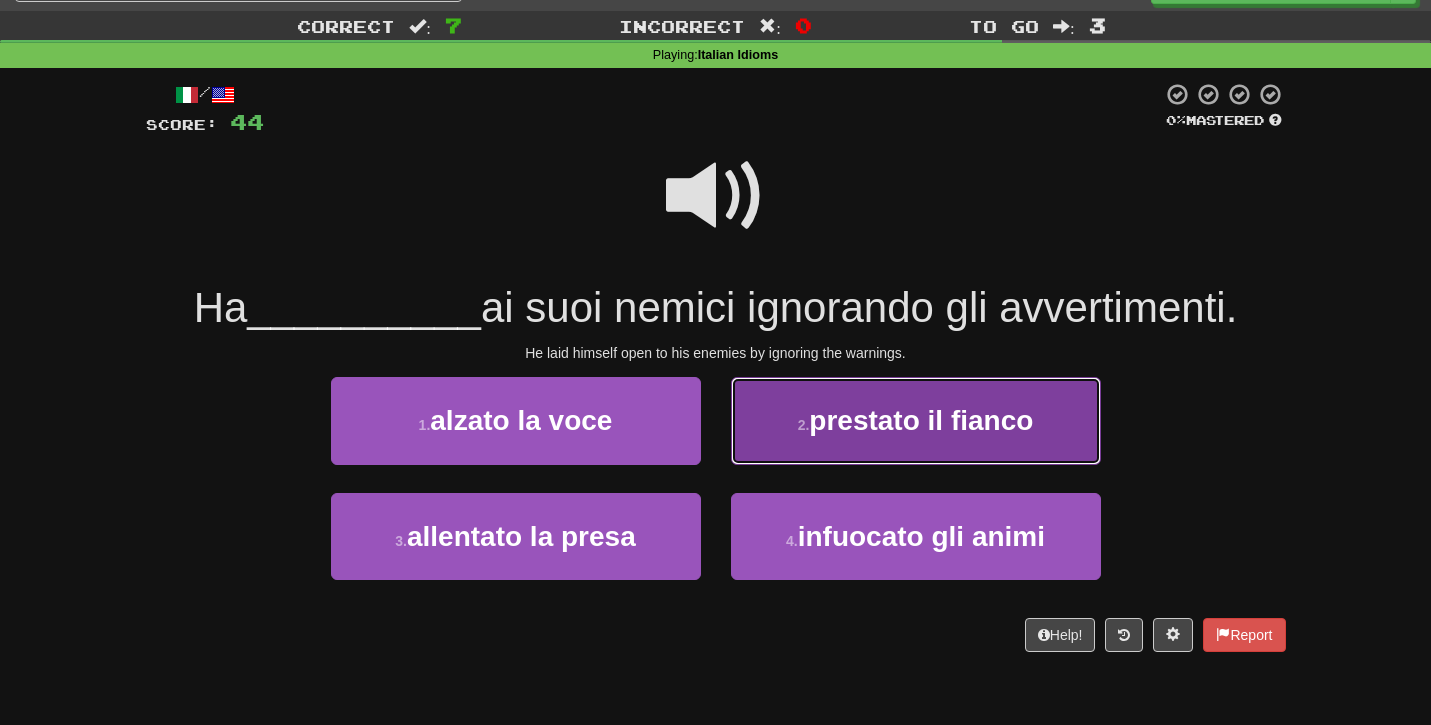 click on "prestato il fianco" at bounding box center [921, 420] 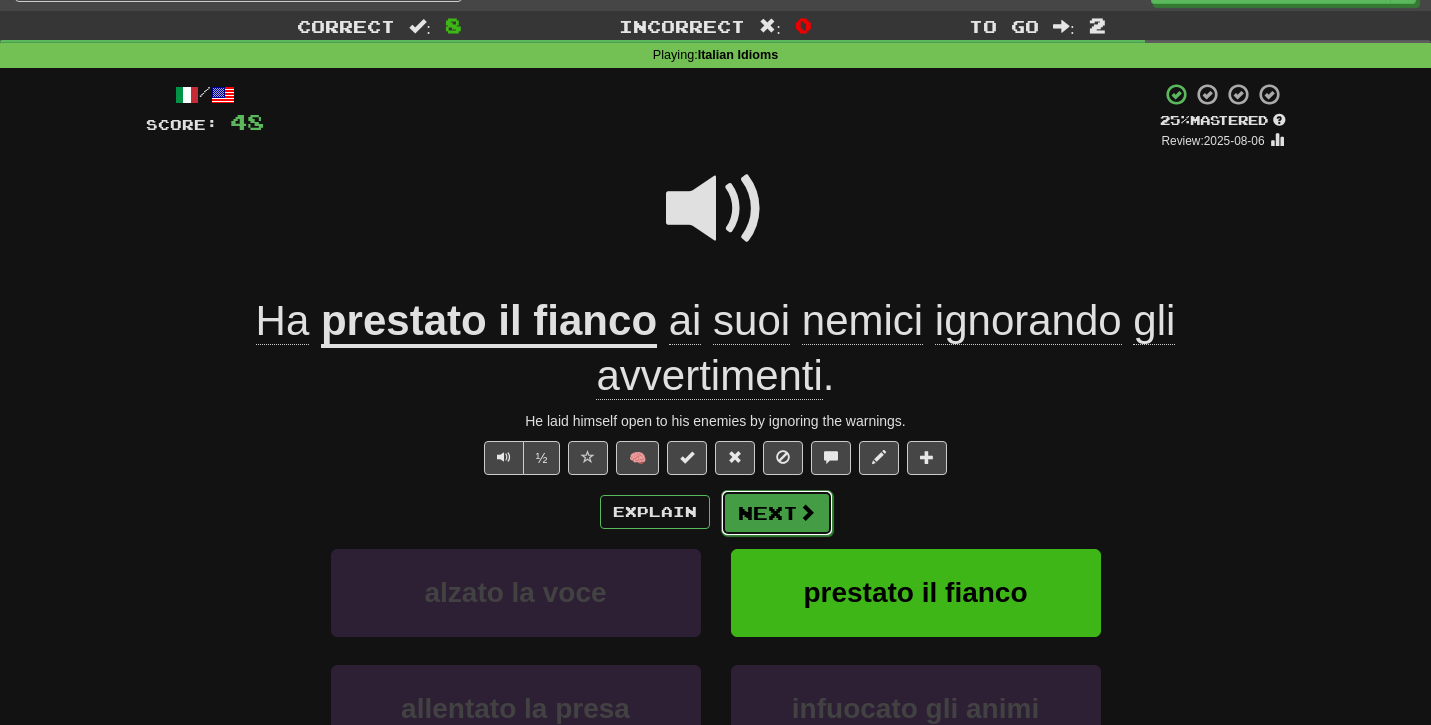 click on "Next" at bounding box center (777, 513) 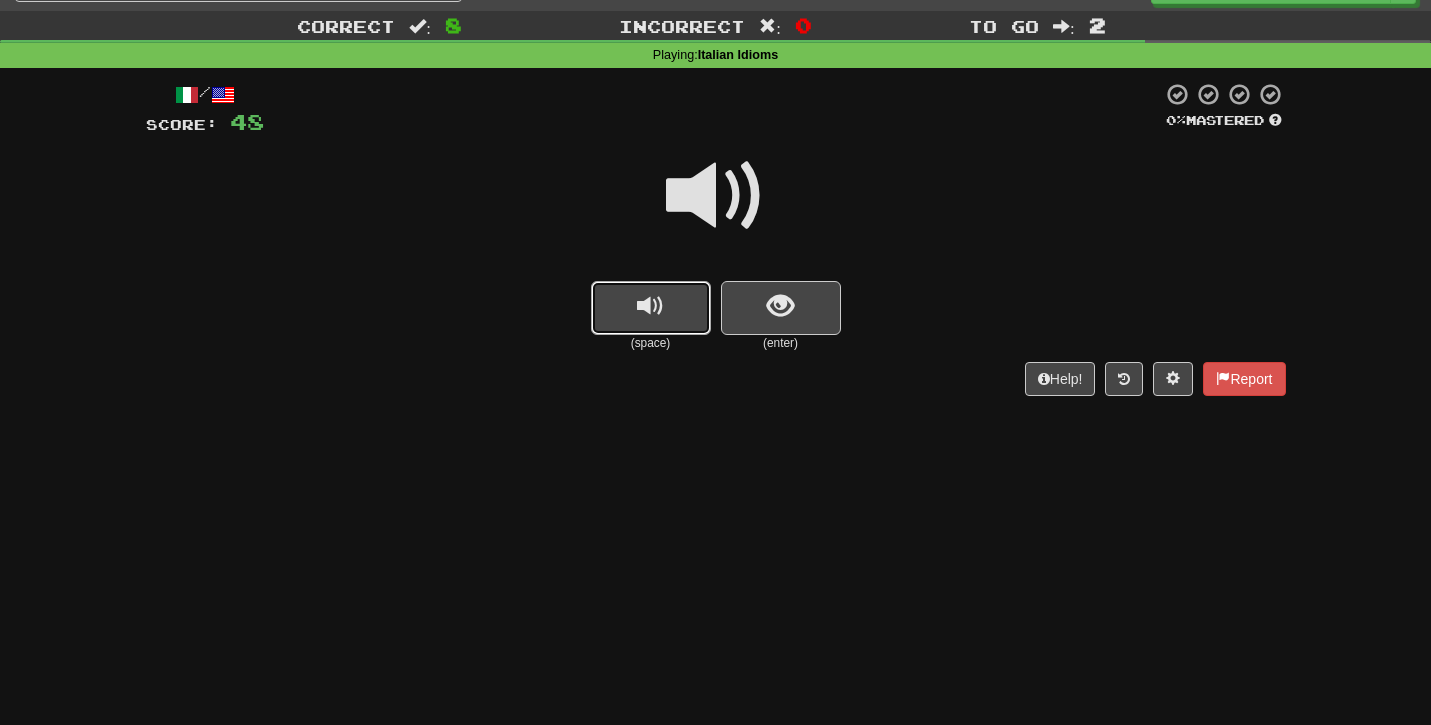 click at bounding box center (650, 306) 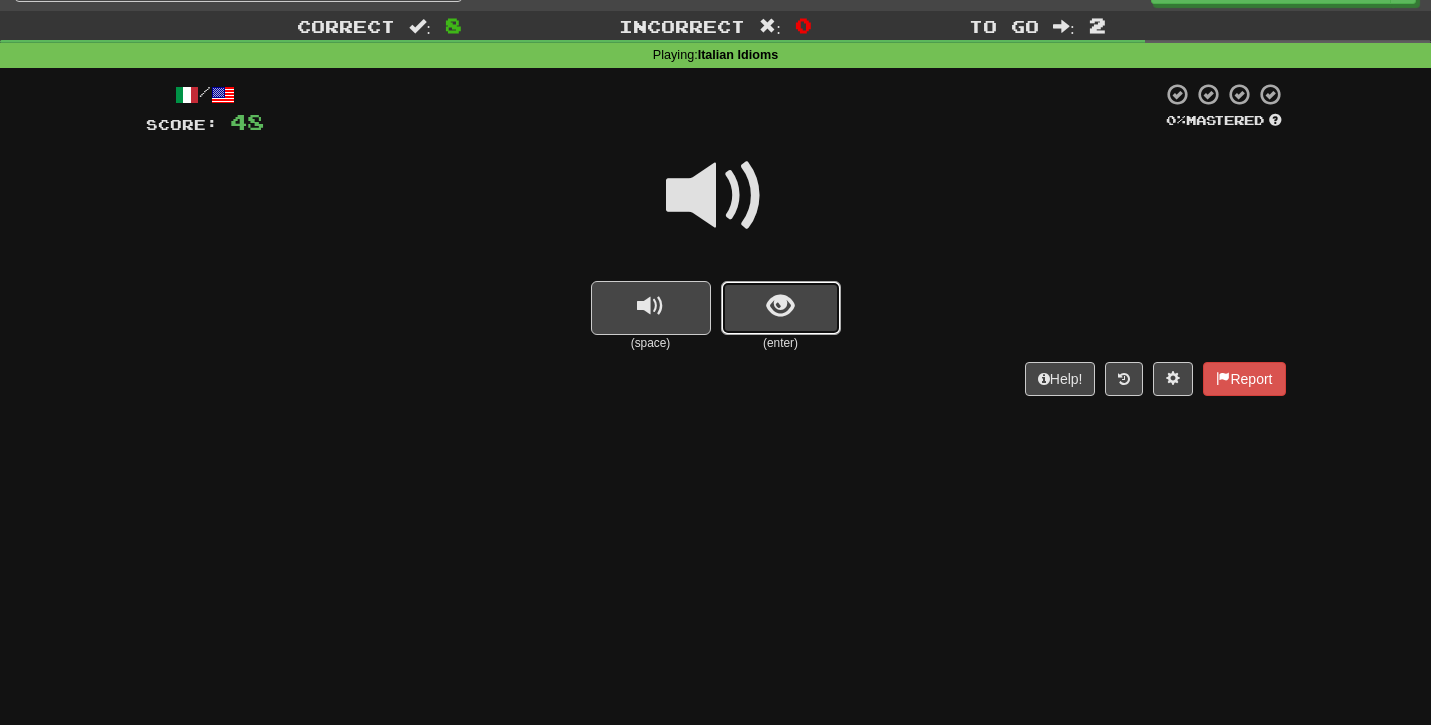 click at bounding box center [781, 308] 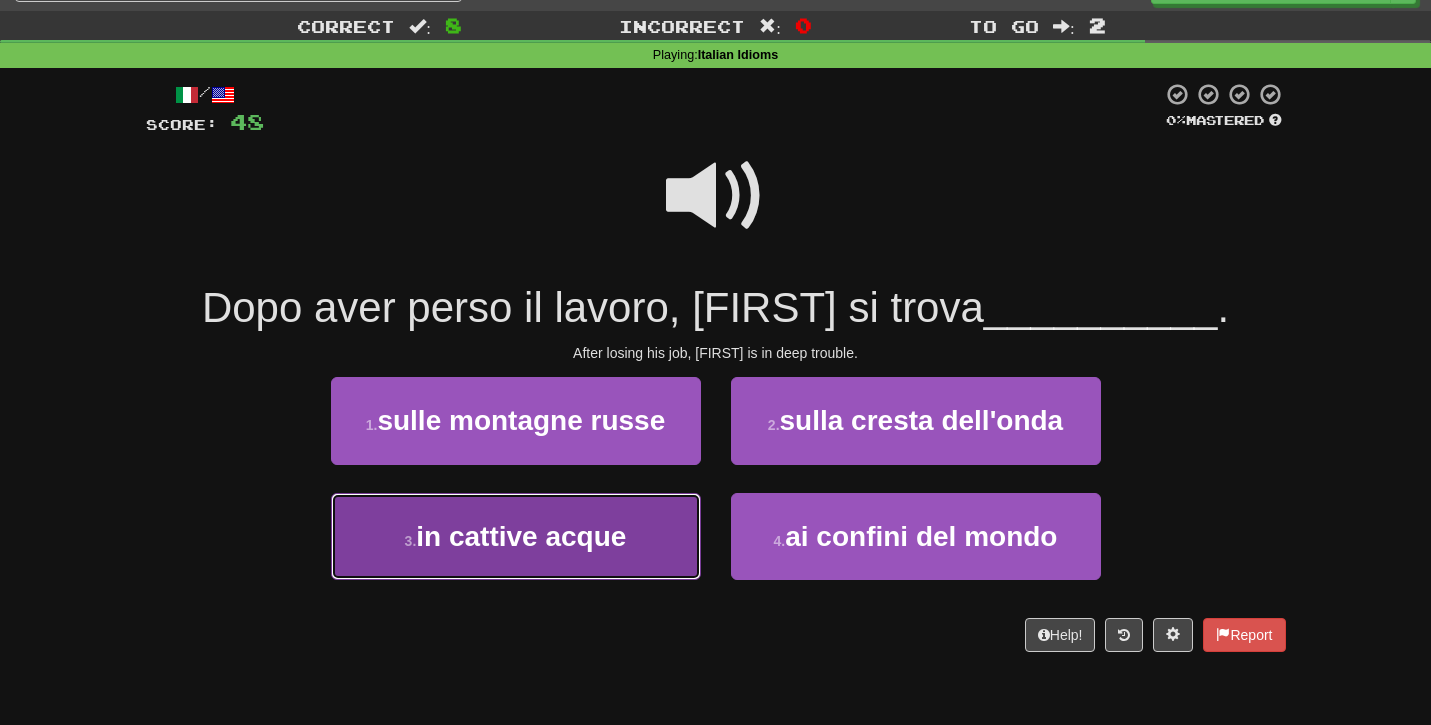 click on "3 .  in cattive acque" at bounding box center [516, 536] 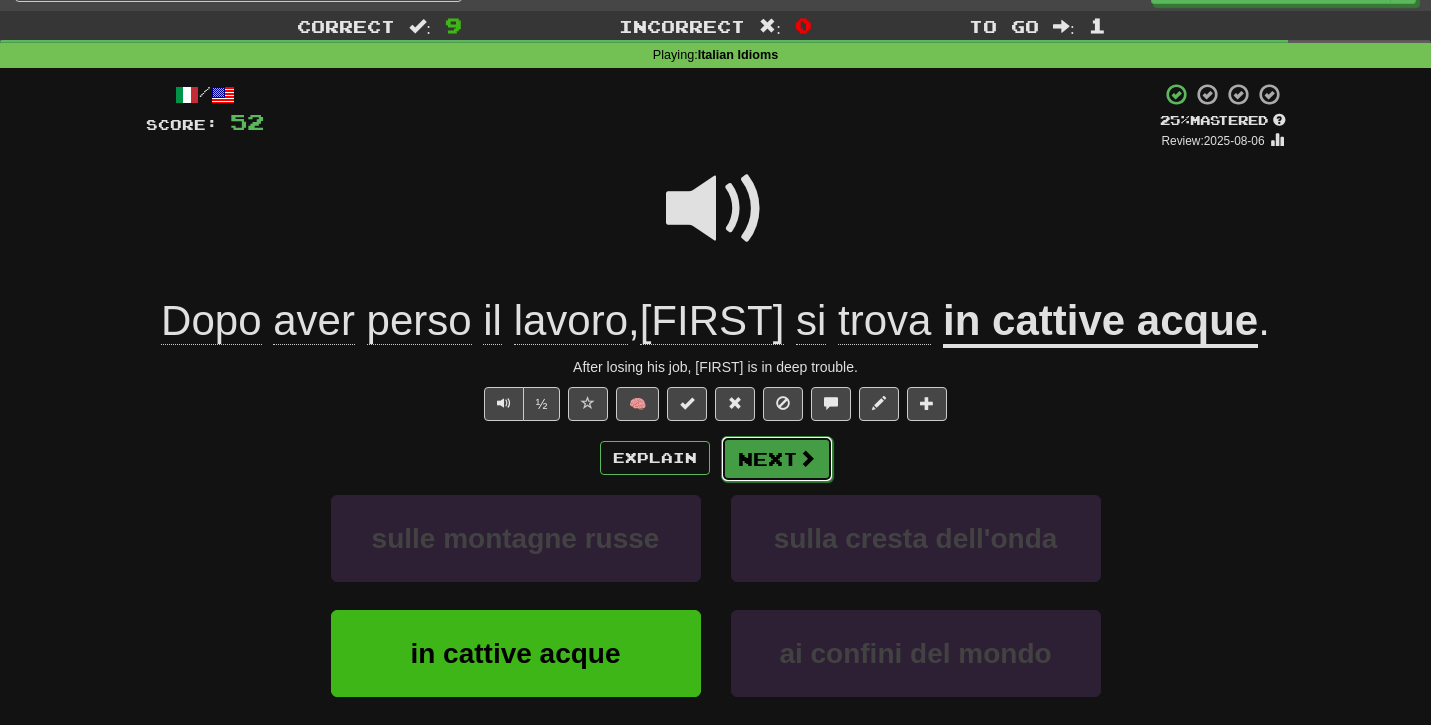 click on "Next" at bounding box center (777, 459) 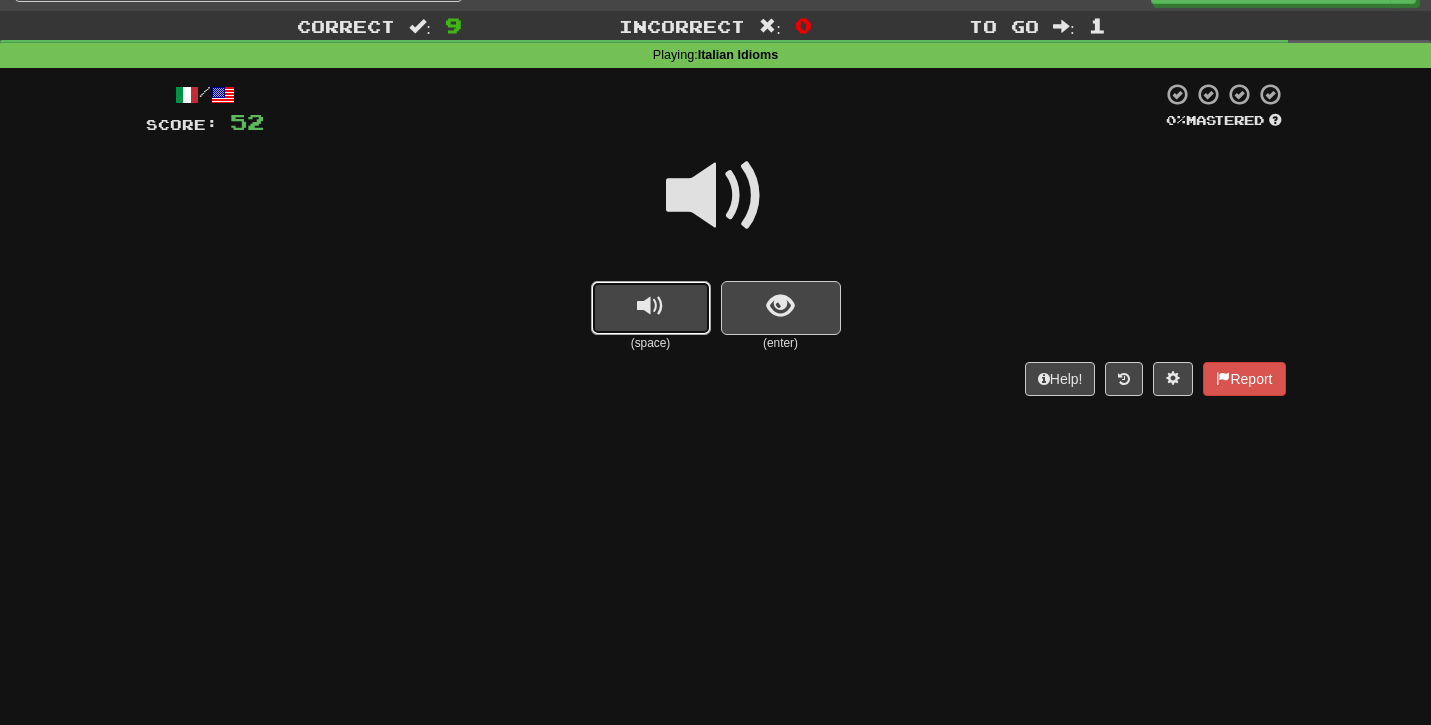 click at bounding box center (651, 308) 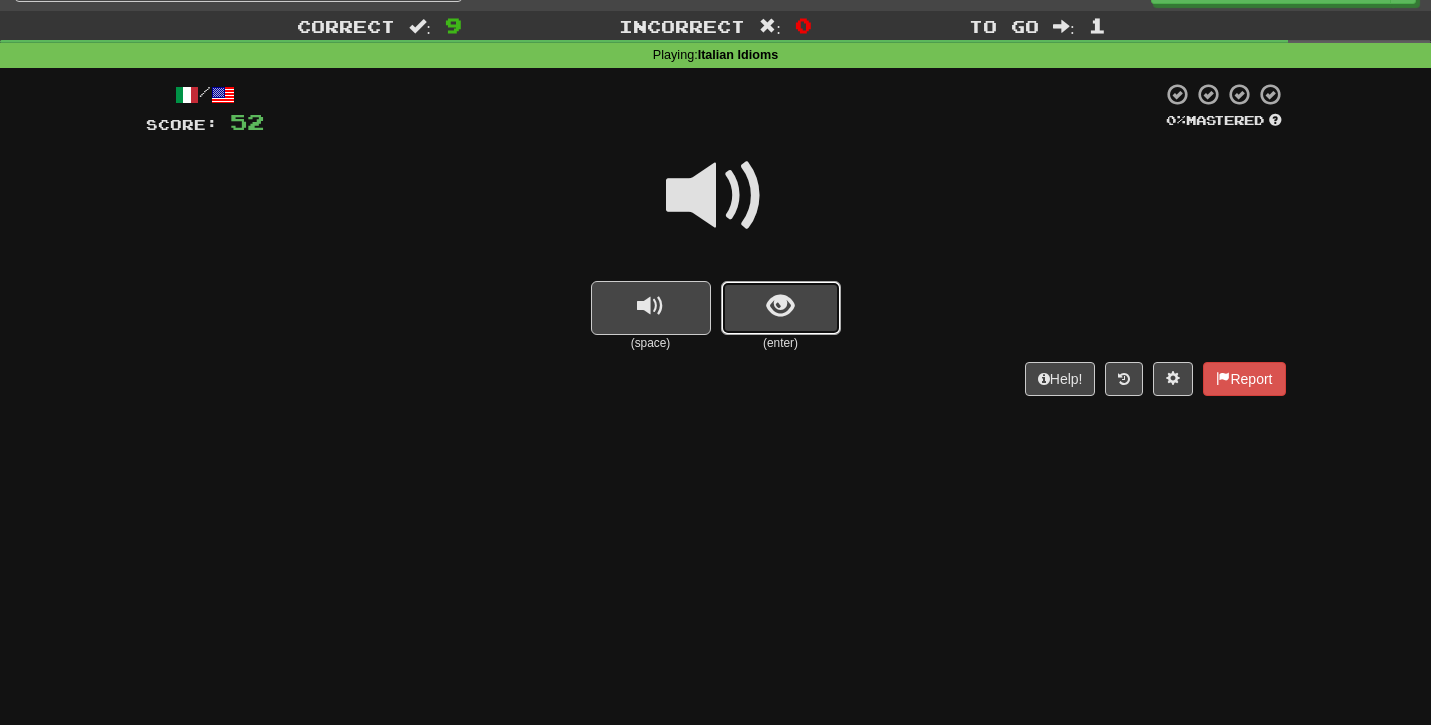 click at bounding box center (780, 306) 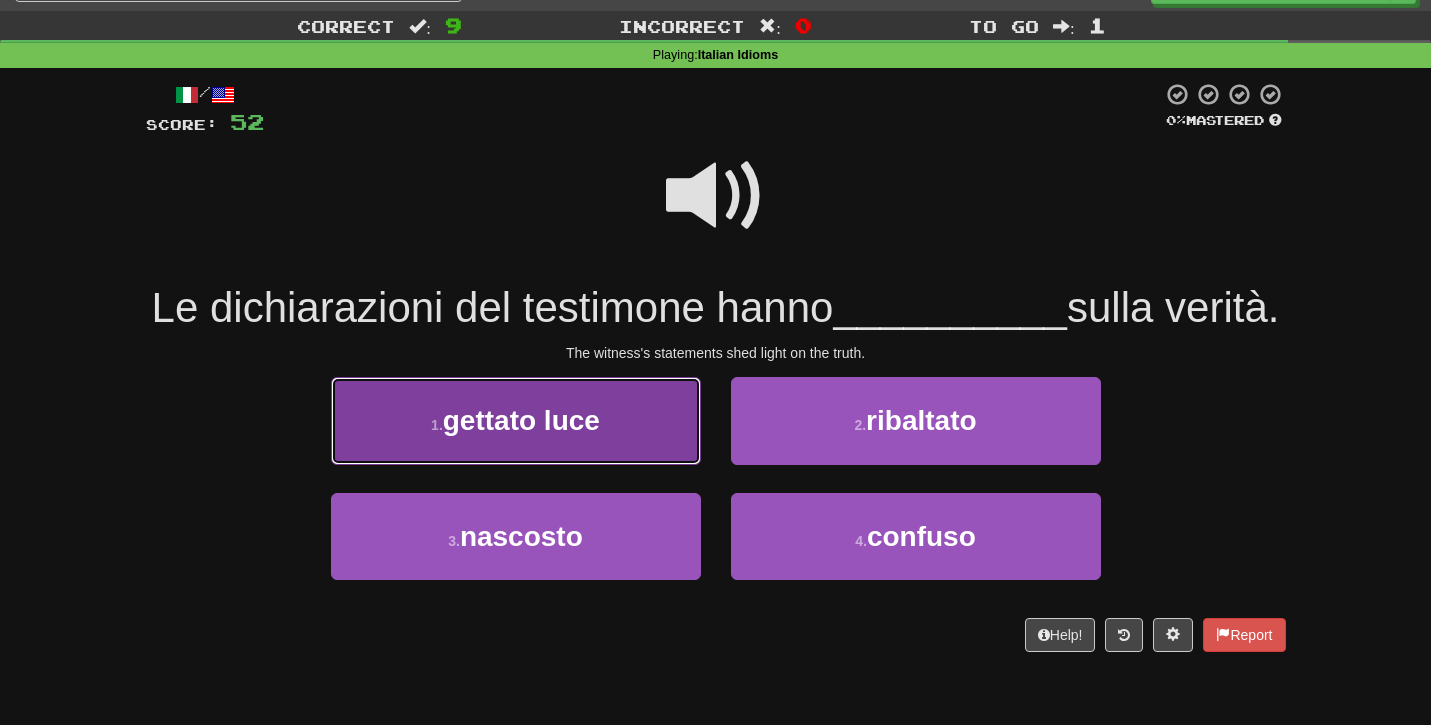 click on "gettato luce" at bounding box center [521, 420] 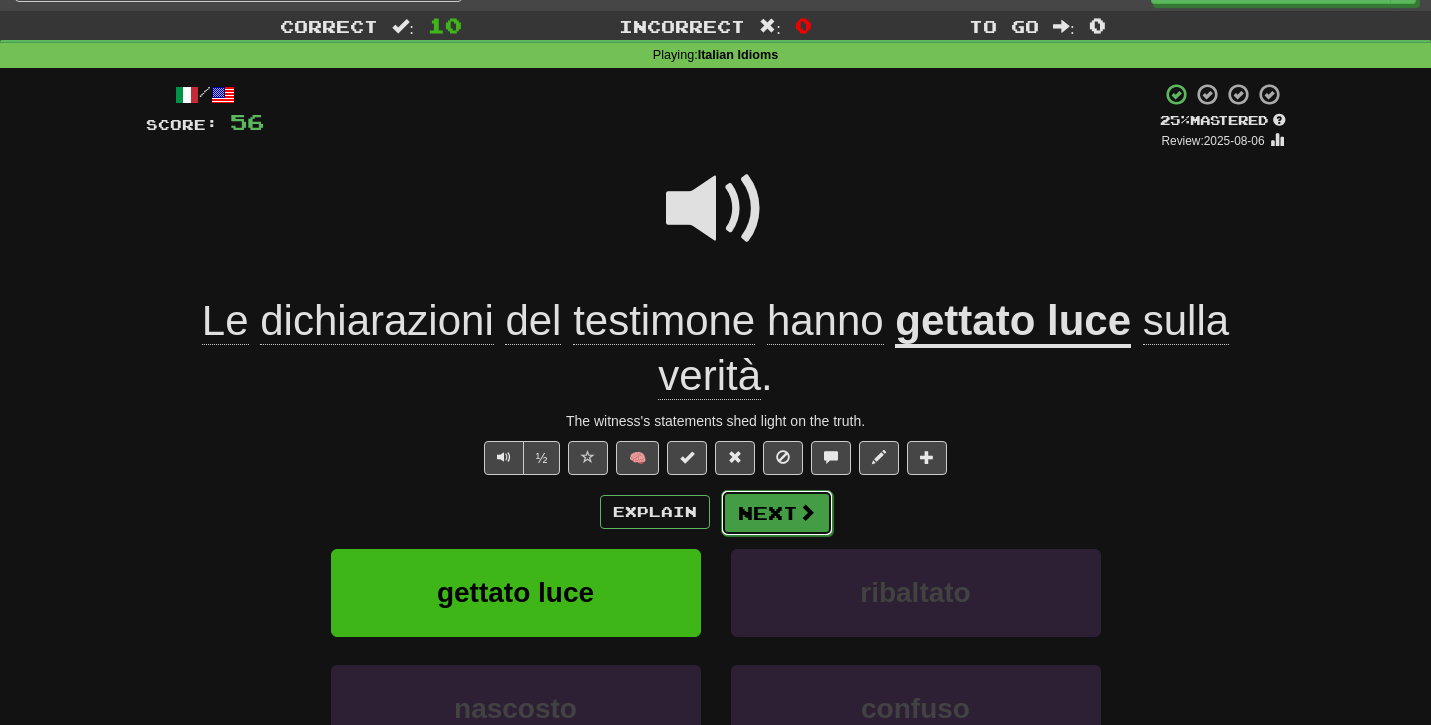 click on "Next" at bounding box center (777, 513) 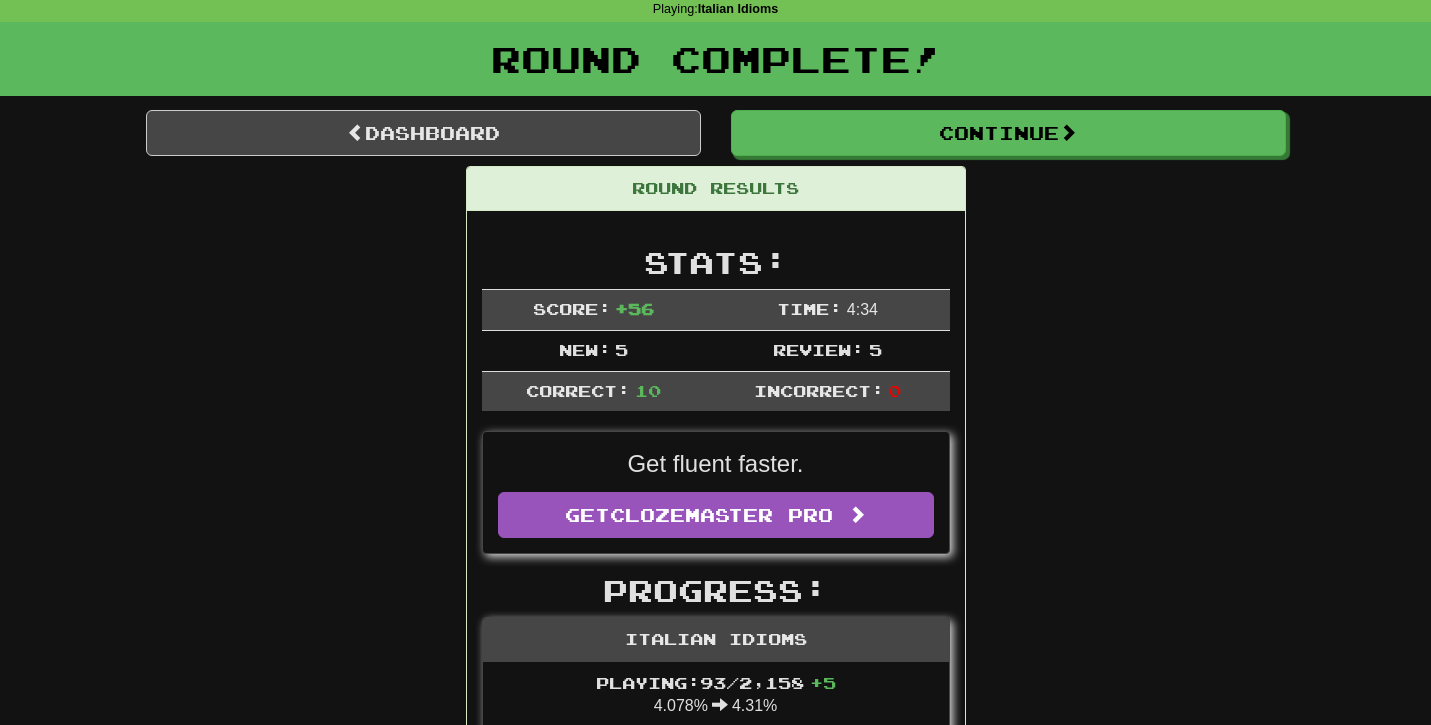 scroll, scrollTop: 57, scrollLeft: 0, axis: vertical 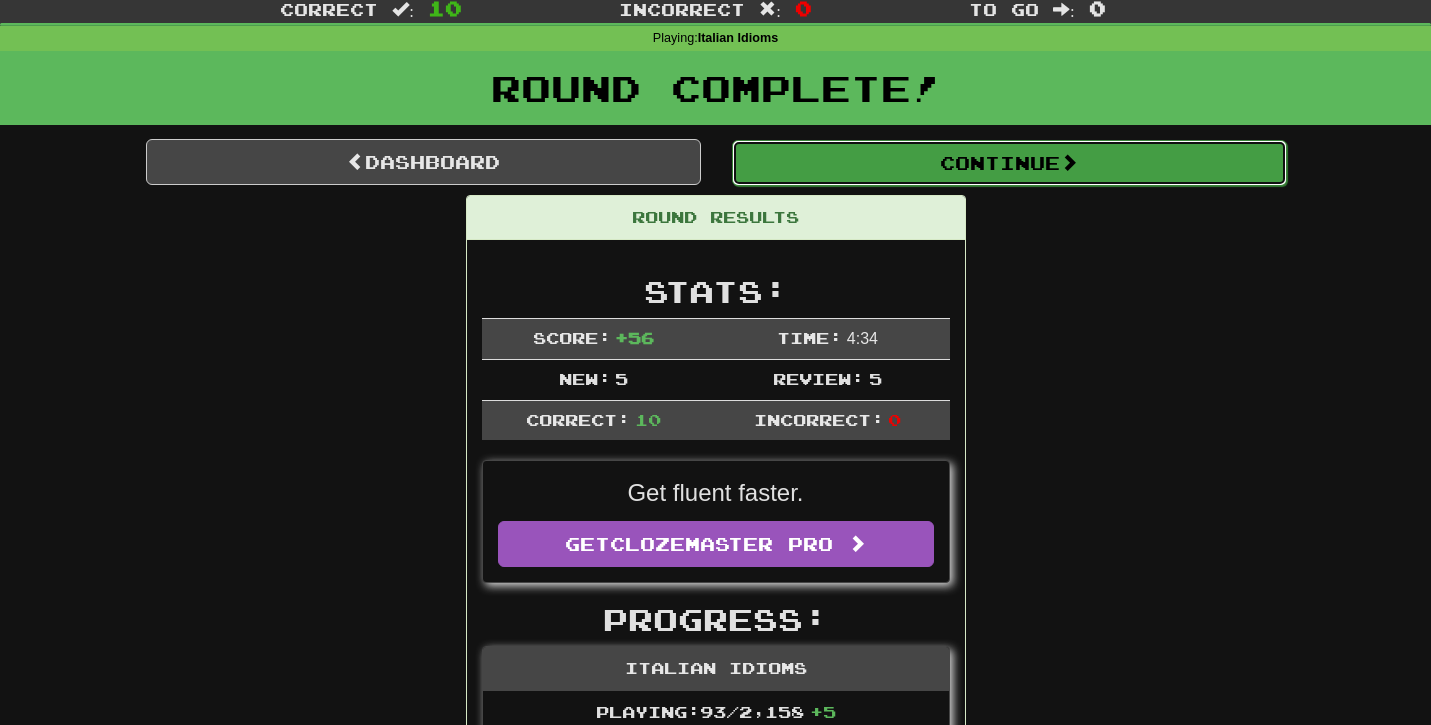 click on "Continue" at bounding box center [1009, 163] 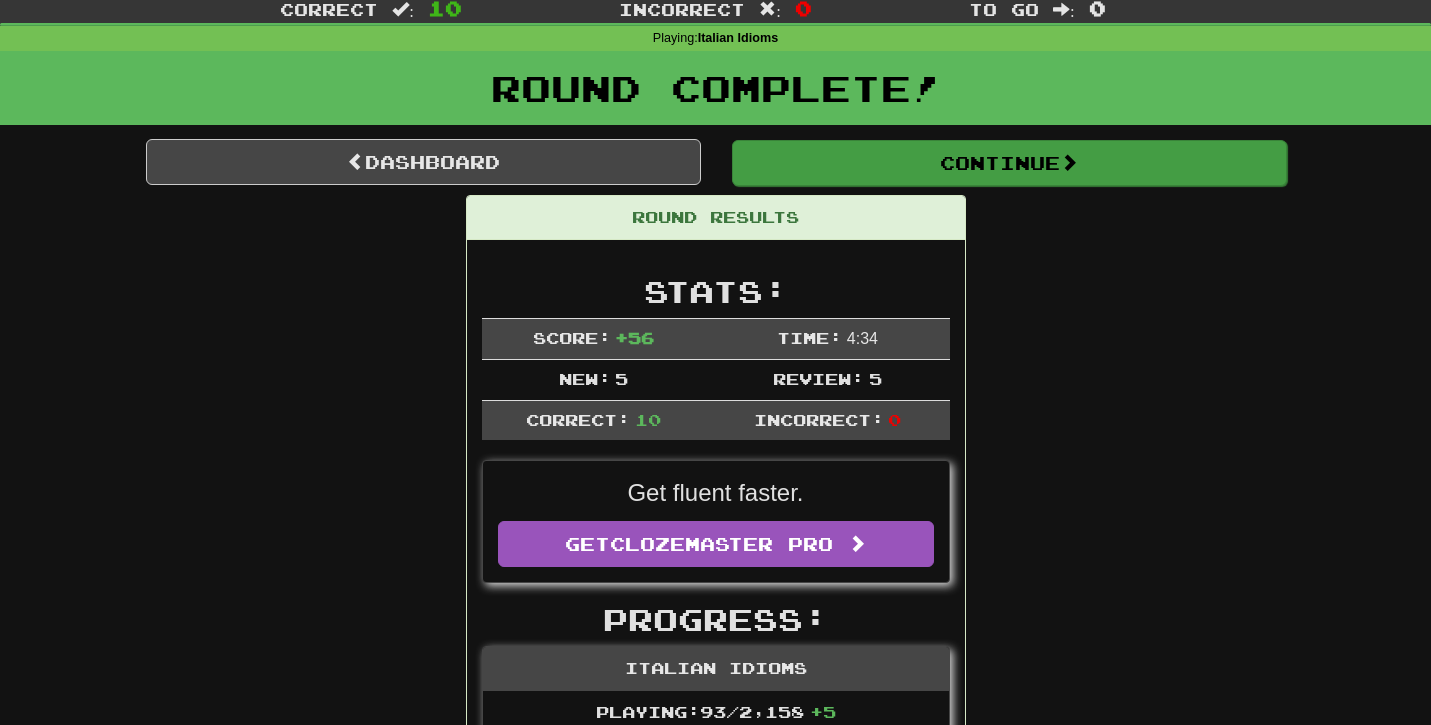 scroll, scrollTop: 97, scrollLeft: 0, axis: vertical 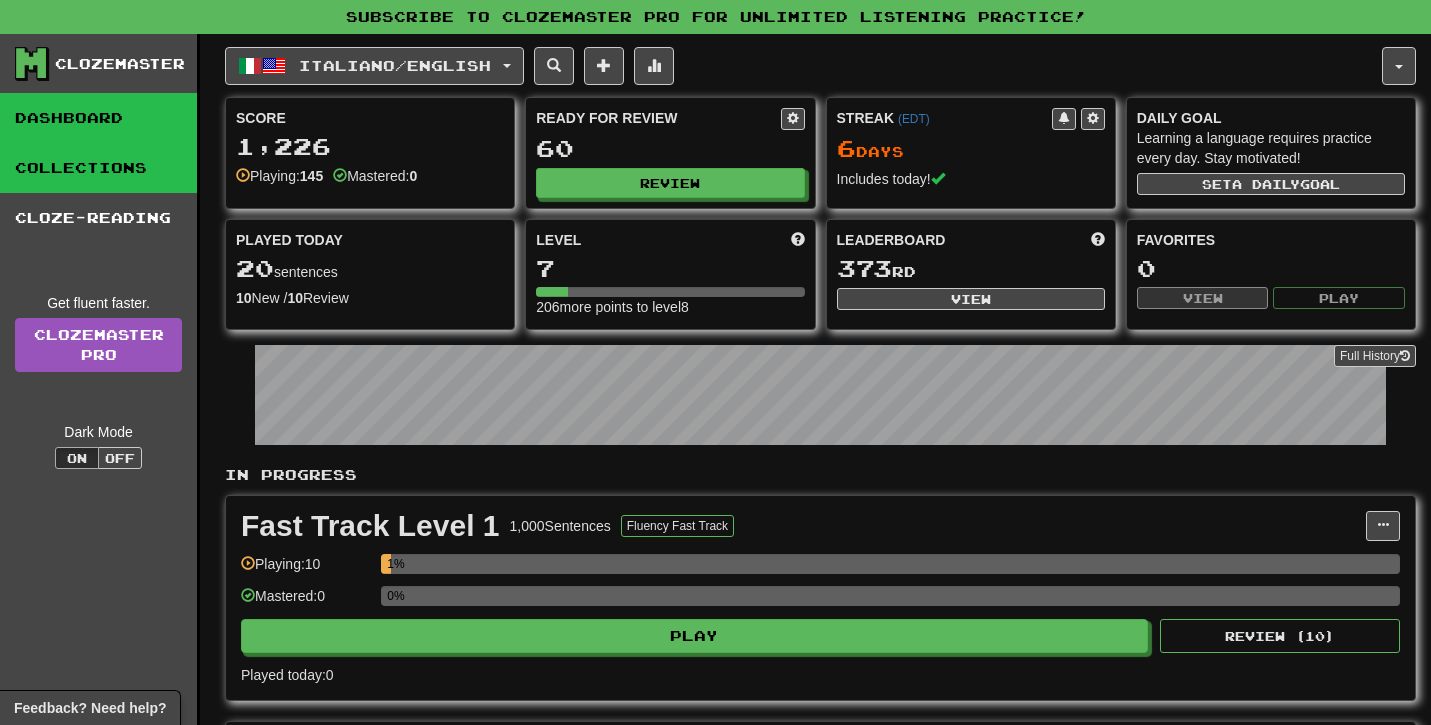 click on "Collections" at bounding box center [98, 168] 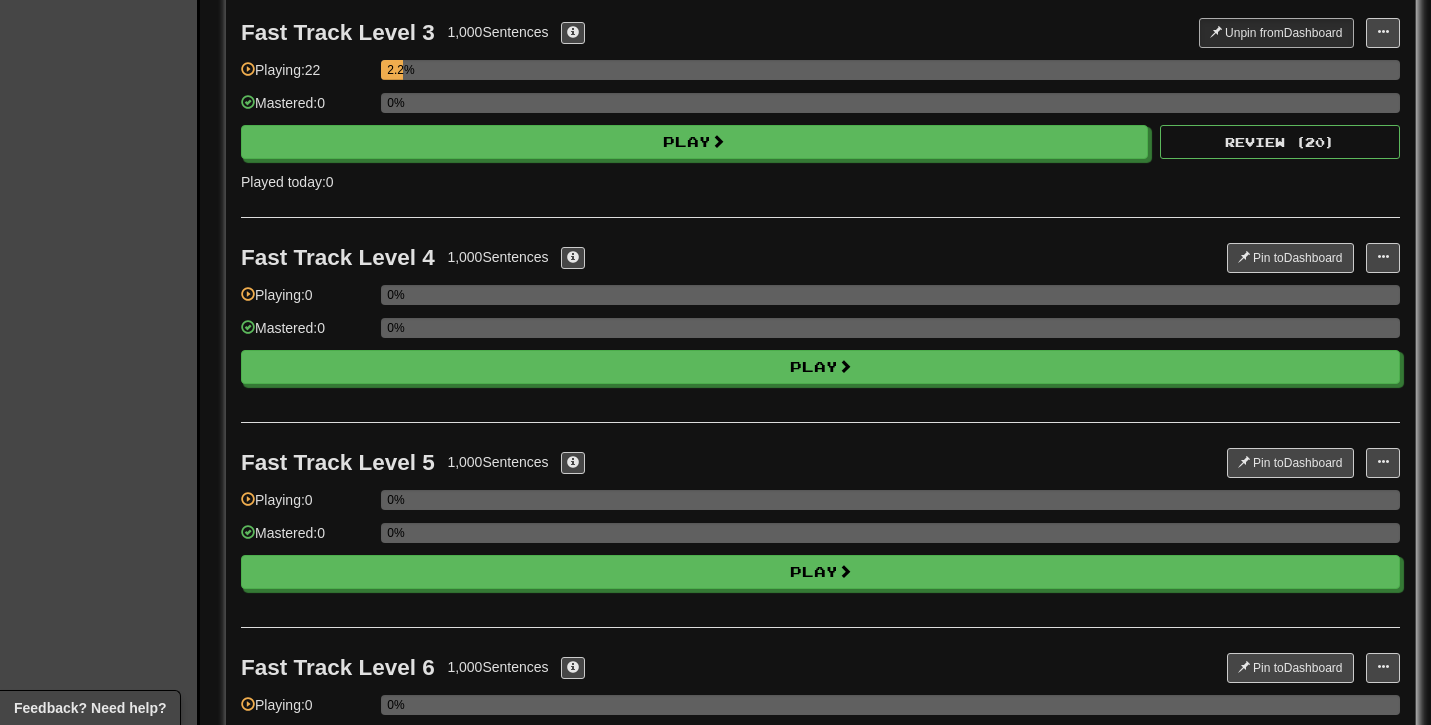 scroll, scrollTop: 0, scrollLeft: 0, axis: both 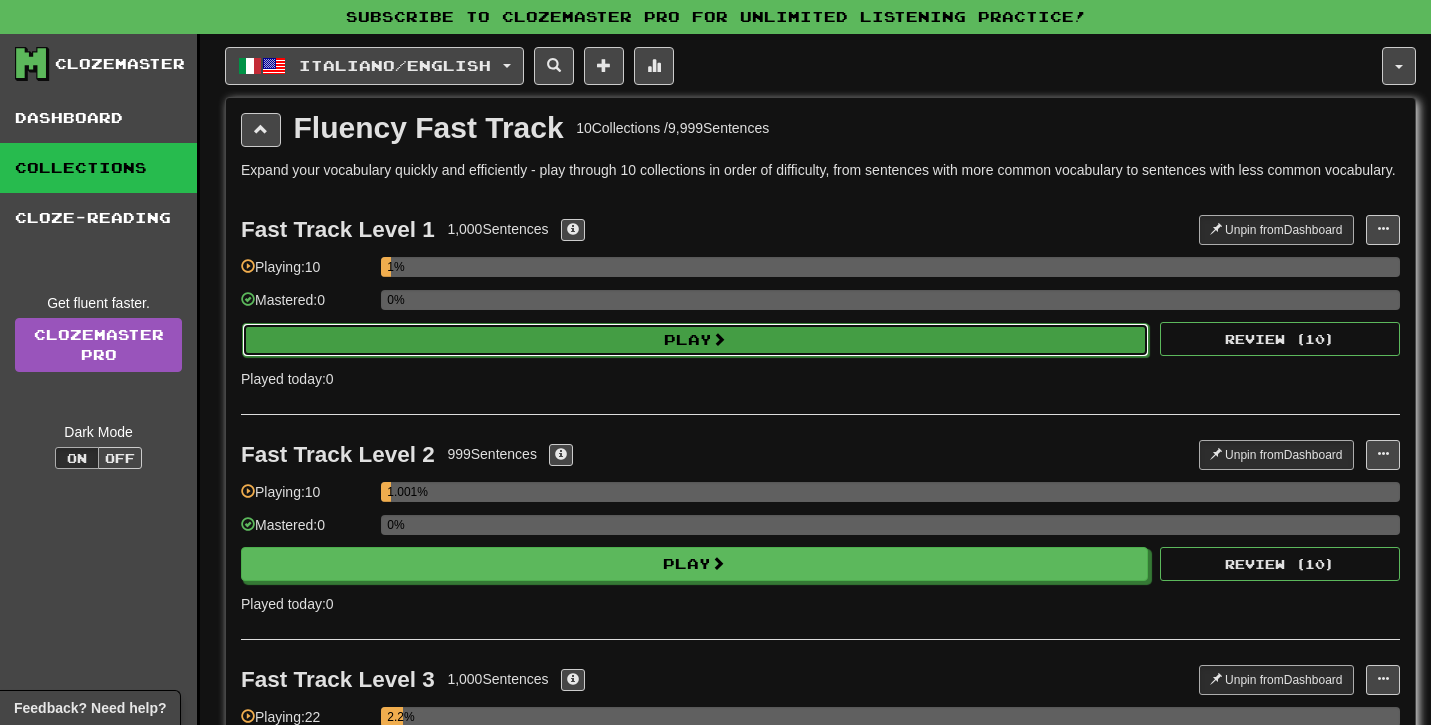 click on "Play" at bounding box center (695, 340) 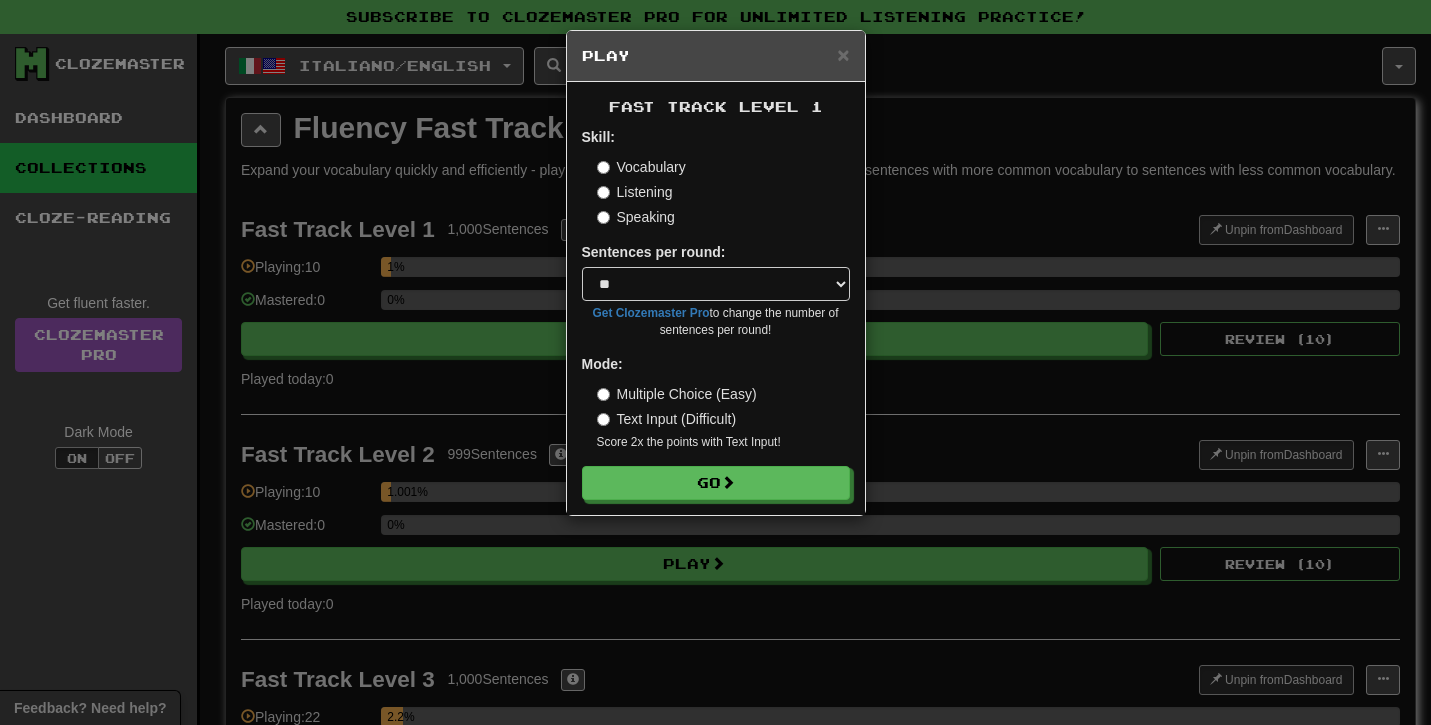 click on "Text Input (Difficult)" at bounding box center [667, 419] 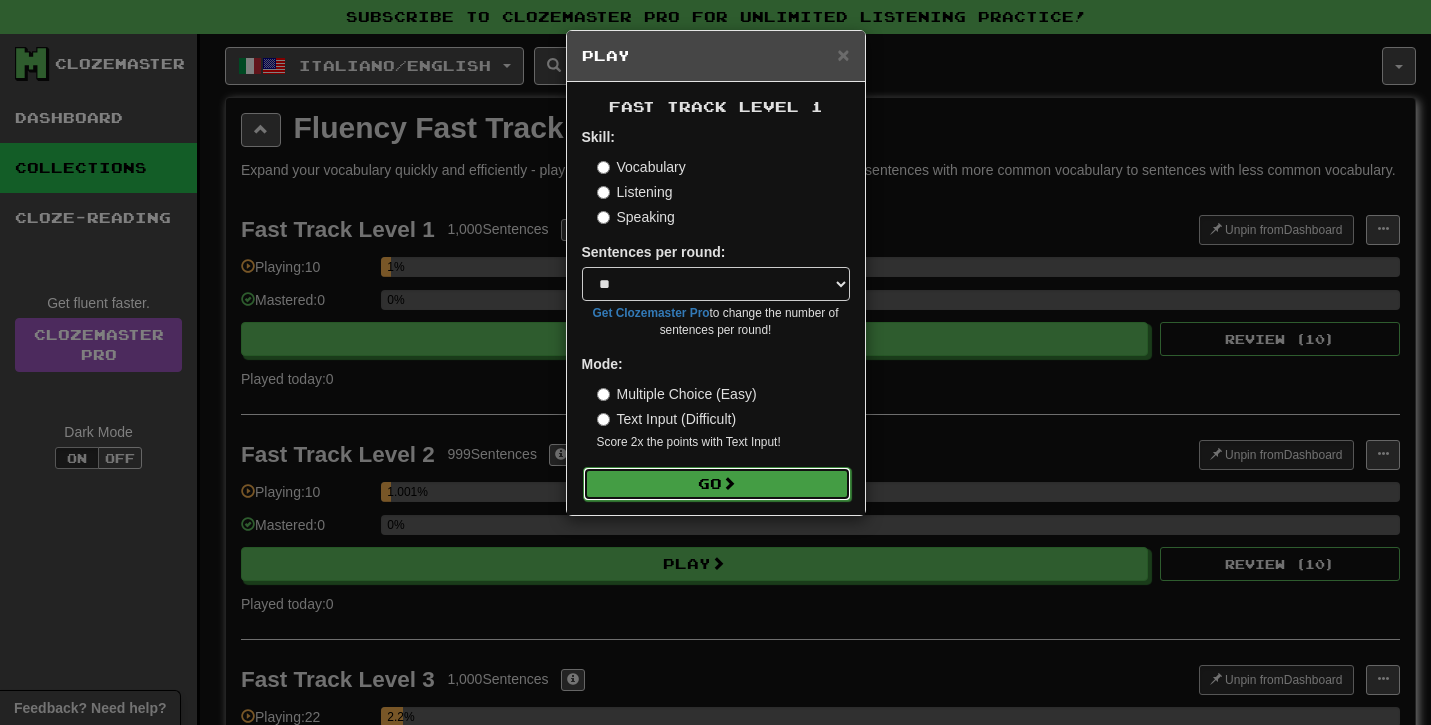 click on "Go" at bounding box center [717, 484] 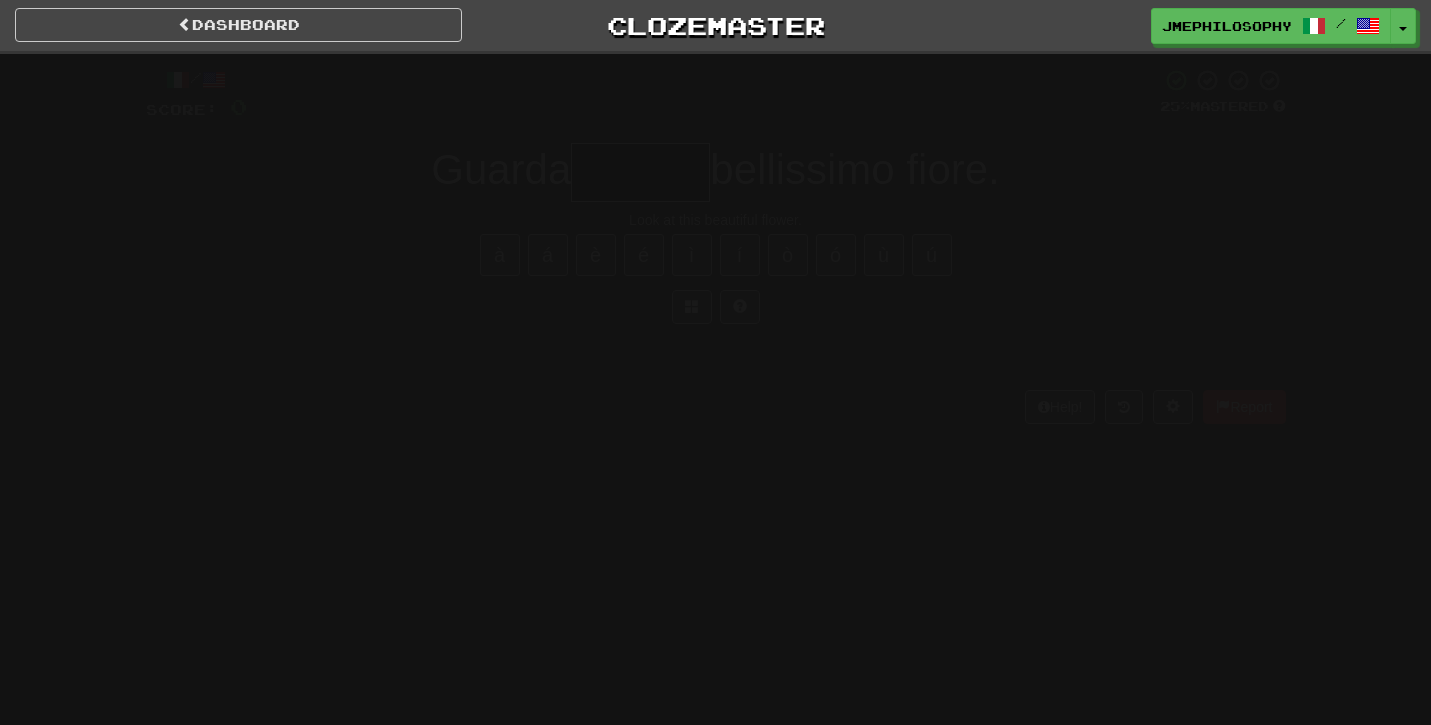 scroll, scrollTop: 0, scrollLeft: 0, axis: both 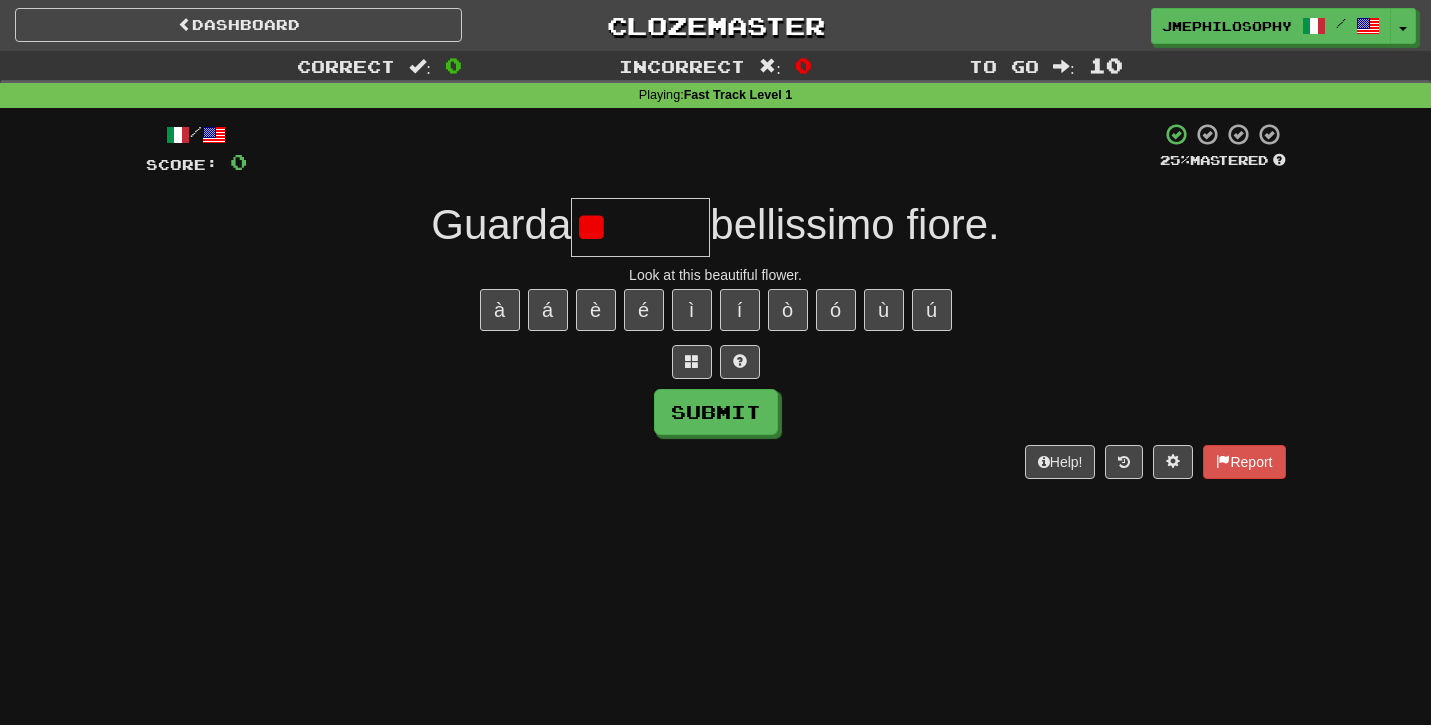 type on "*" 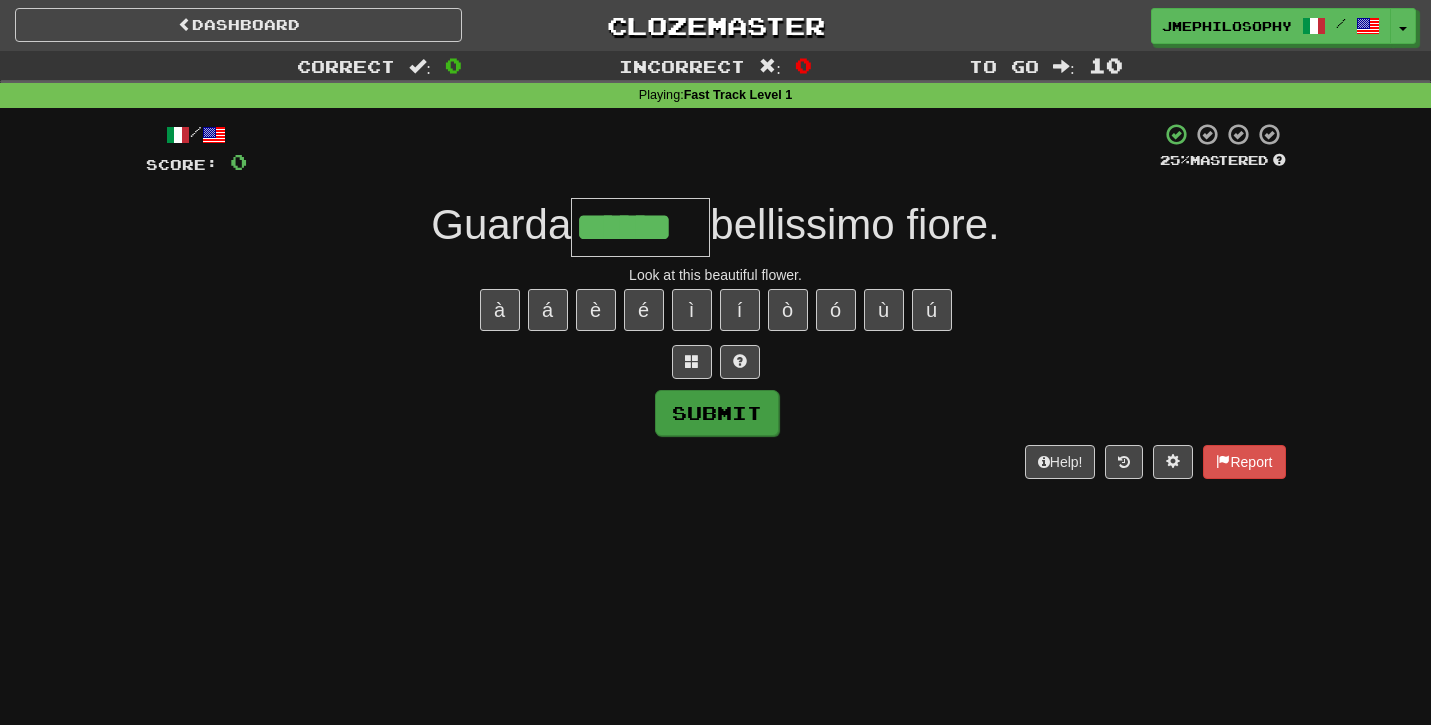 type on "******" 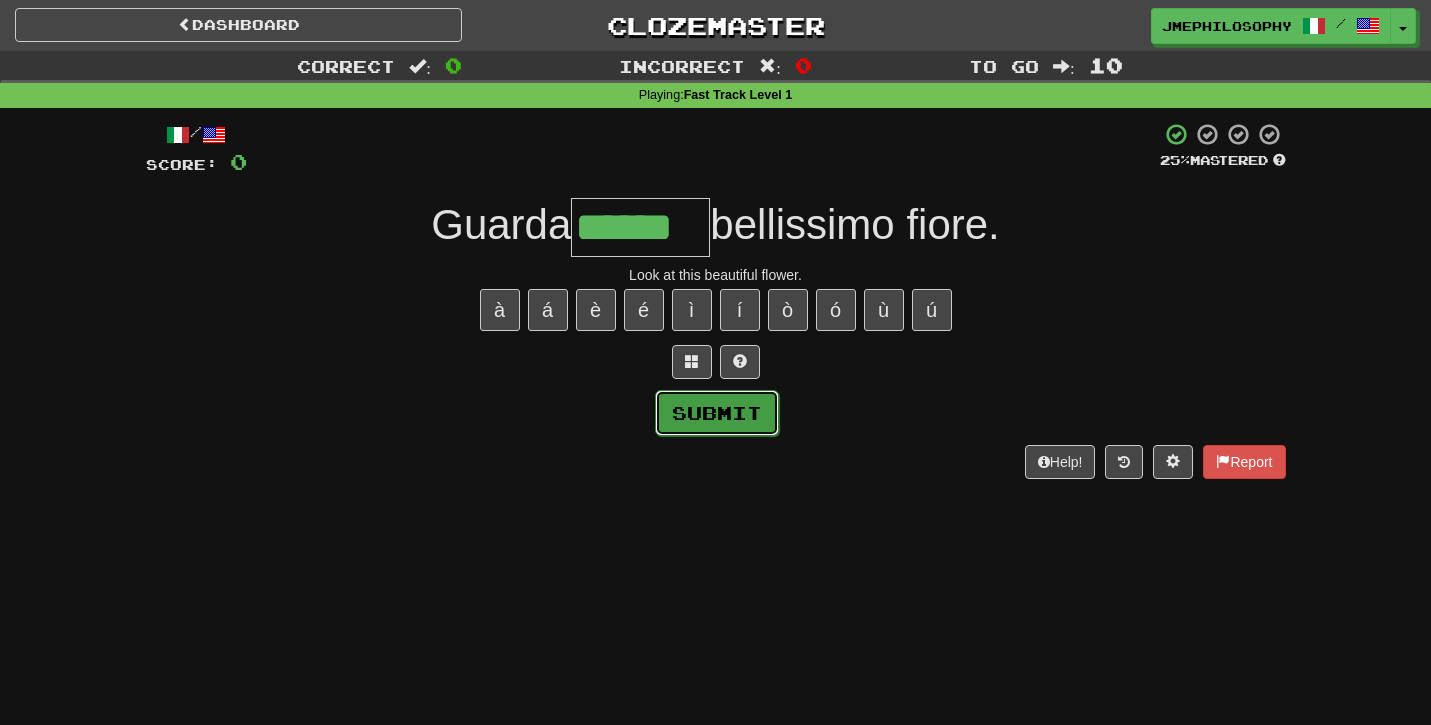 click on "Submit" at bounding box center (717, 413) 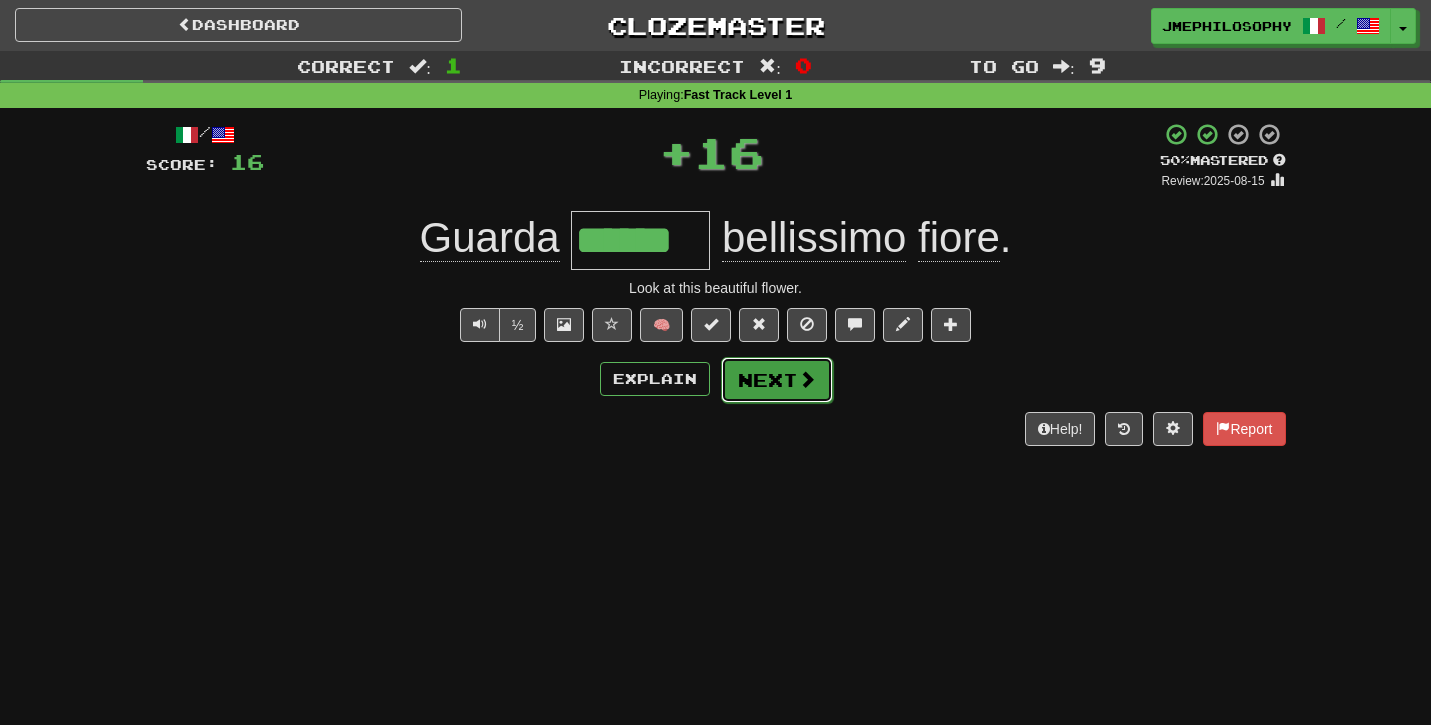click on "Next" at bounding box center (777, 380) 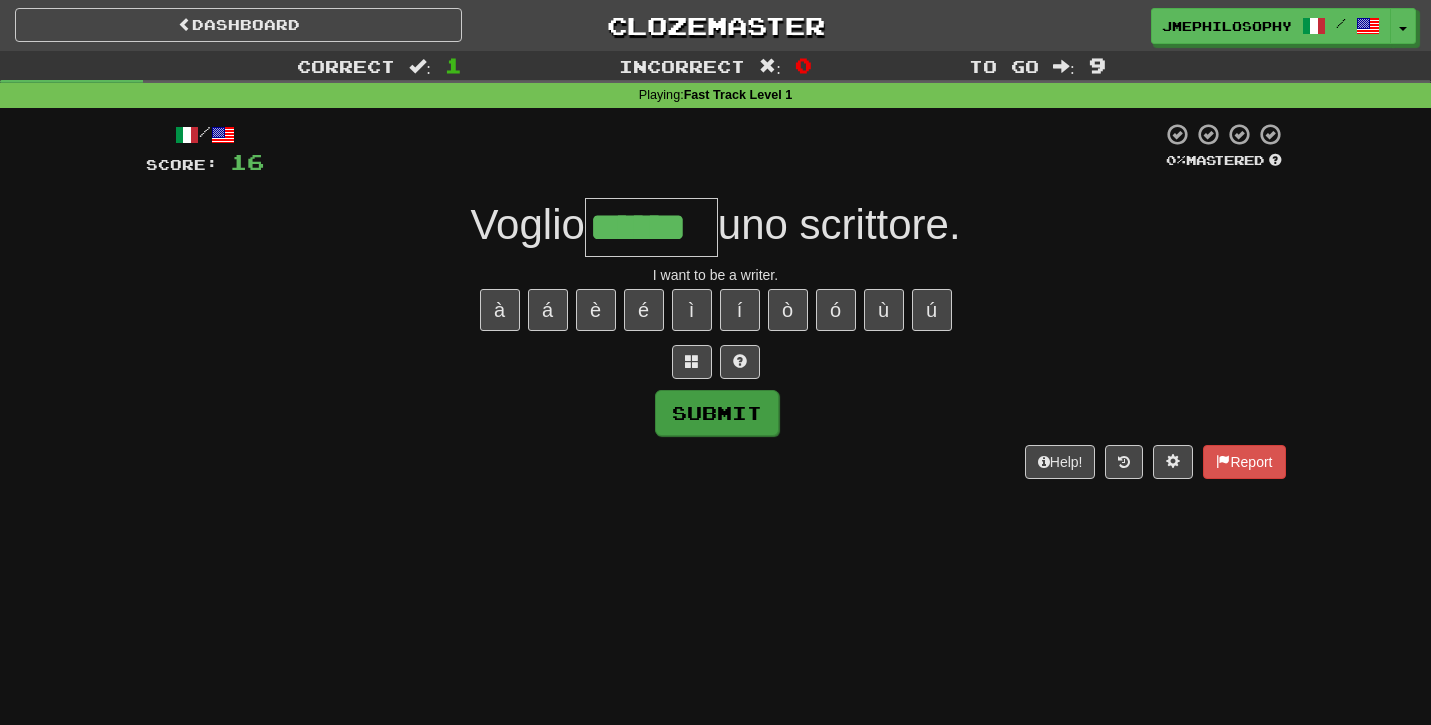 type on "******" 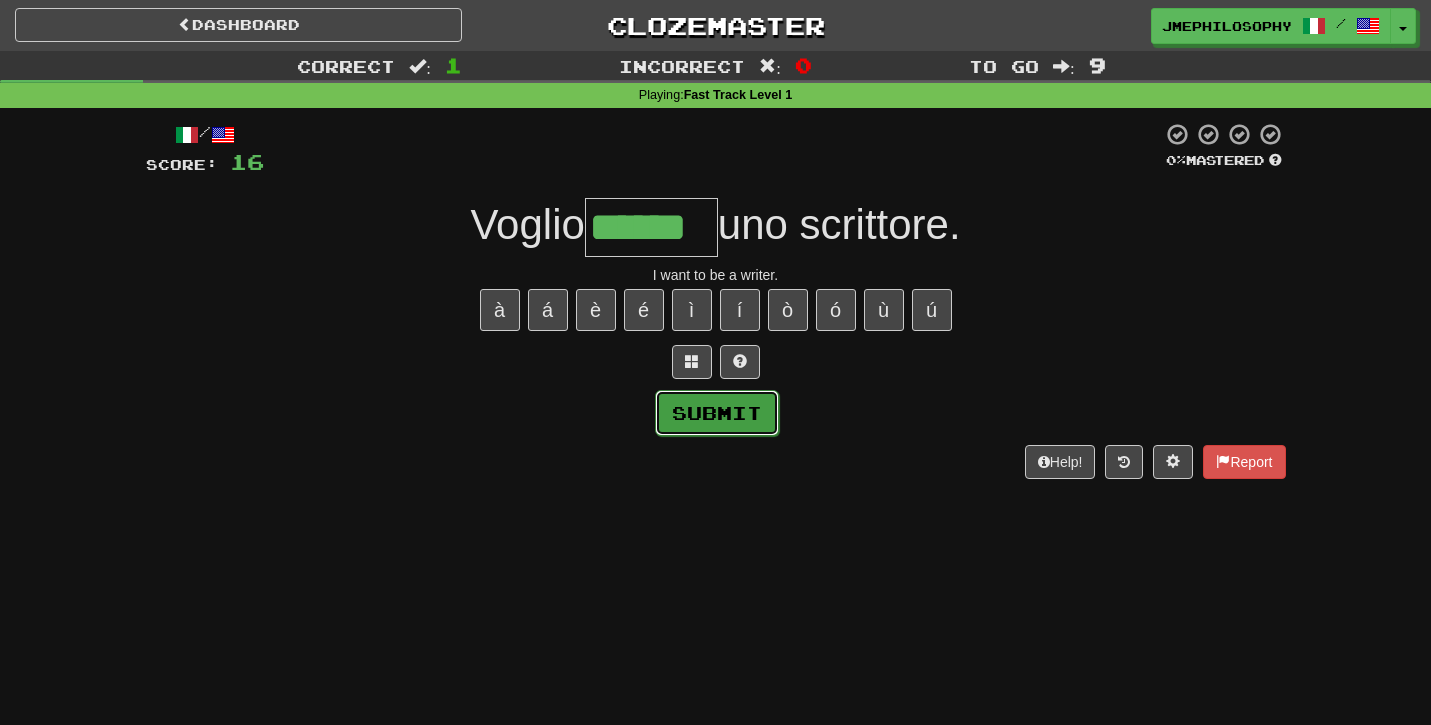 click on "Submit" at bounding box center [717, 413] 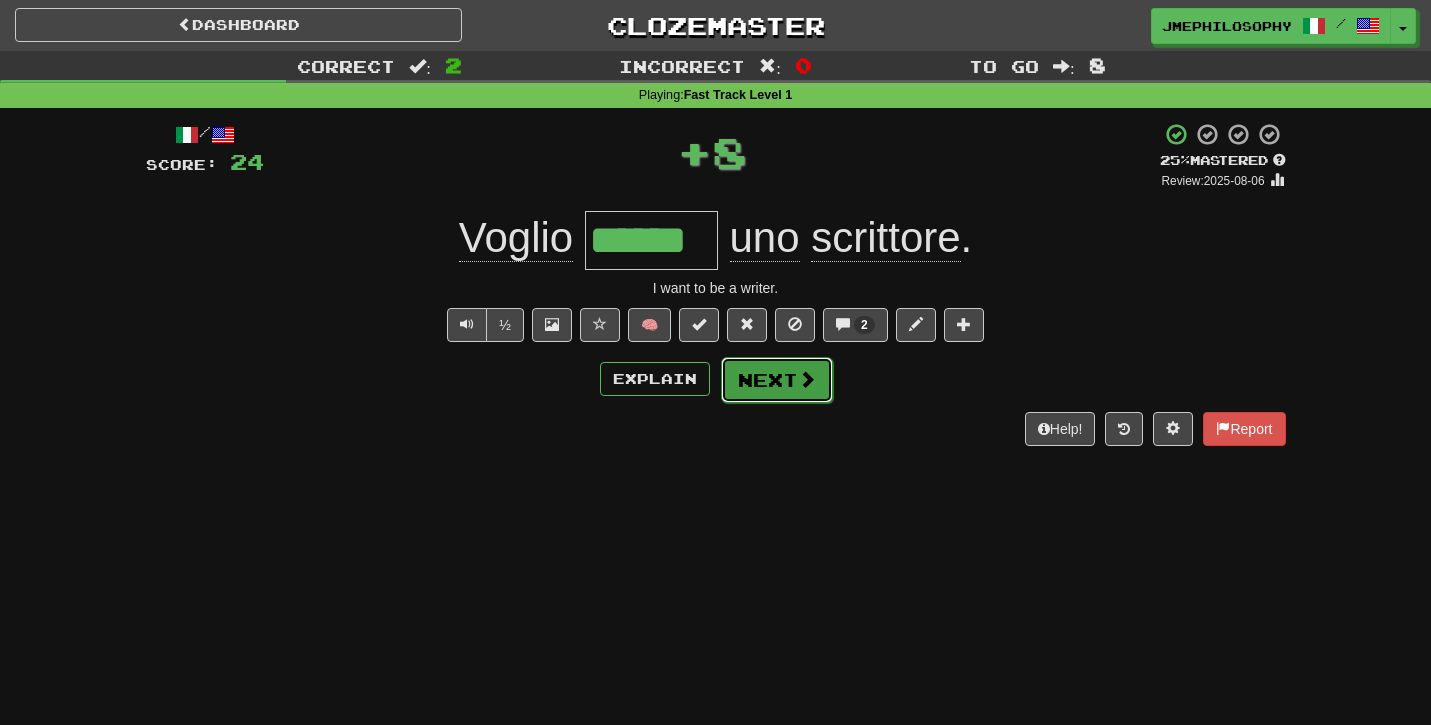 click on "Next" at bounding box center [777, 380] 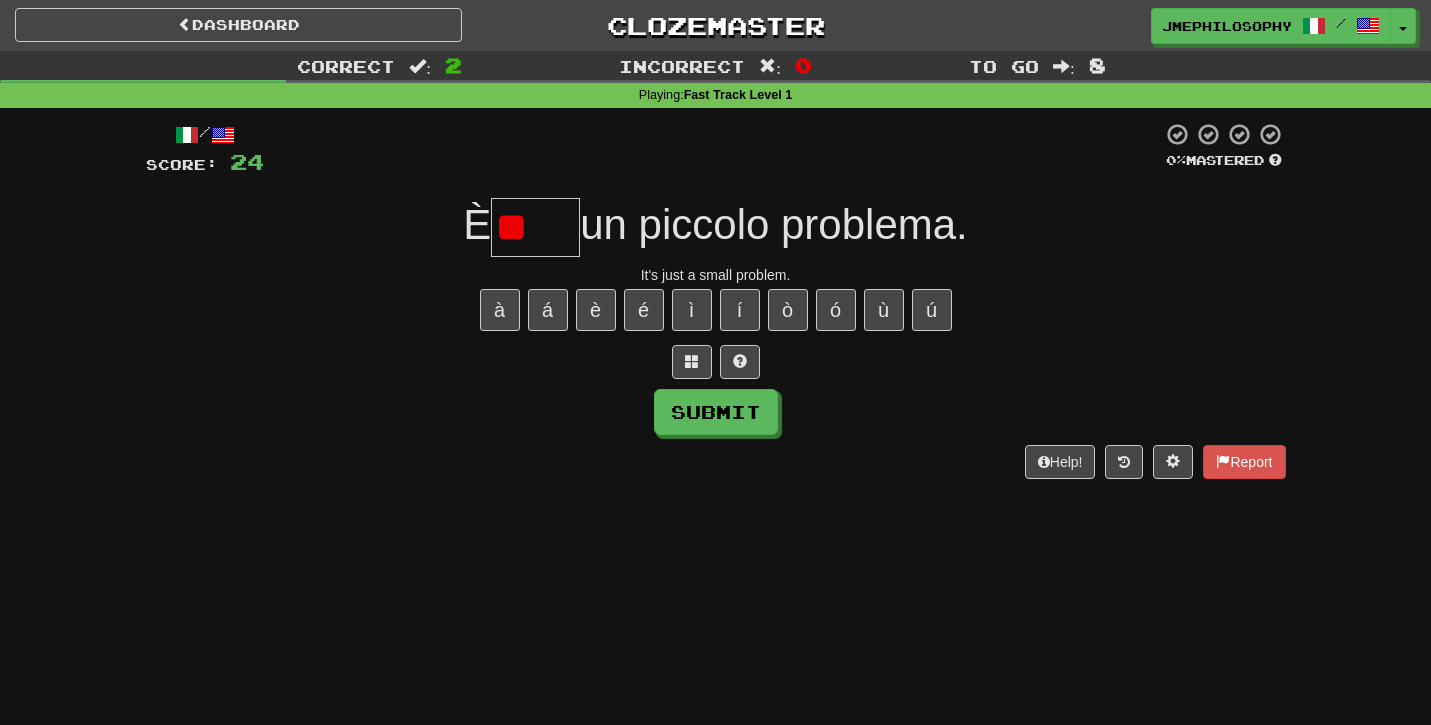 type on "*" 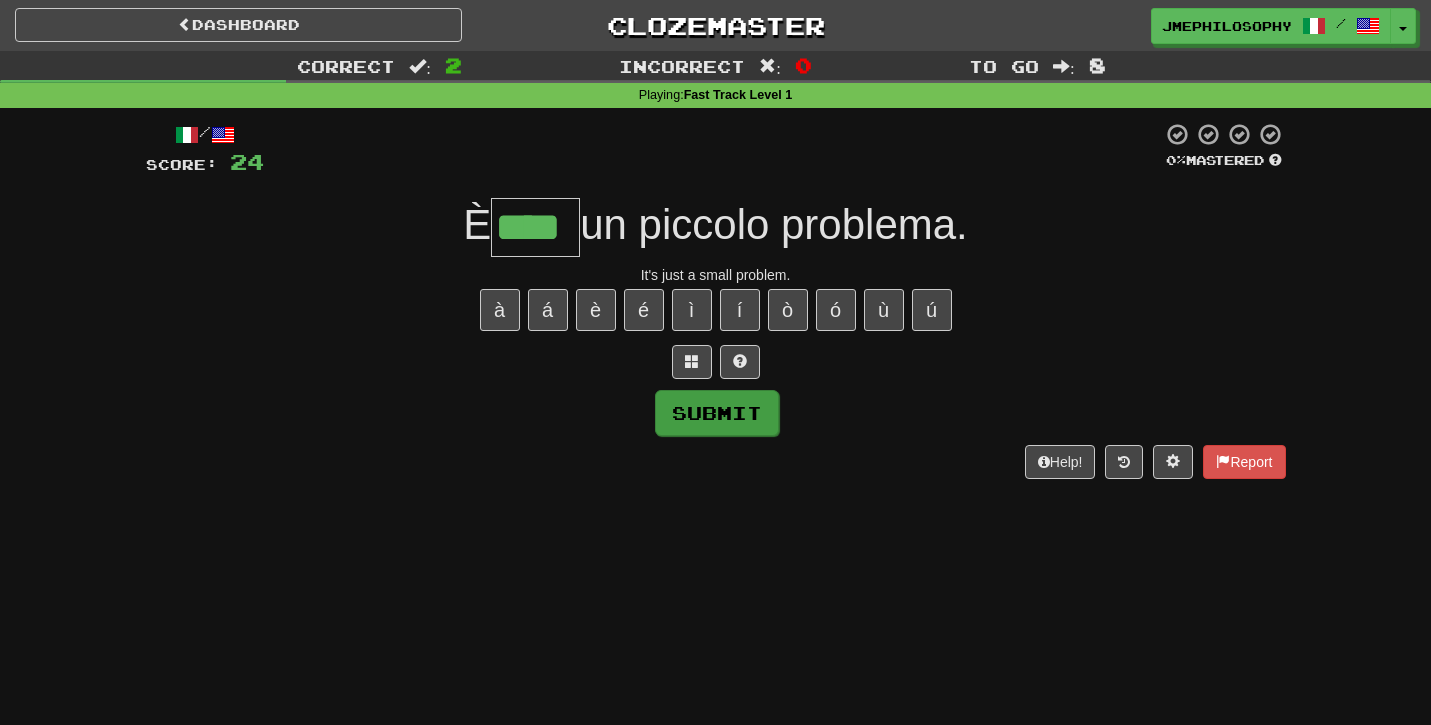 type on "****" 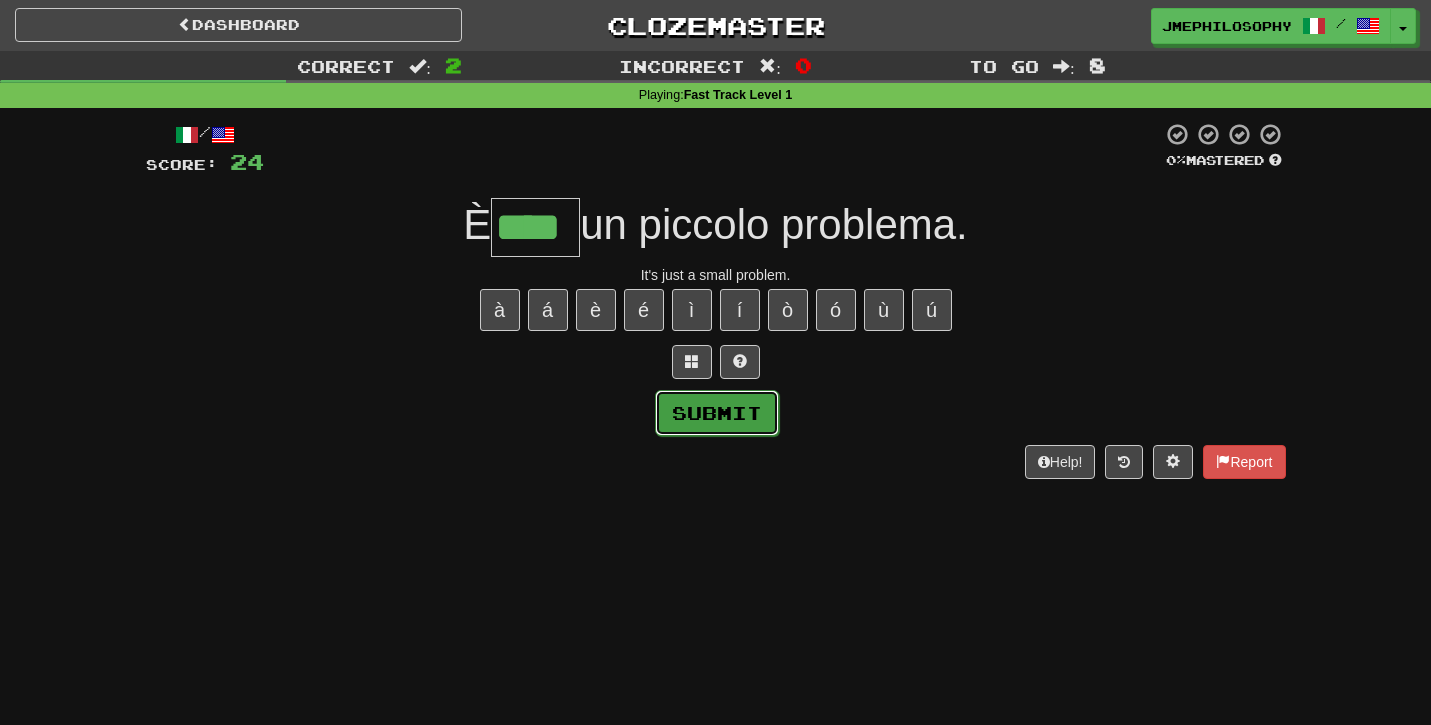 click on "Submit" at bounding box center [717, 413] 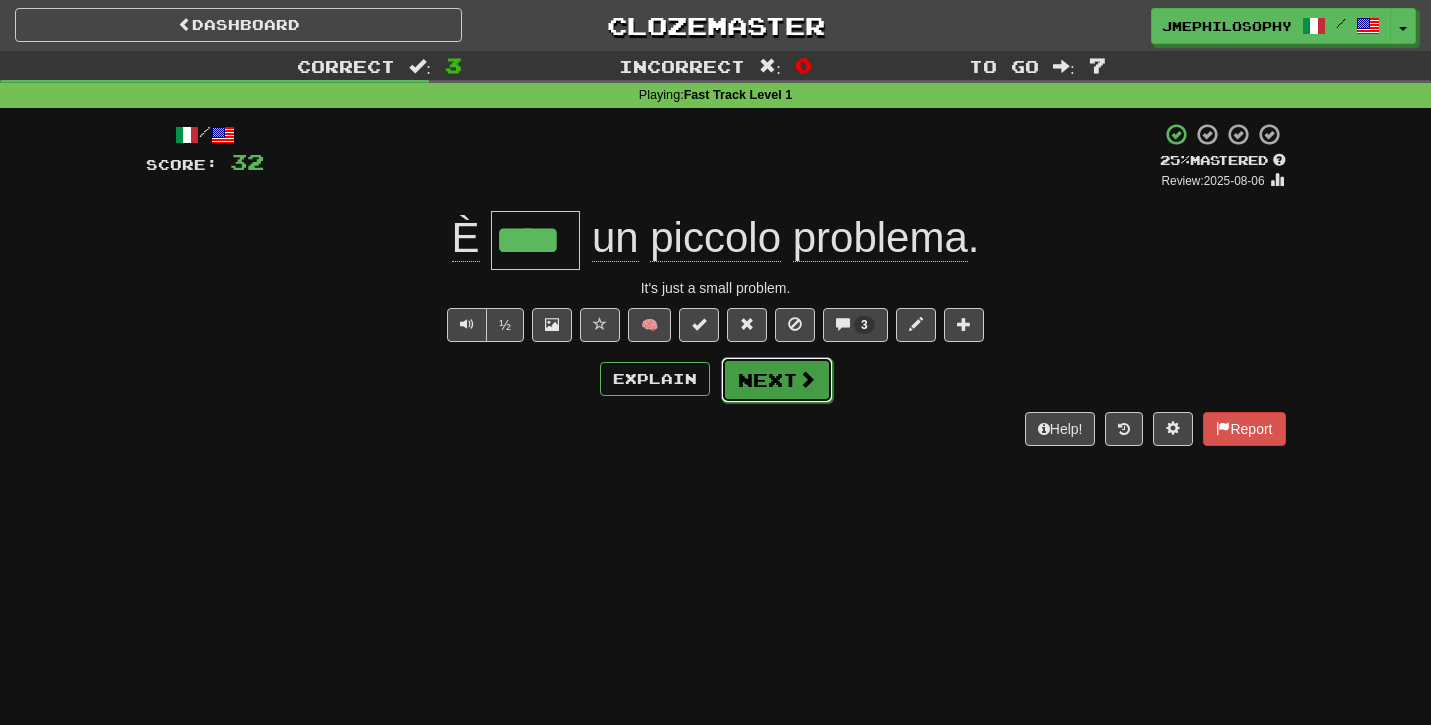 click on "Next" at bounding box center (777, 380) 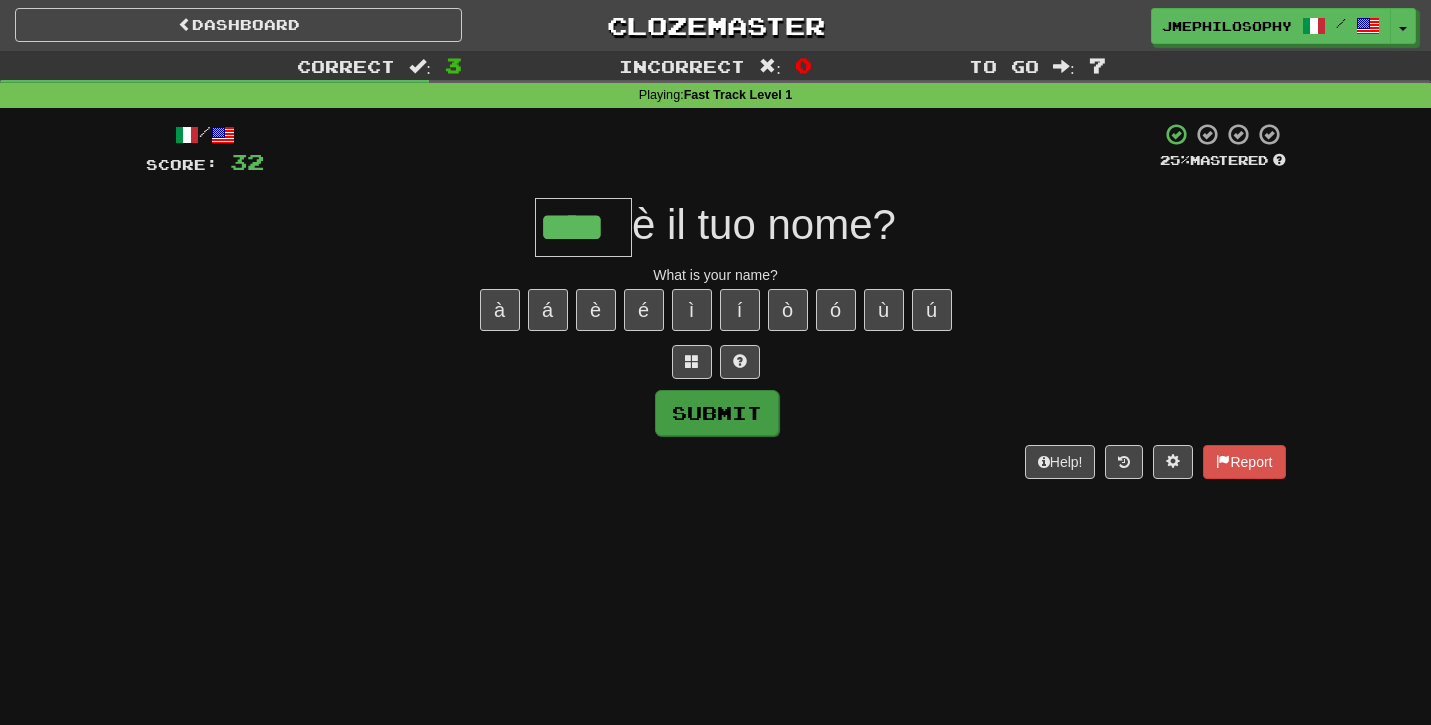 type on "****" 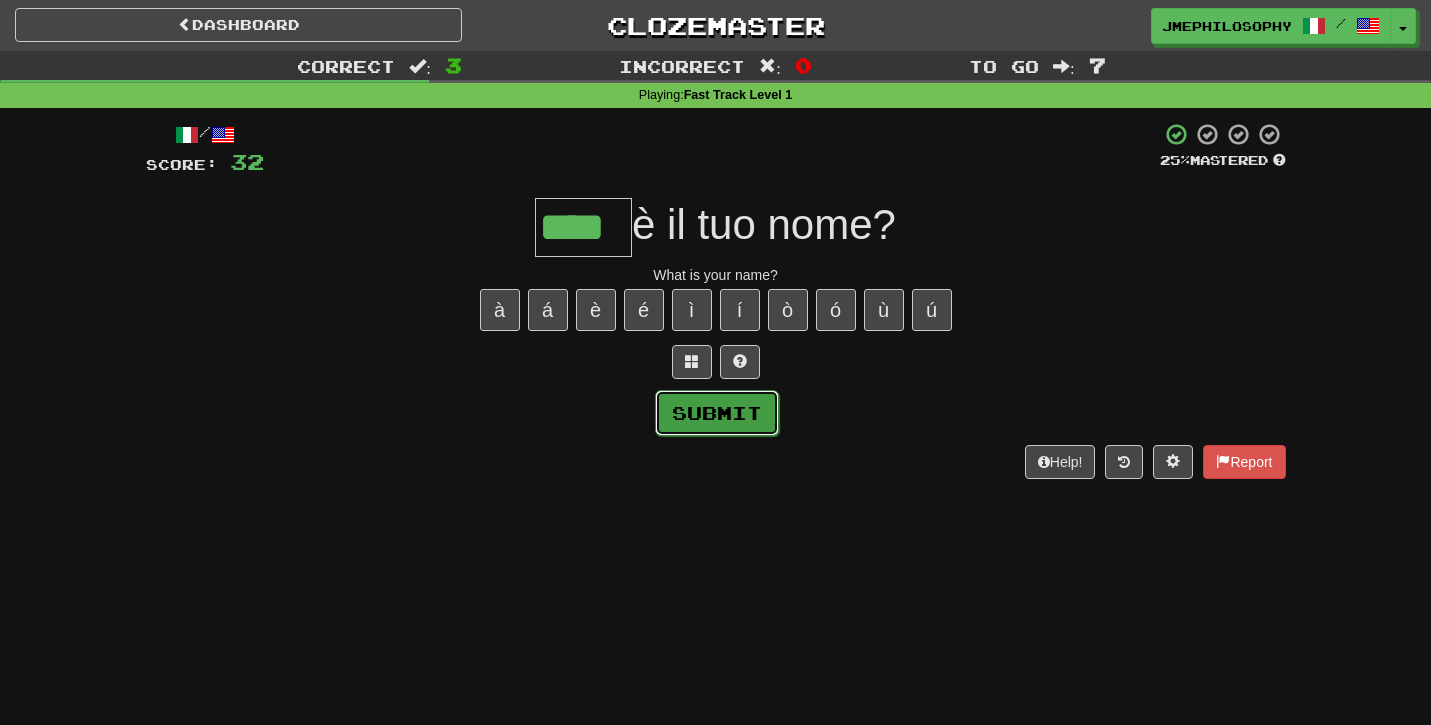 click on "Submit" at bounding box center [717, 413] 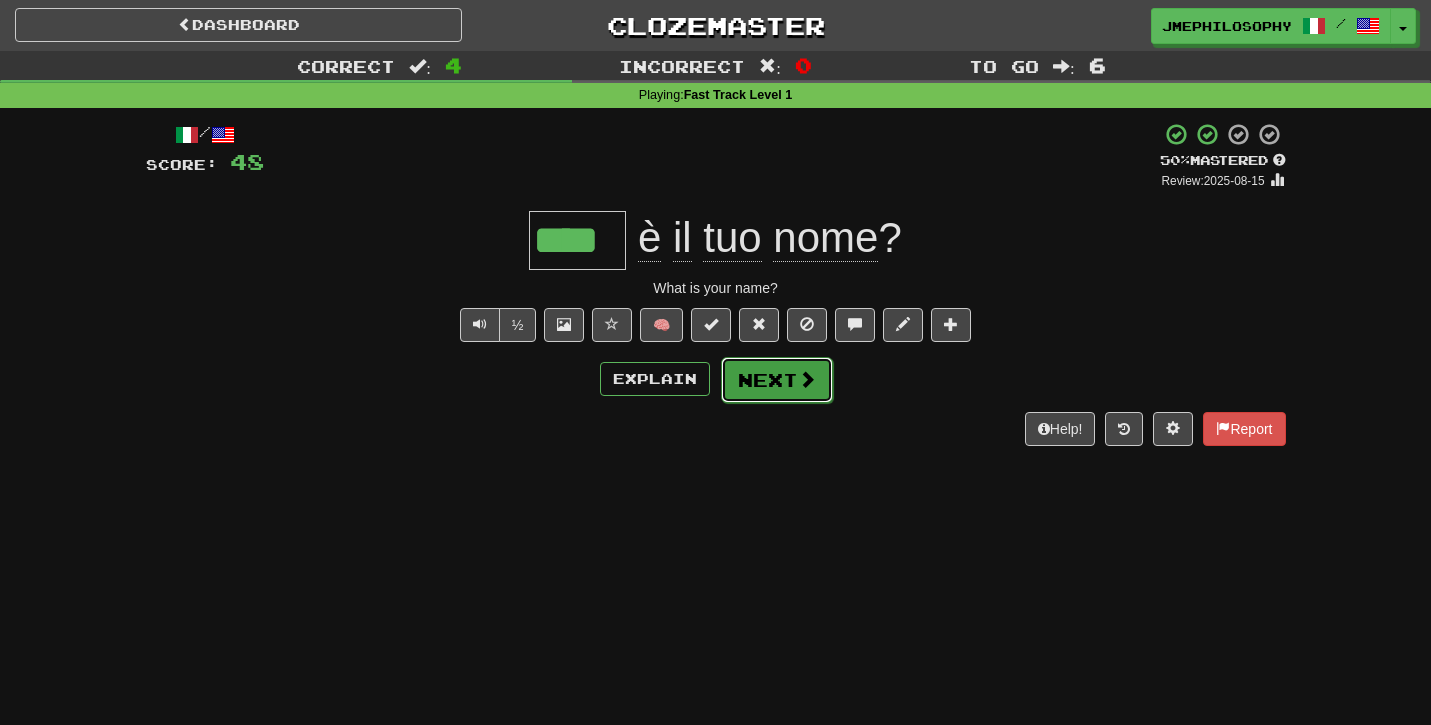 click on "Next" at bounding box center (777, 380) 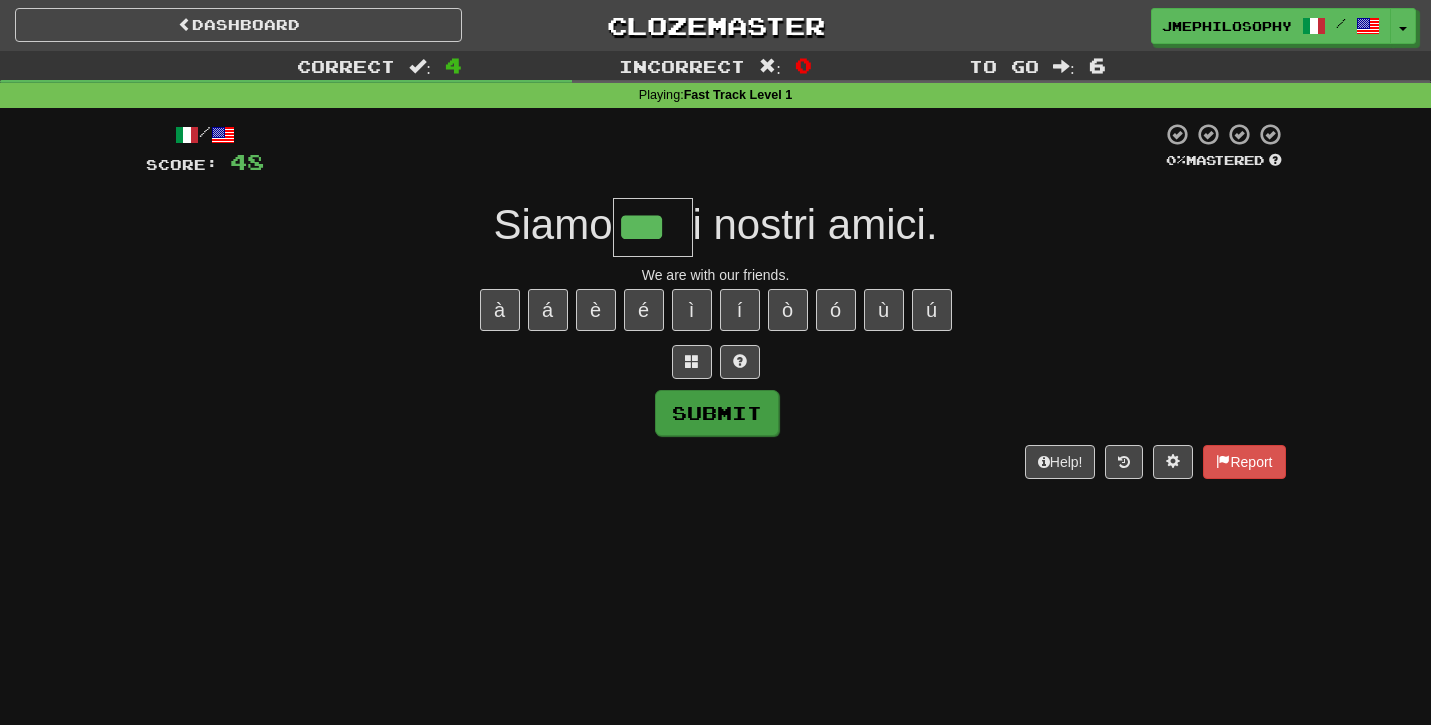 type on "***" 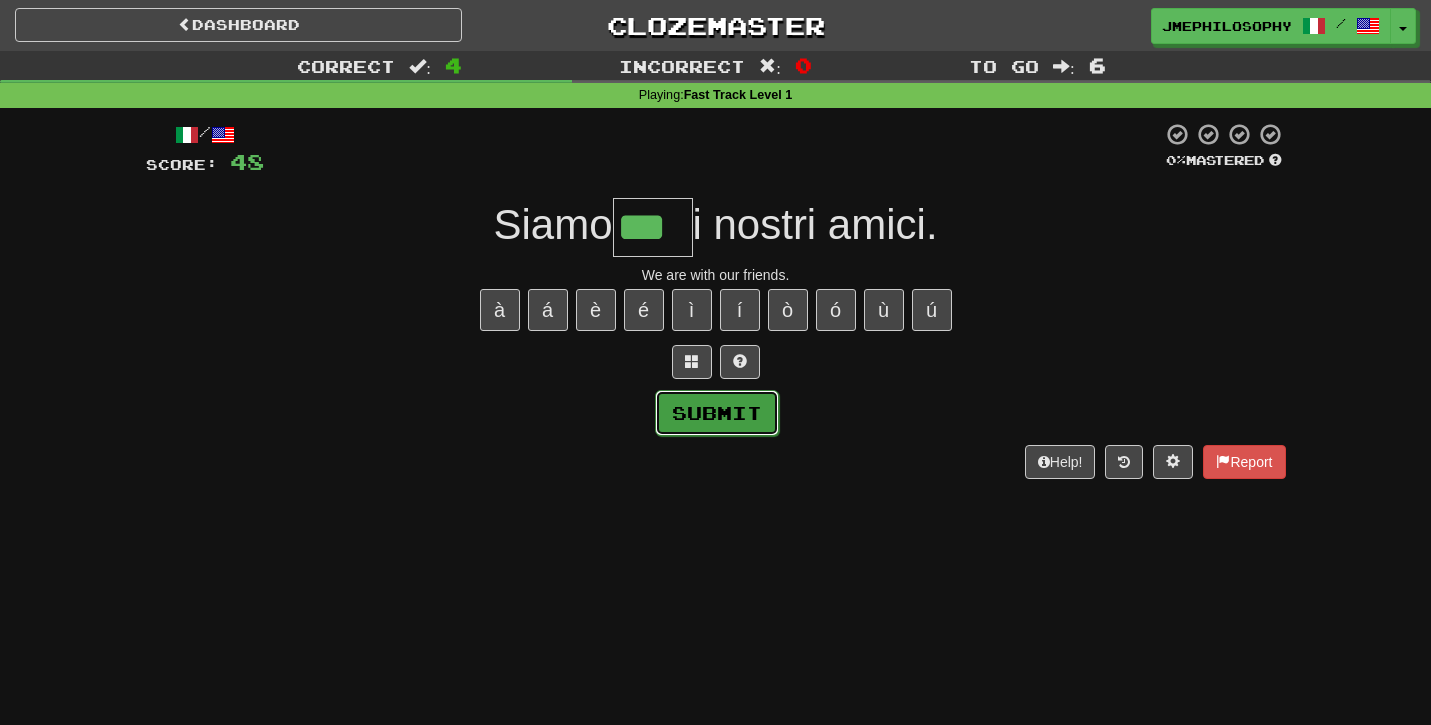 click on "Submit" at bounding box center (717, 413) 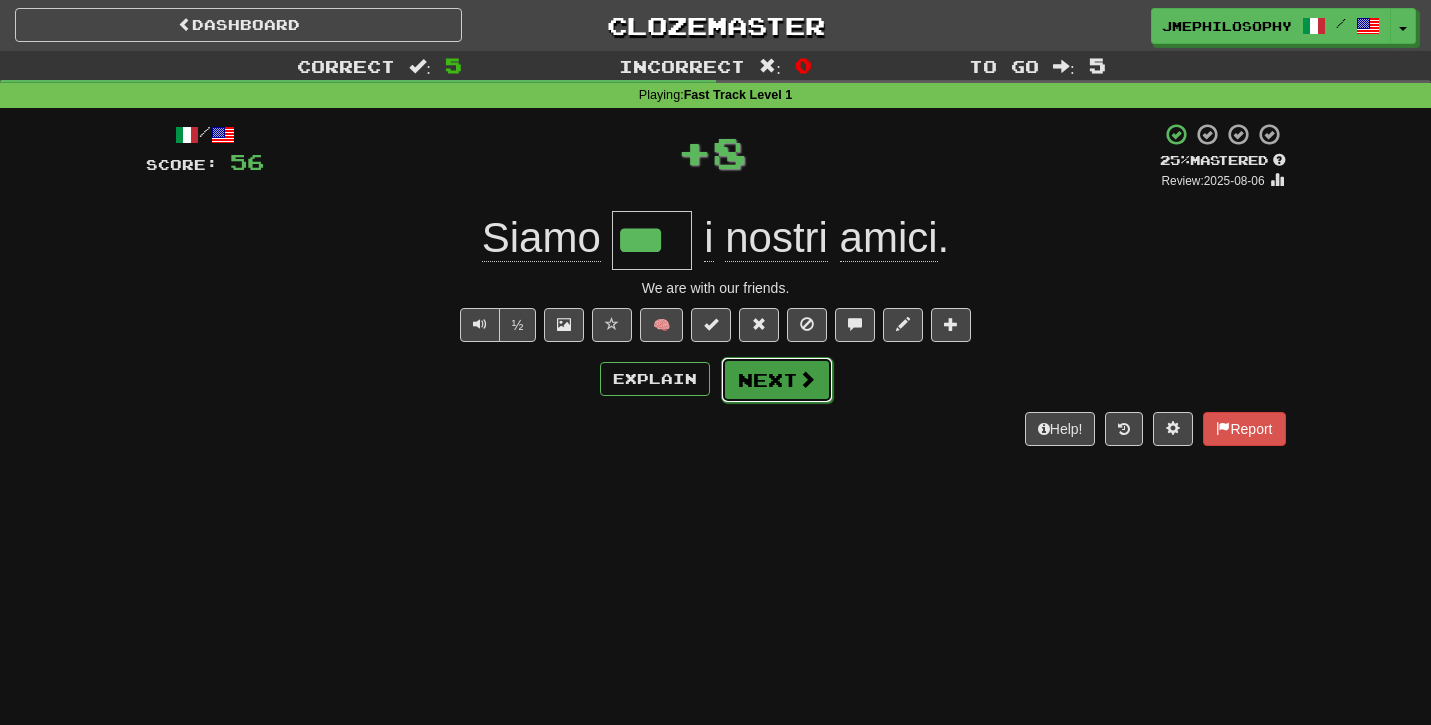 click on "Next" at bounding box center (777, 380) 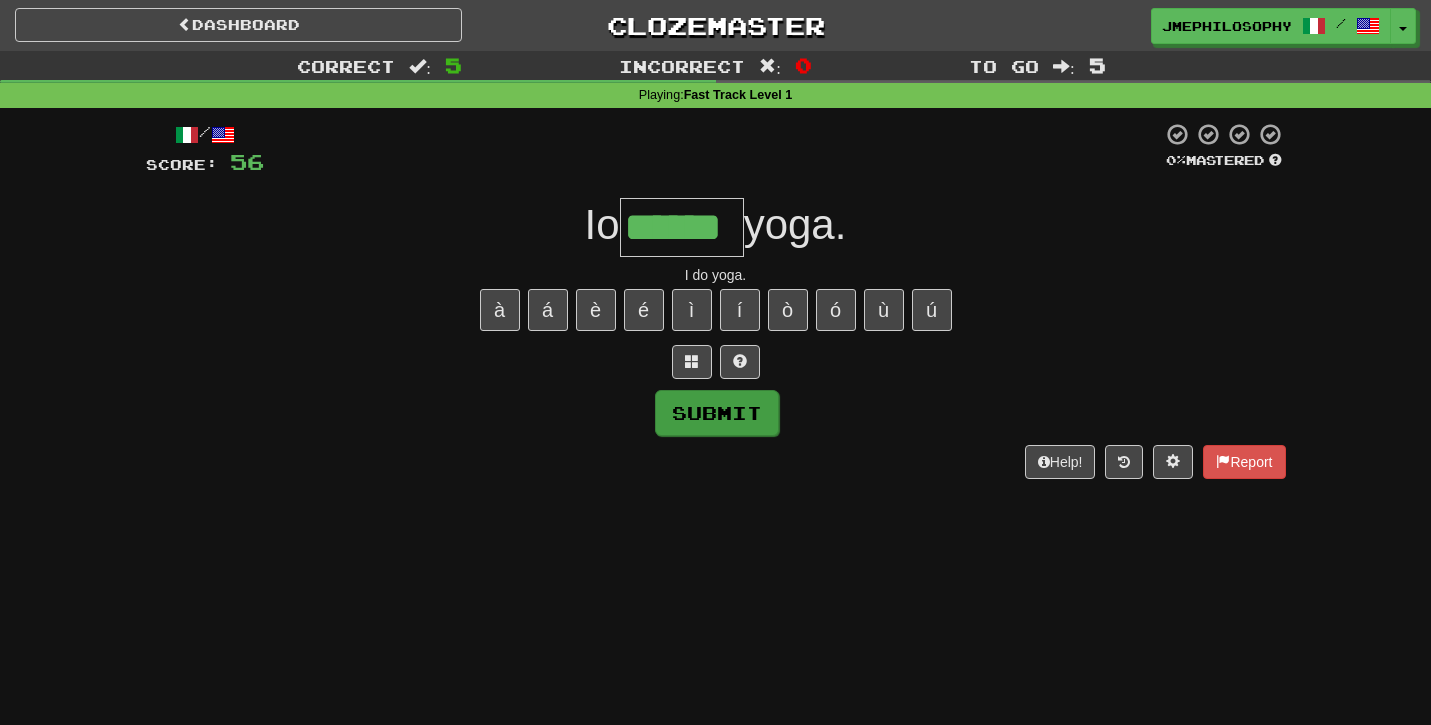 type on "******" 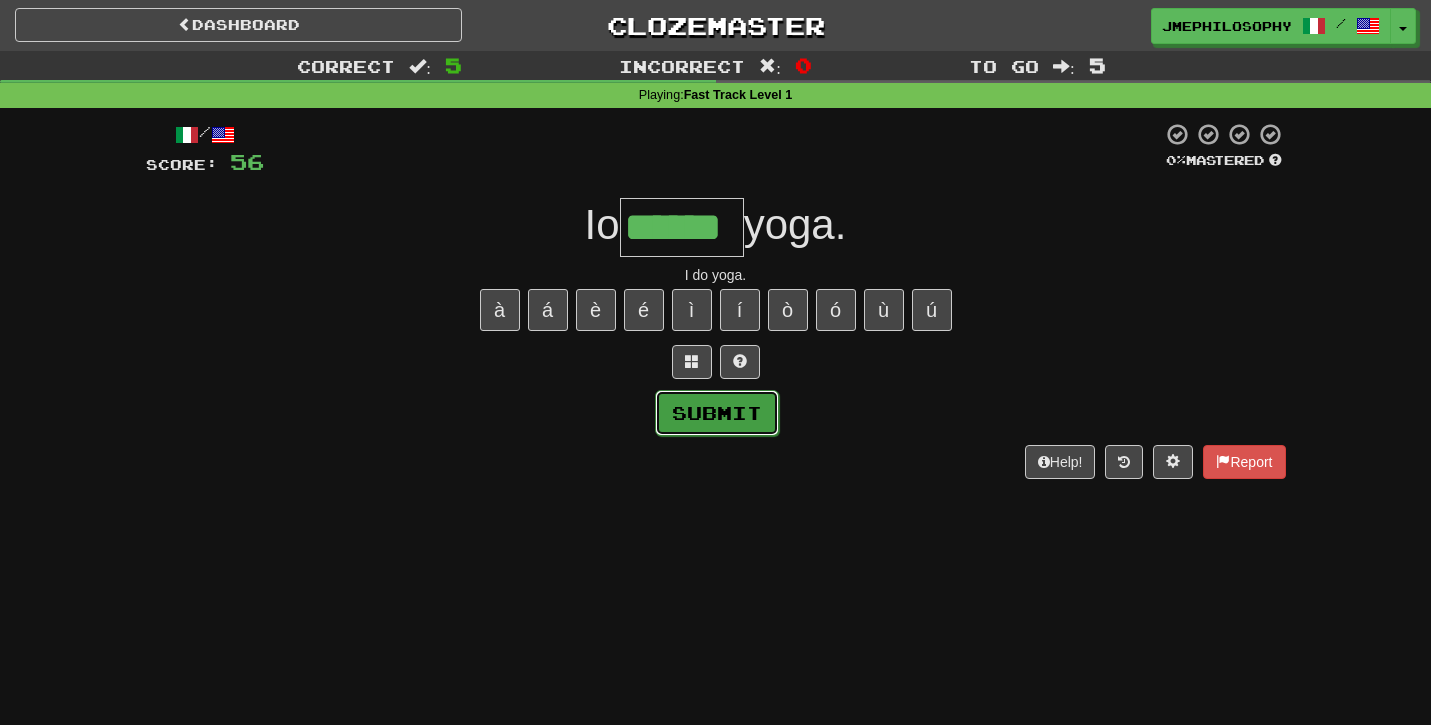 click on "Submit" at bounding box center (717, 413) 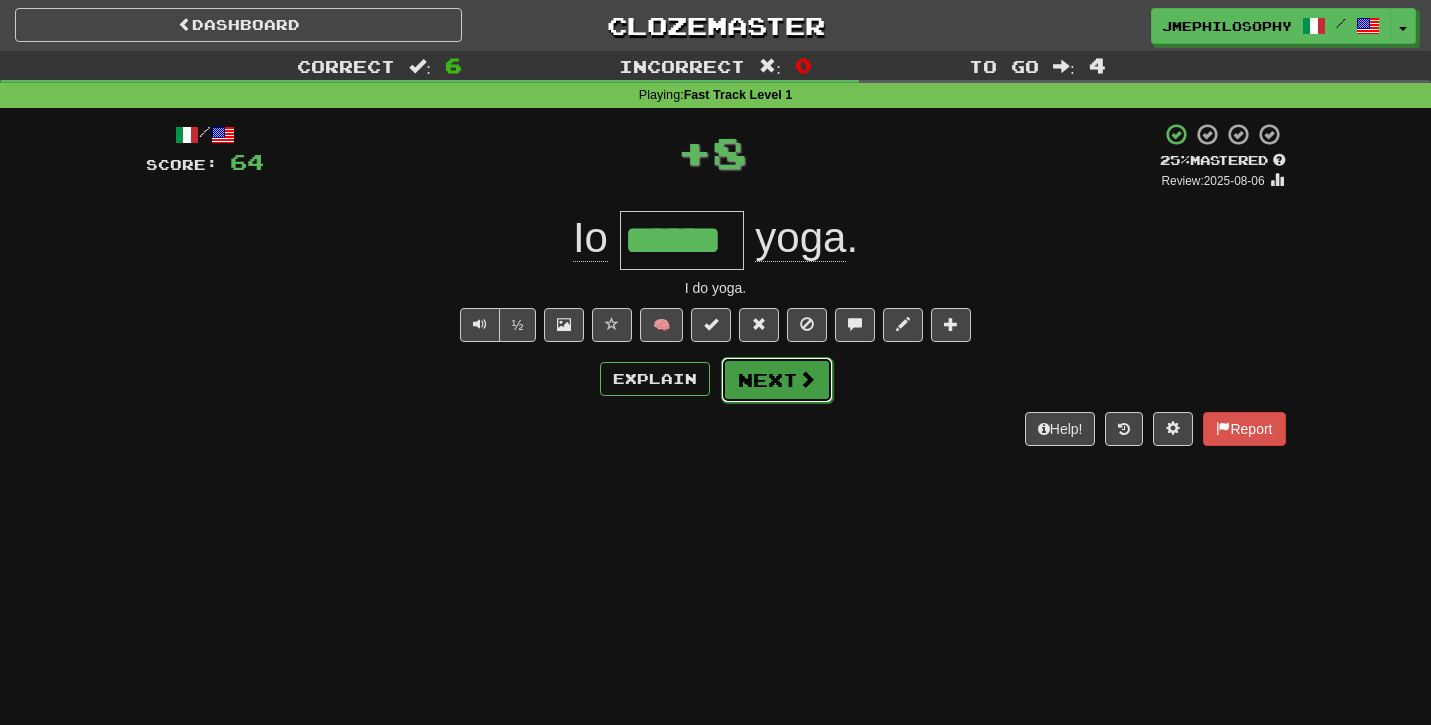 click on "Next" at bounding box center (777, 380) 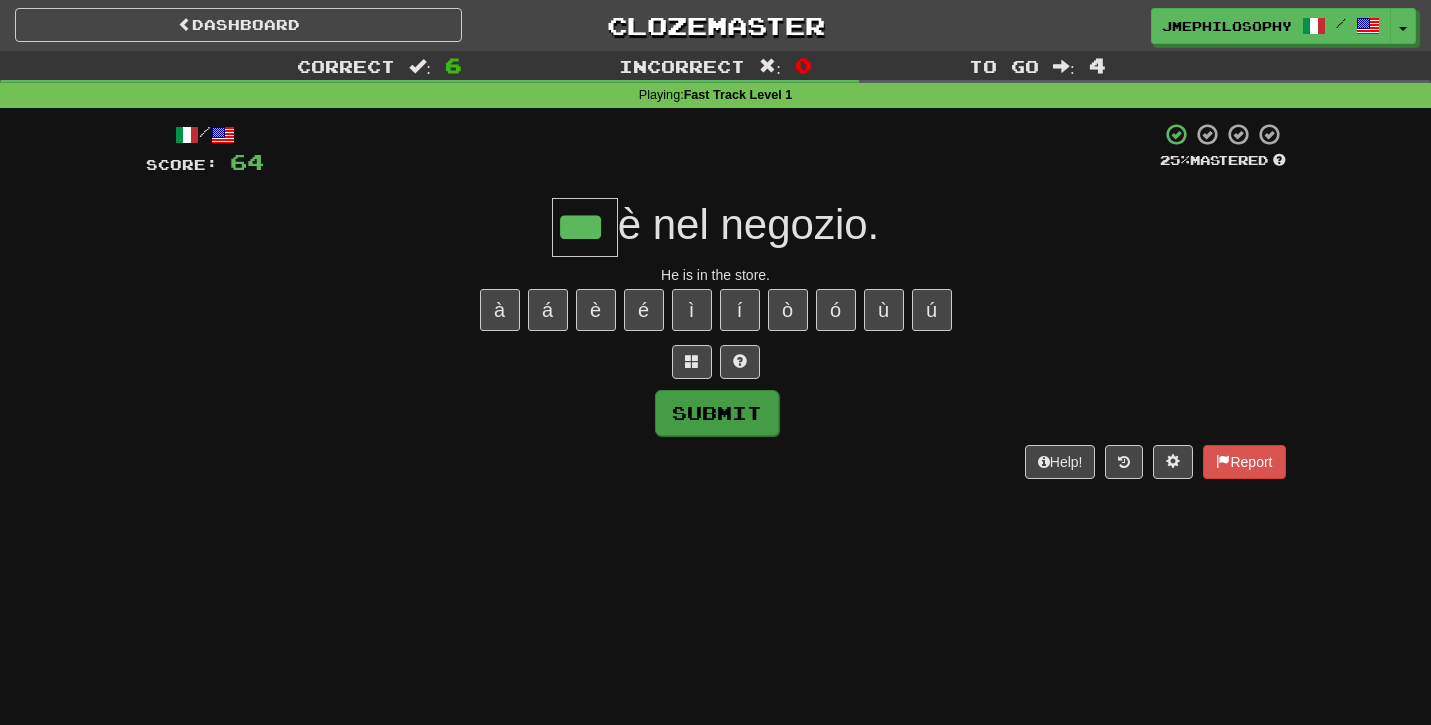 type on "***" 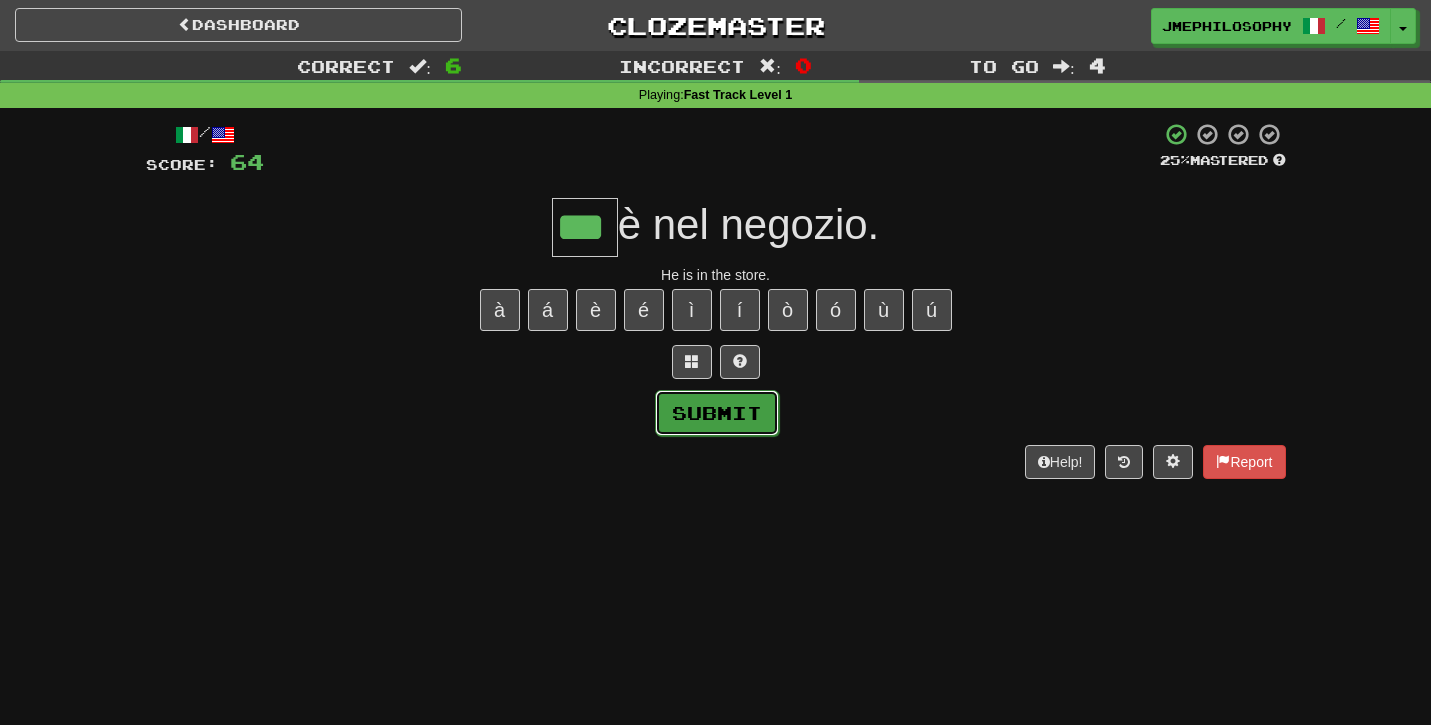 click on "Submit" at bounding box center (717, 413) 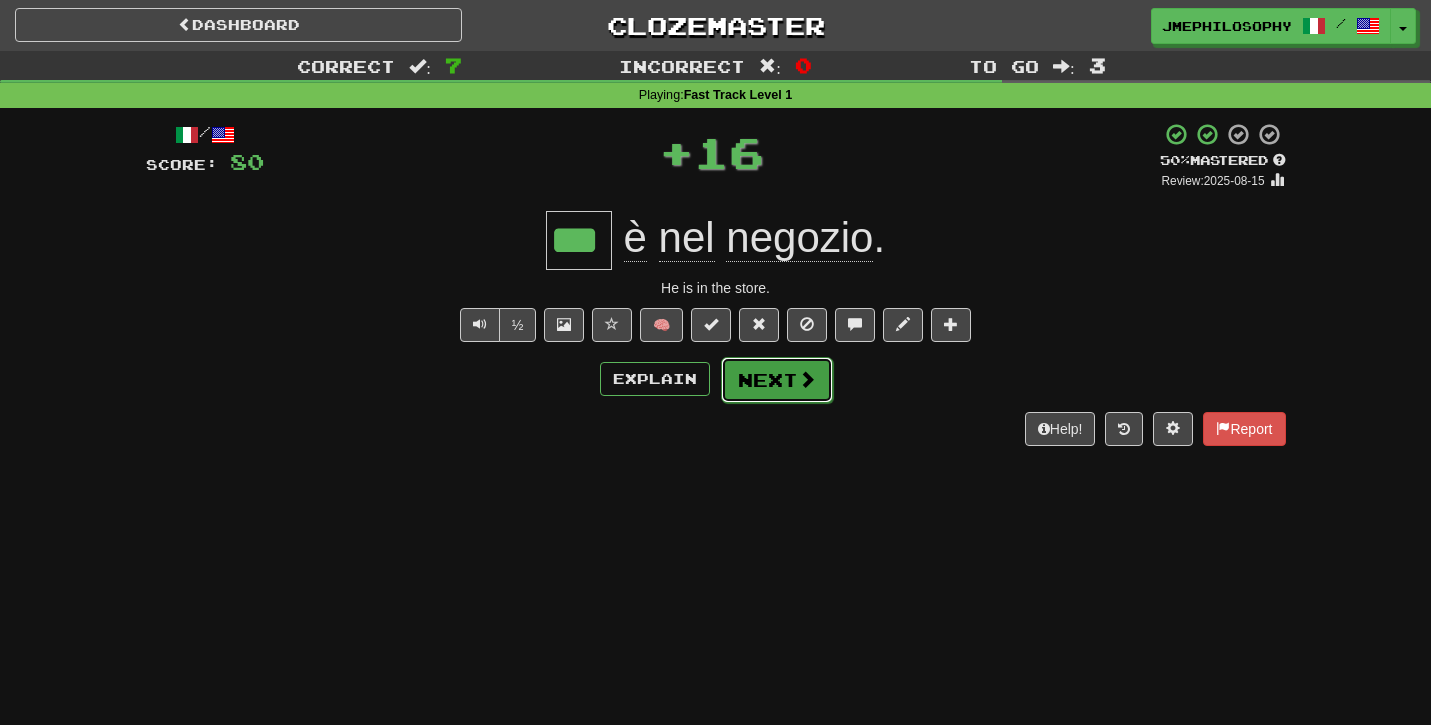 click on "Next" at bounding box center [777, 380] 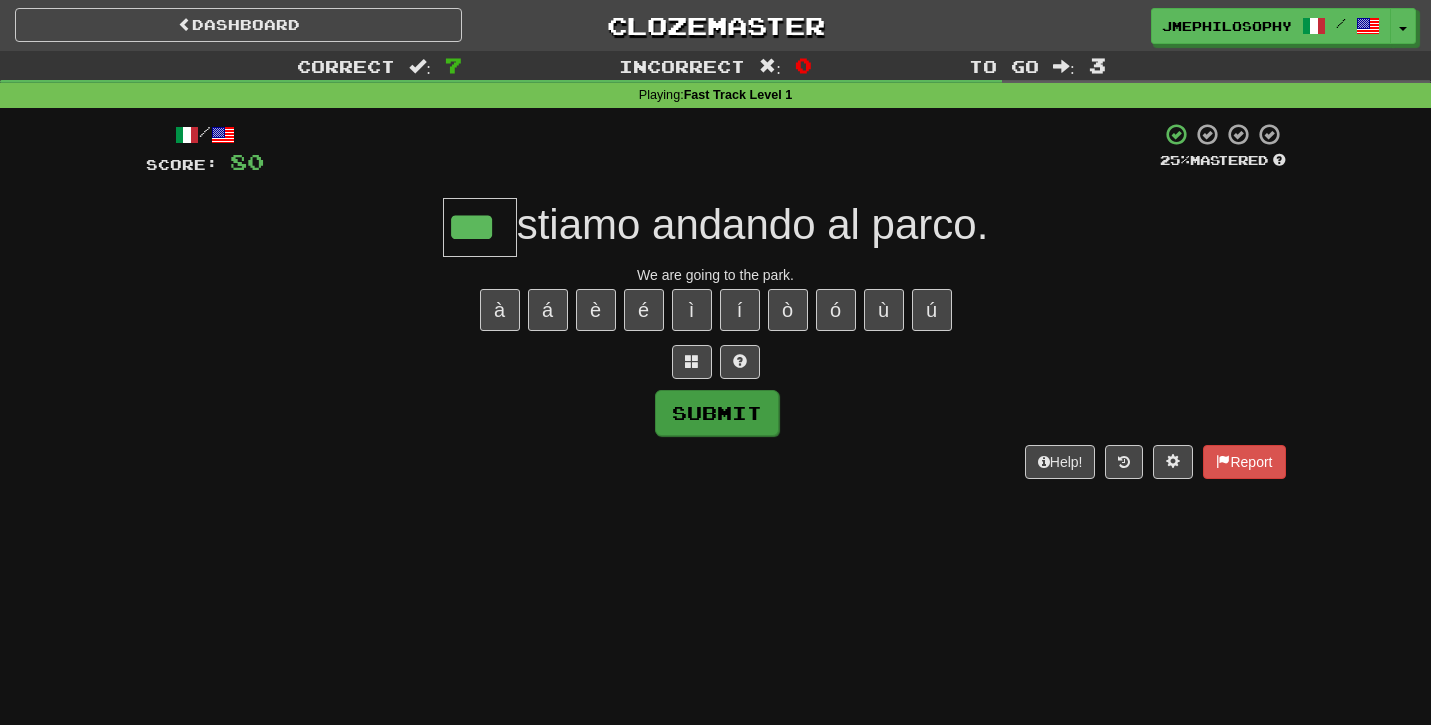 type on "***" 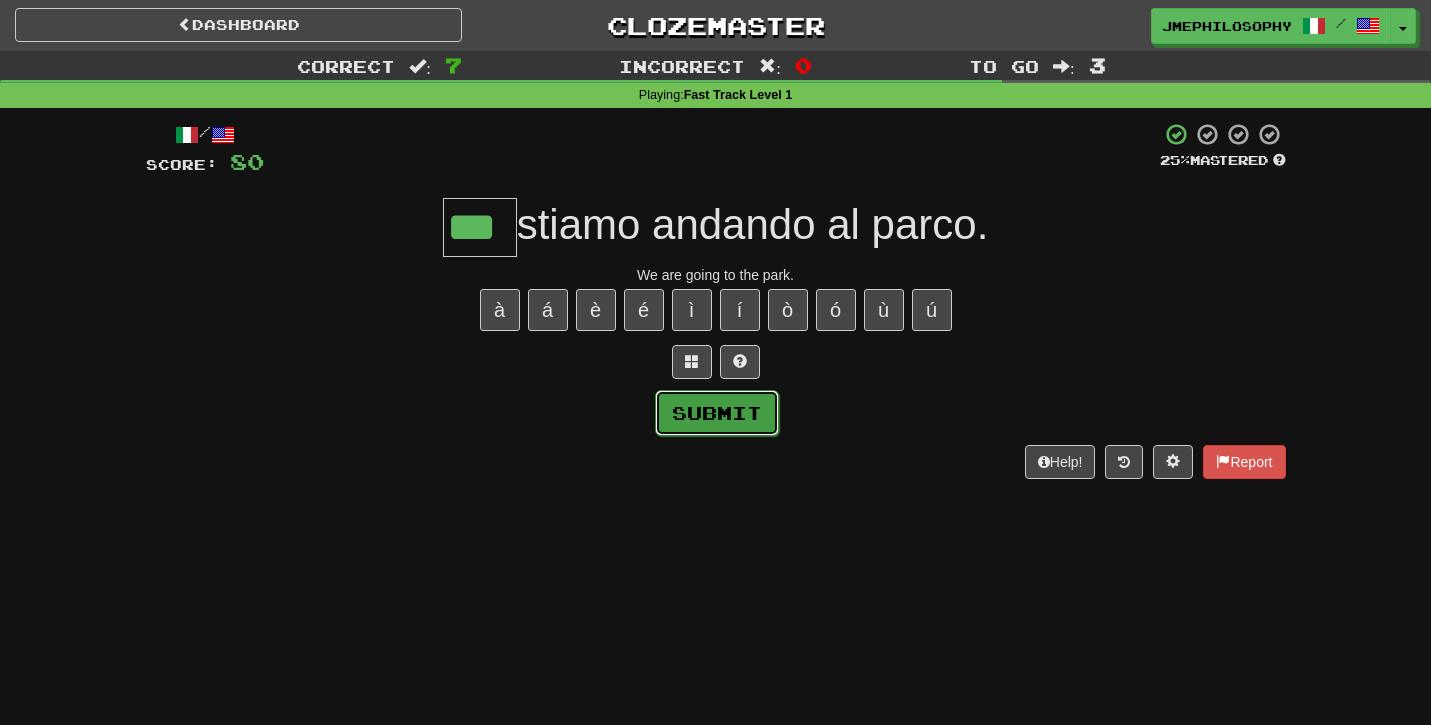 click on "Submit" at bounding box center [717, 413] 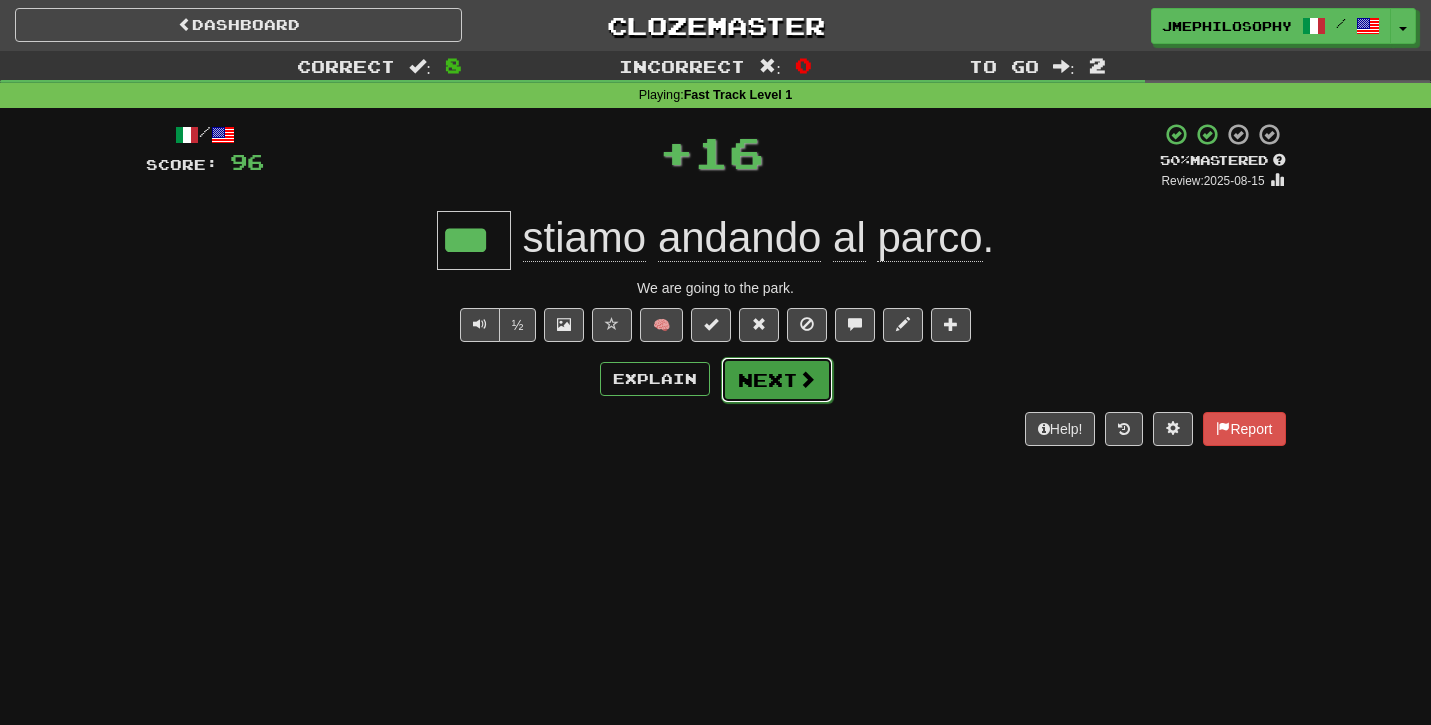 click on "Next" at bounding box center (777, 380) 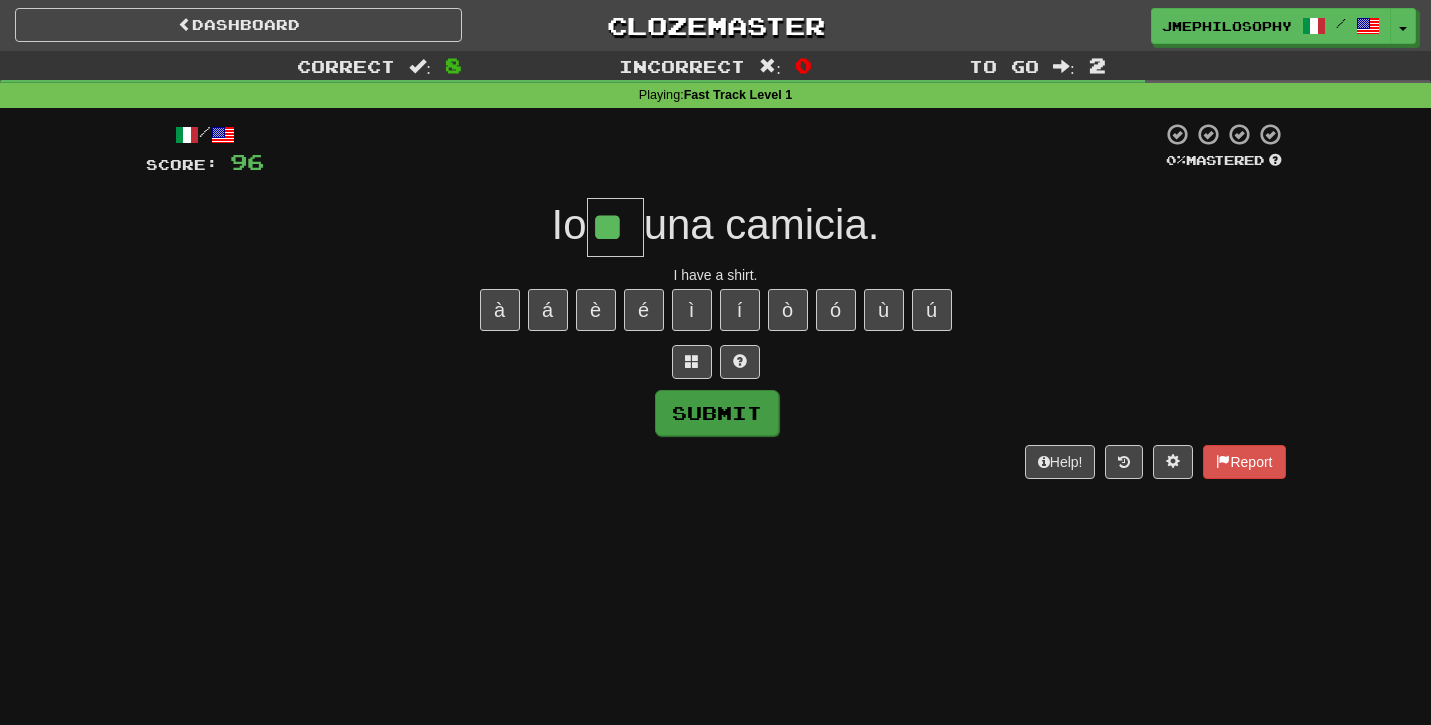 type on "**" 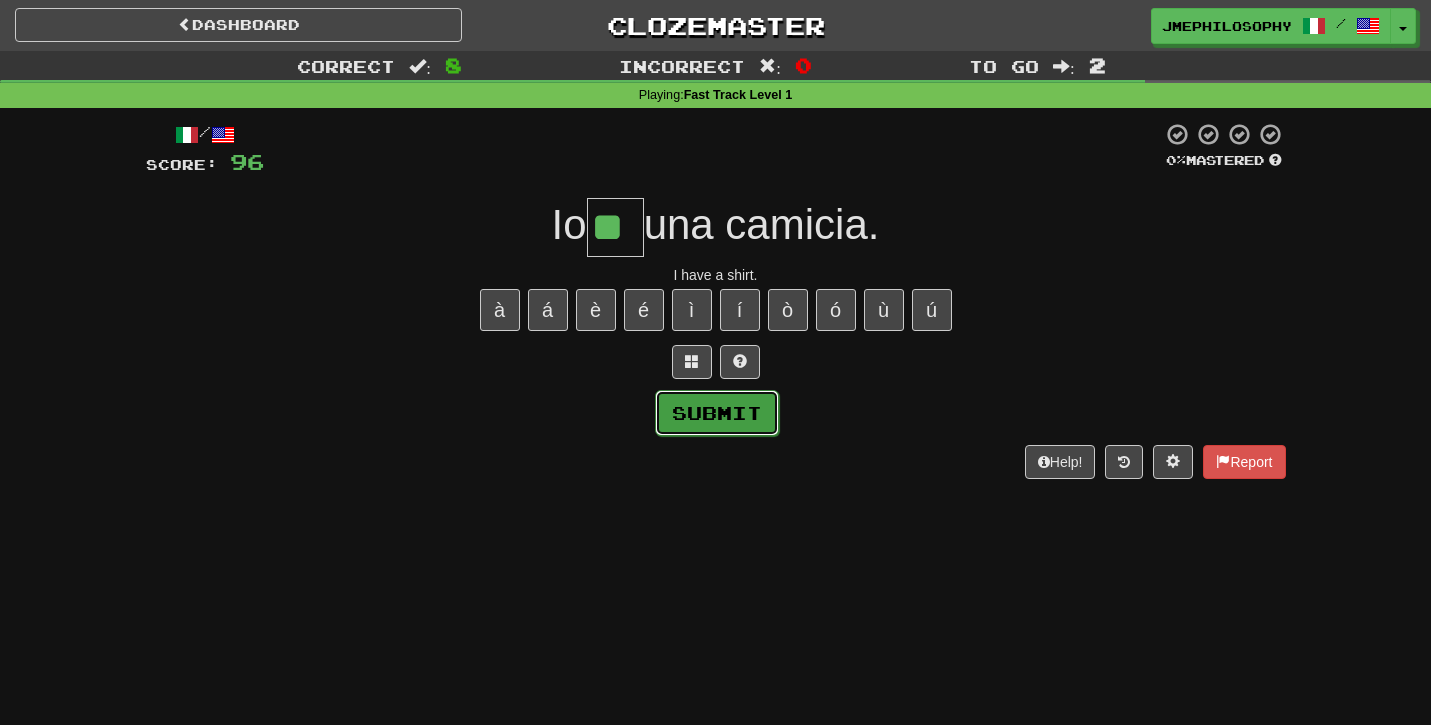 click on "Submit" at bounding box center [717, 413] 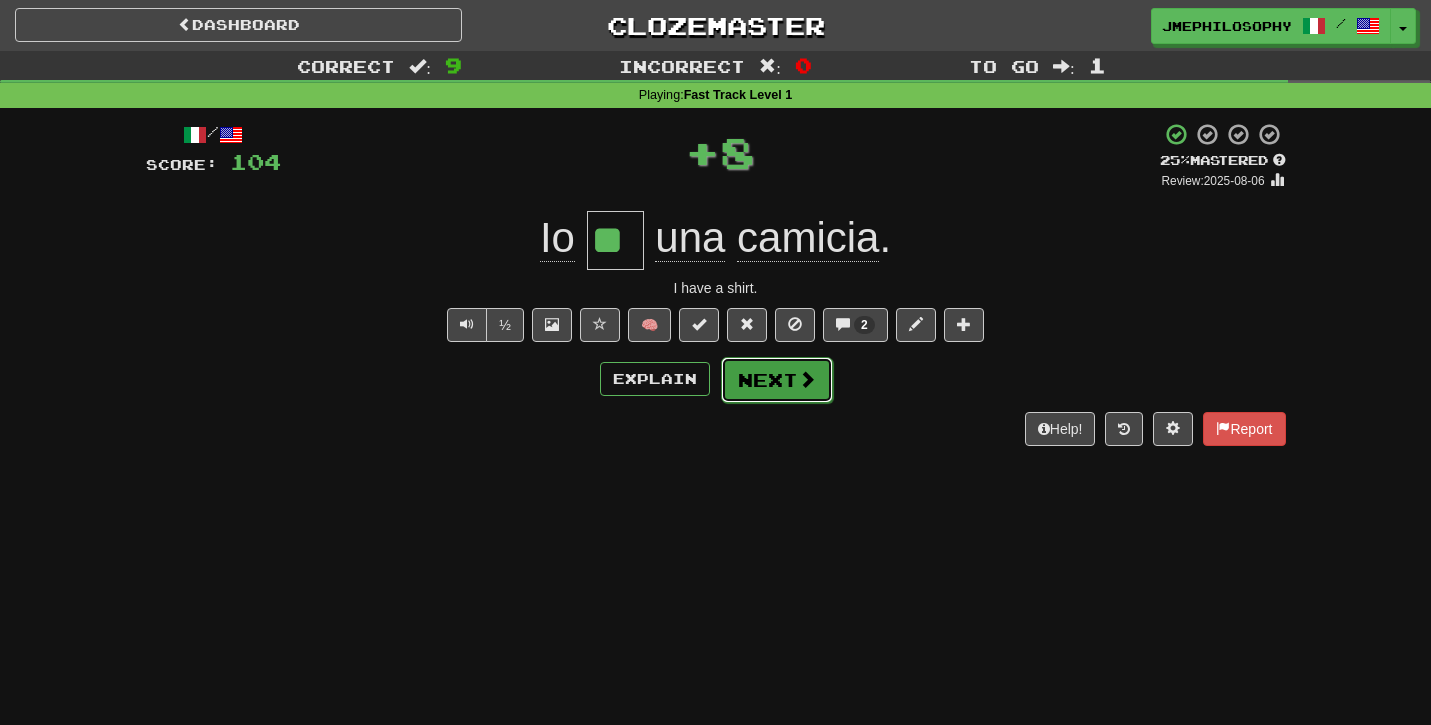 click on "Next" at bounding box center (777, 380) 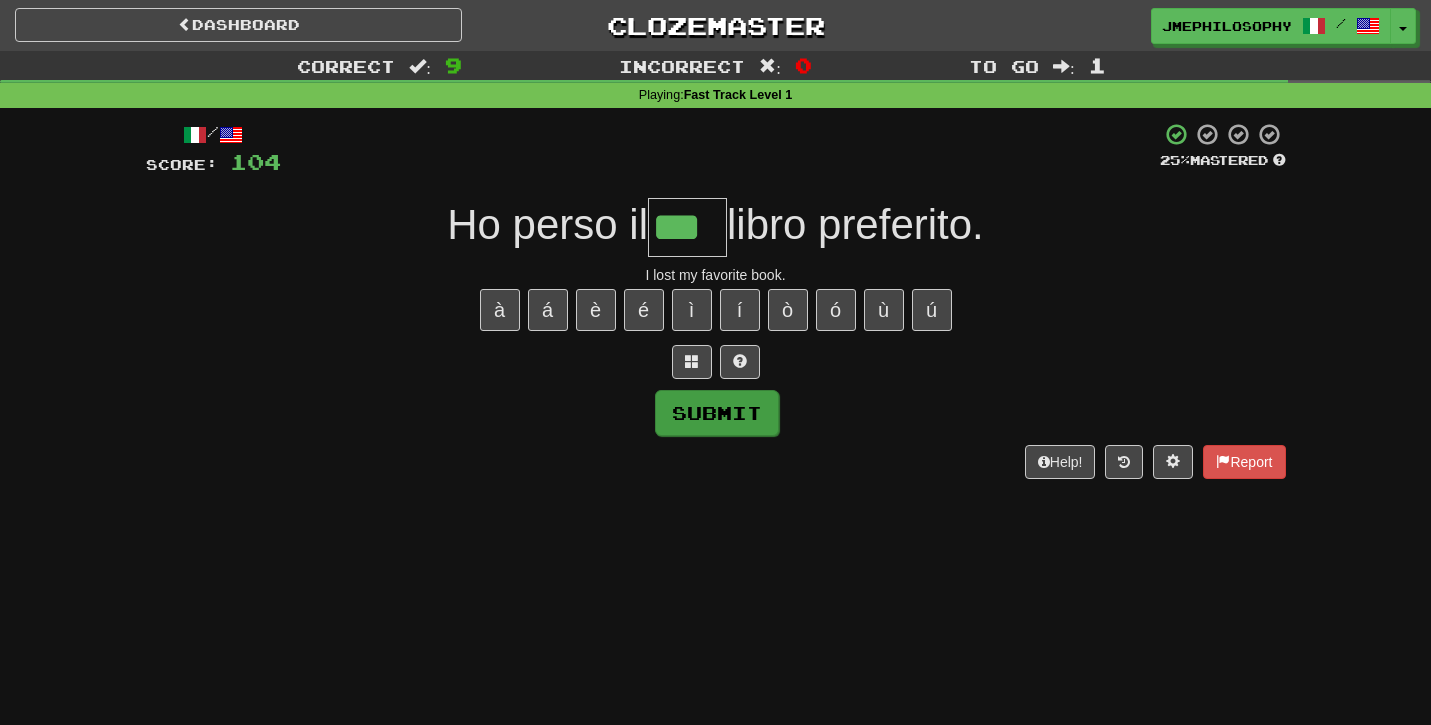 type on "***" 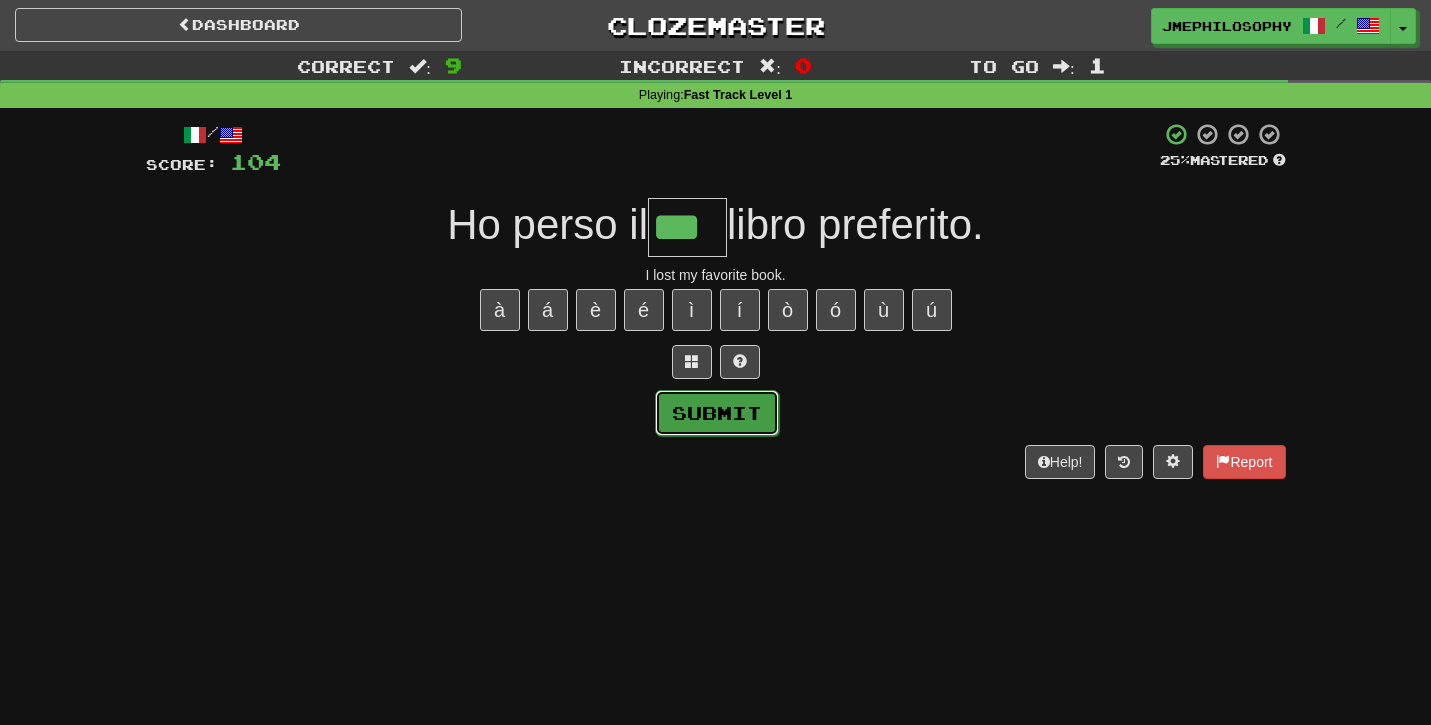 click on "Submit" at bounding box center [717, 413] 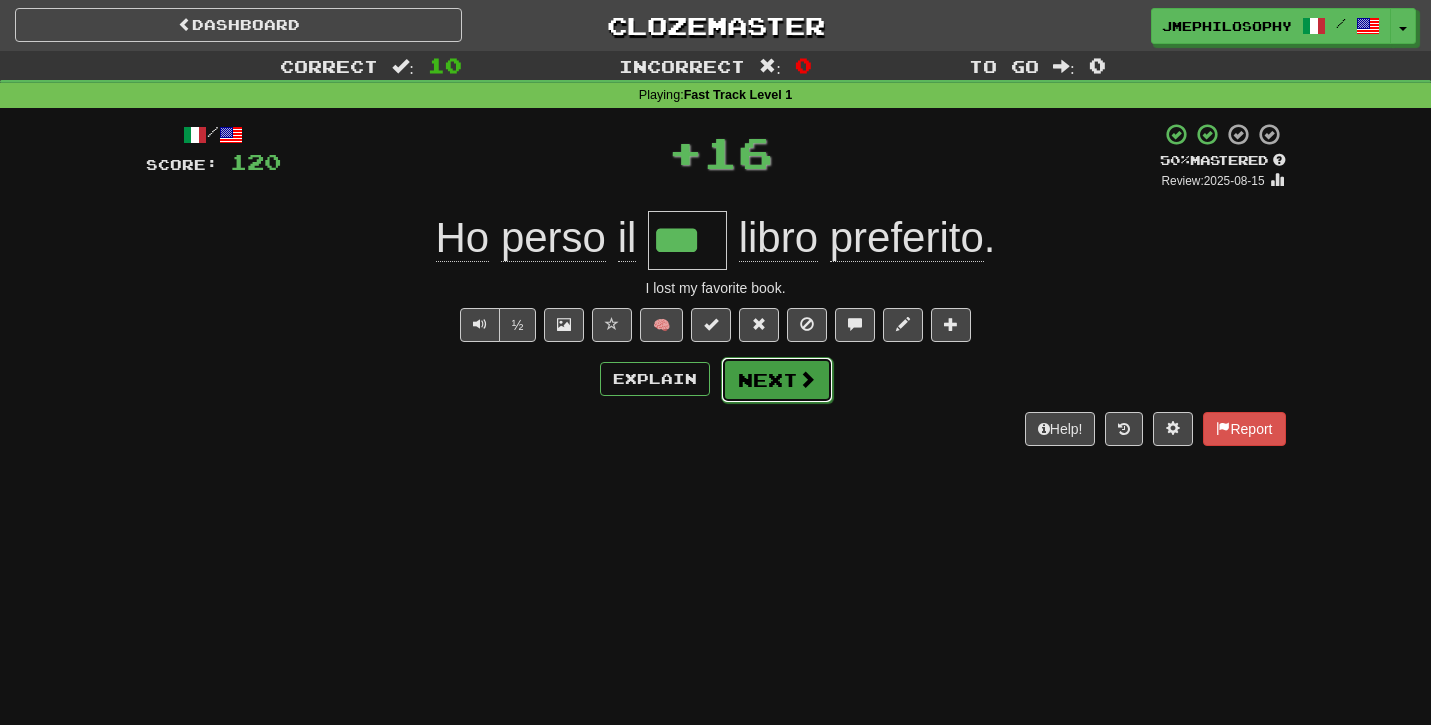 click on "Next" at bounding box center [777, 380] 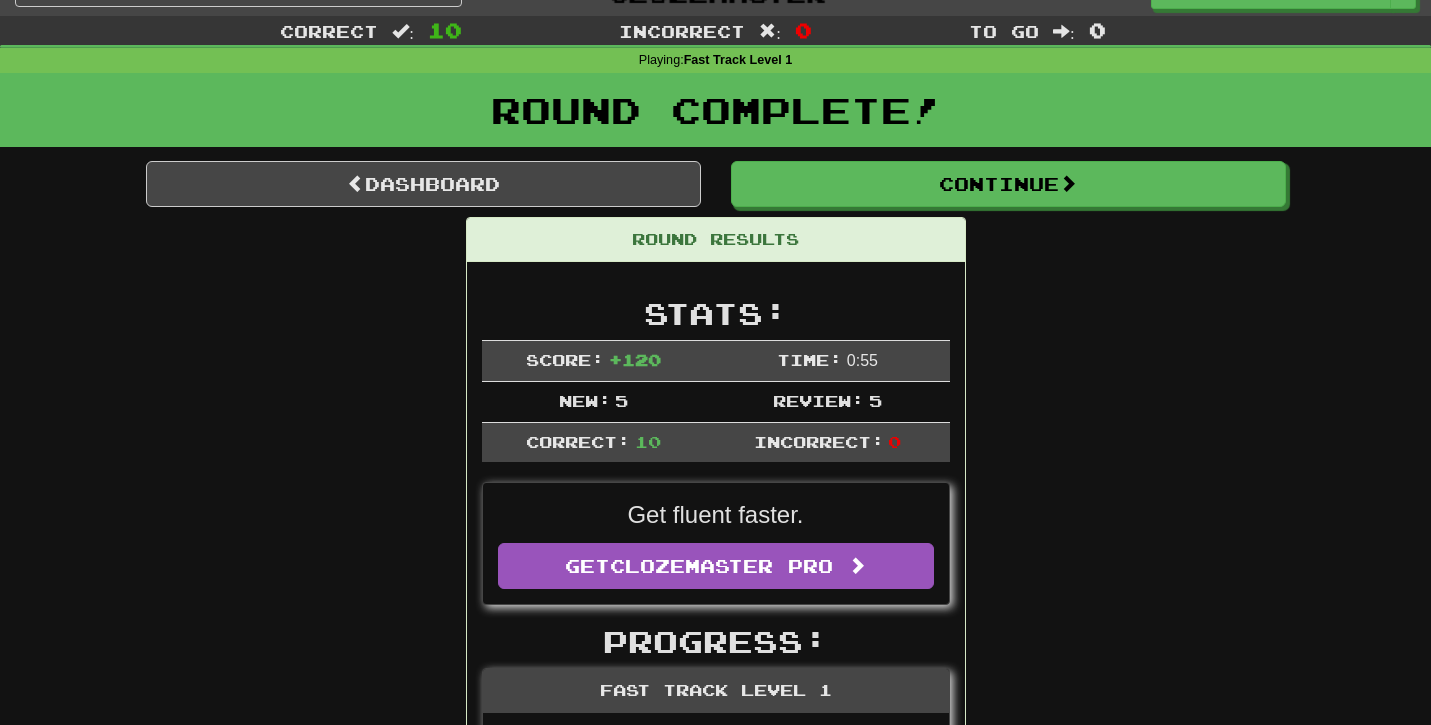 scroll, scrollTop: 0, scrollLeft: 0, axis: both 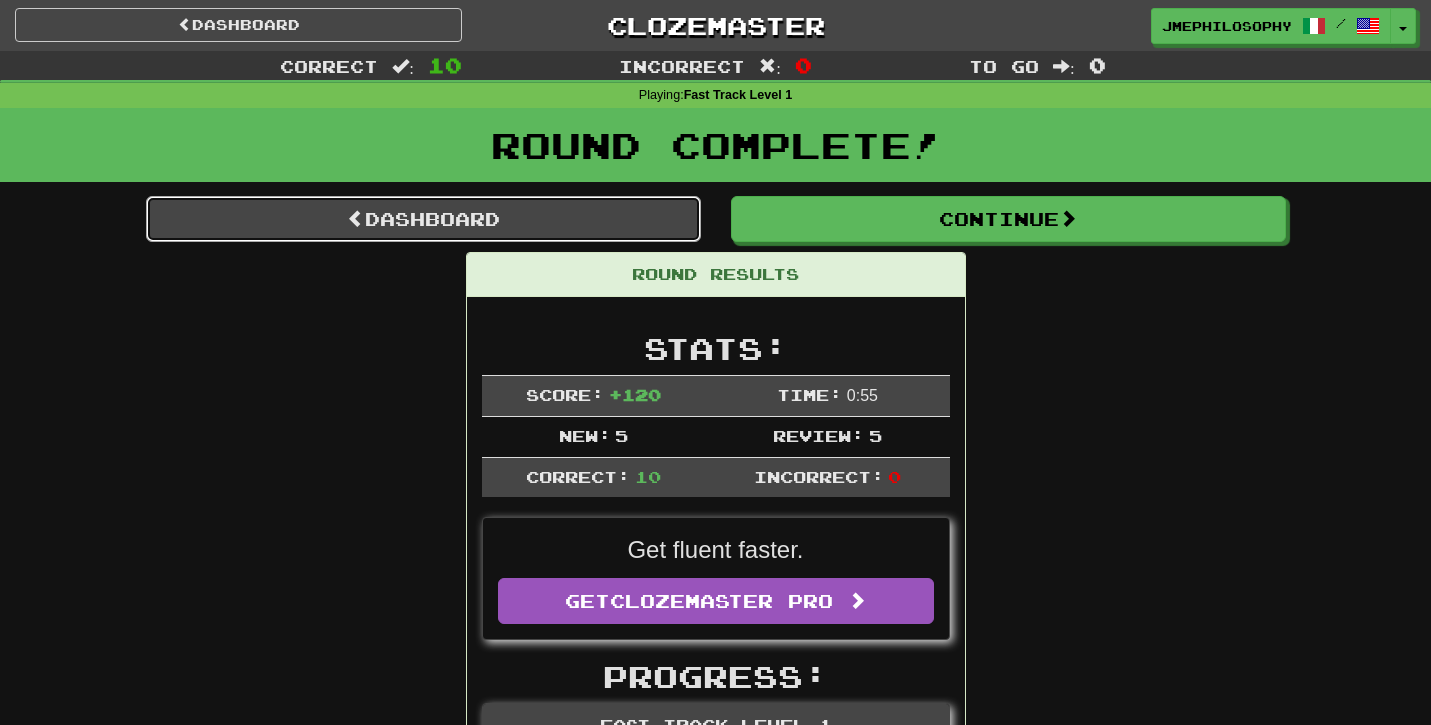 click on "Dashboard" at bounding box center (423, 219) 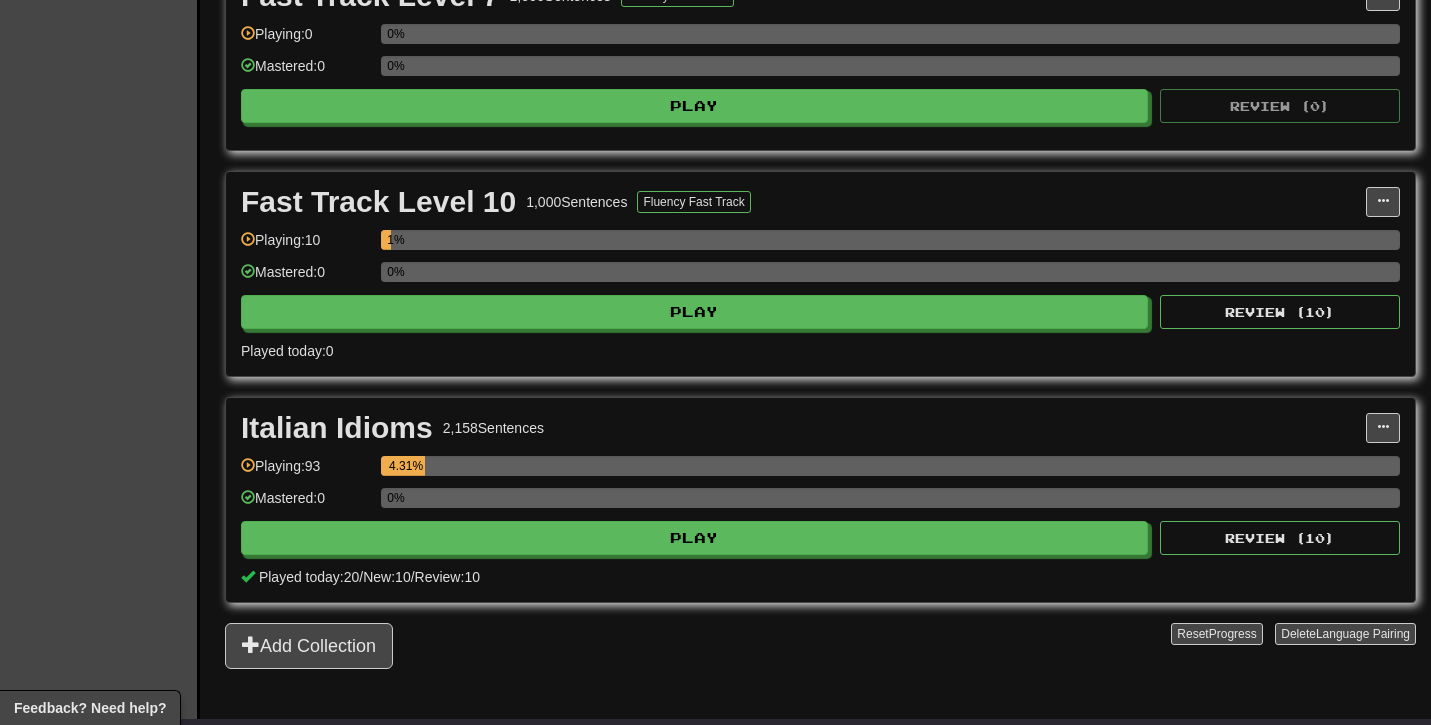 scroll, scrollTop: 1178, scrollLeft: 0, axis: vertical 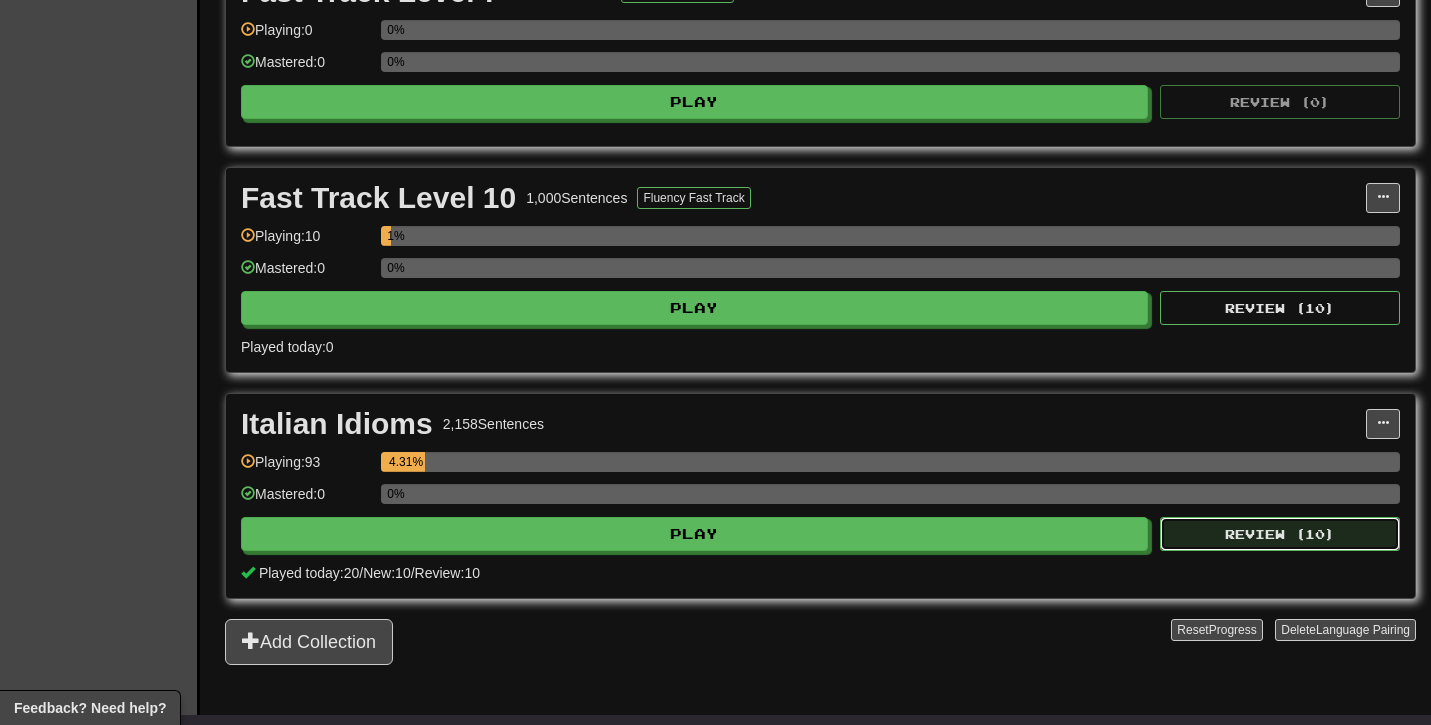 click on "Review ( 10 )" at bounding box center (1280, 534) 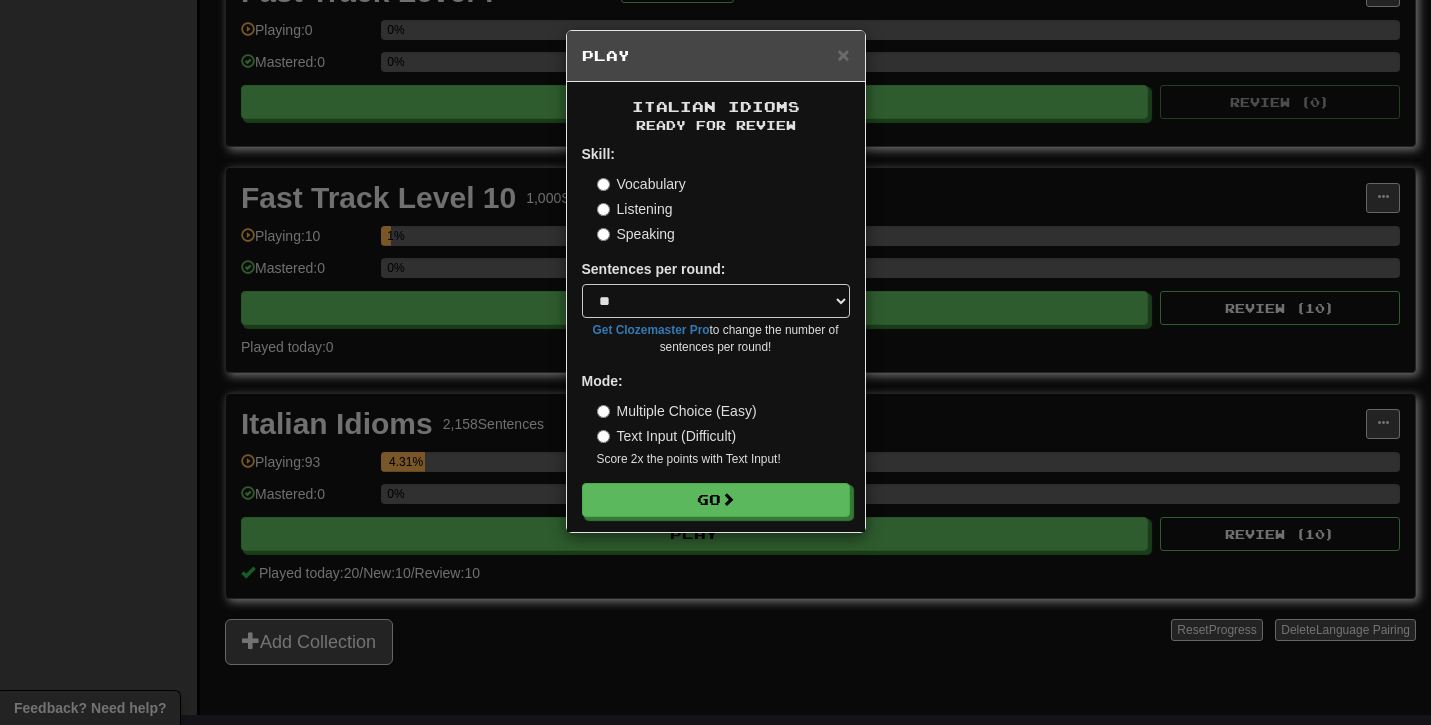 click on "Multiple Choice (Easy)" at bounding box center [677, 411] 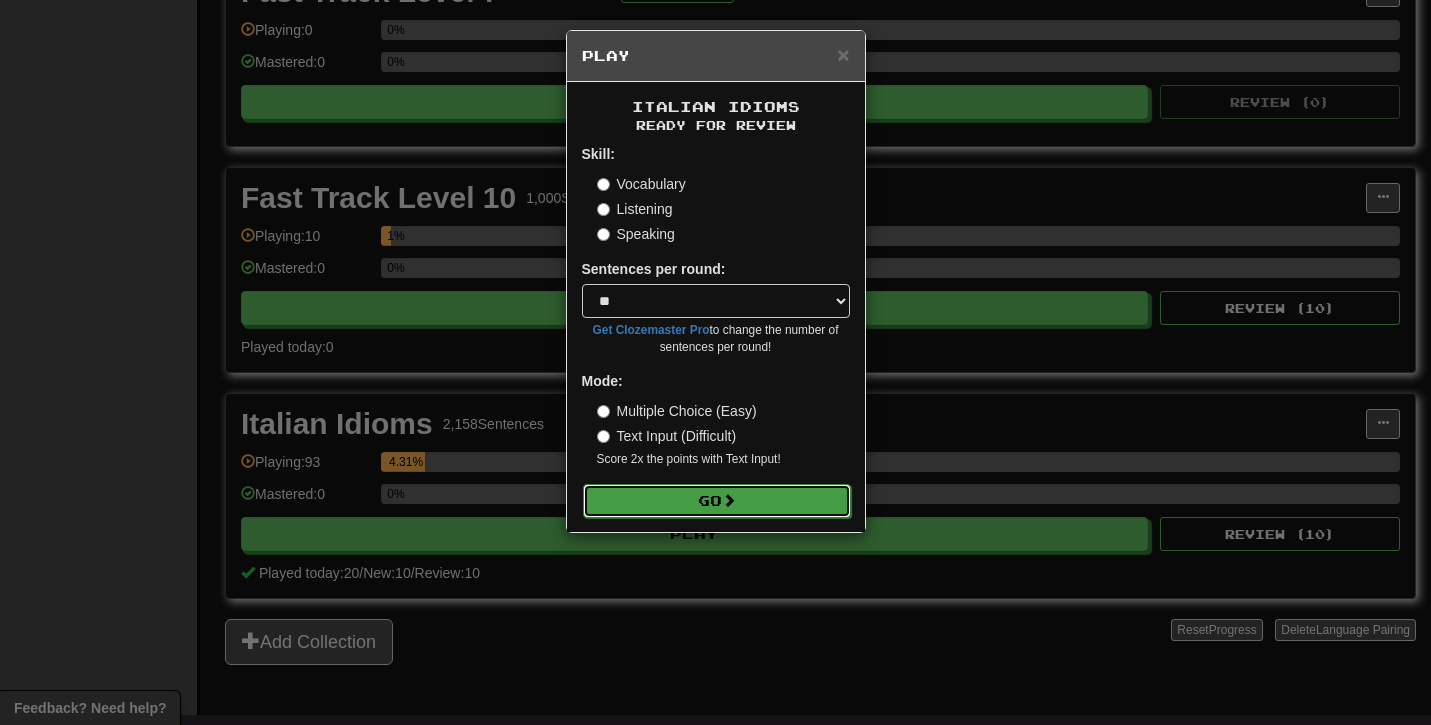 click on "Go" at bounding box center [717, 501] 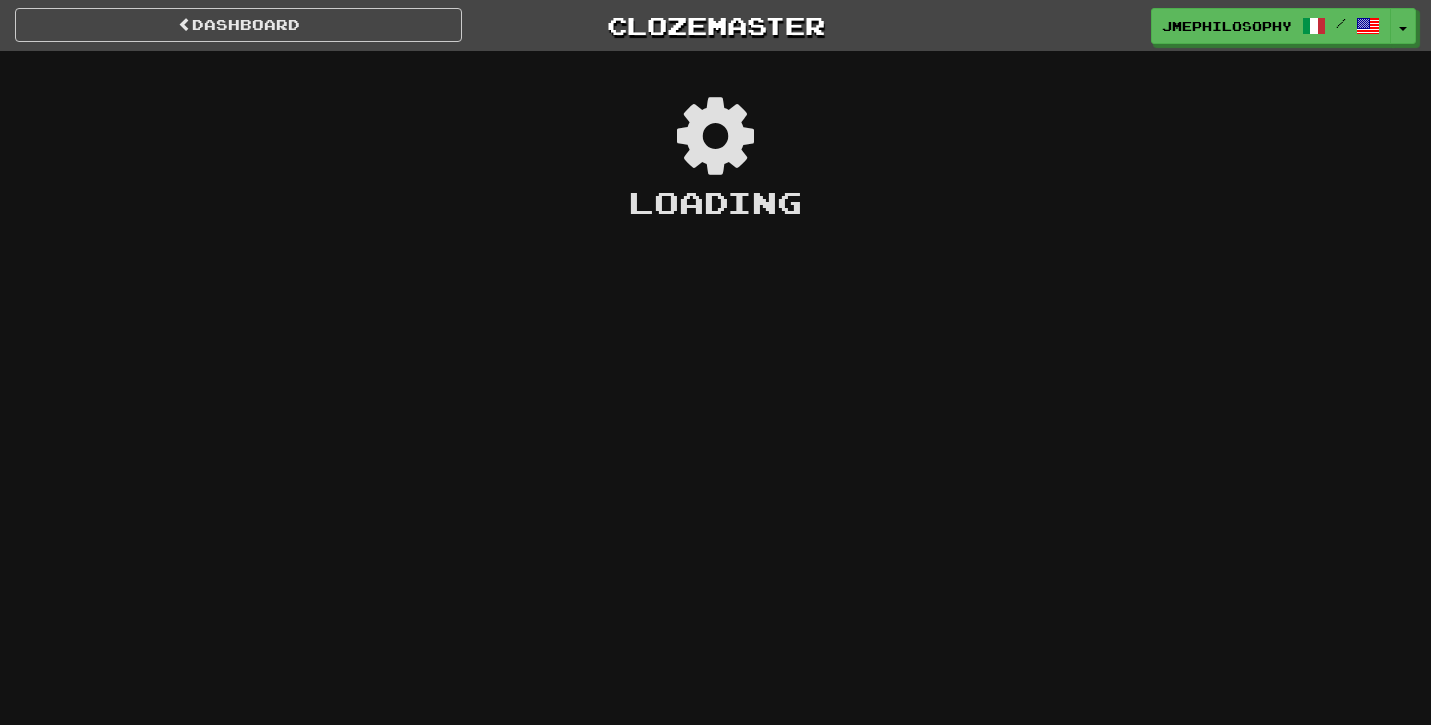 scroll, scrollTop: 0, scrollLeft: 0, axis: both 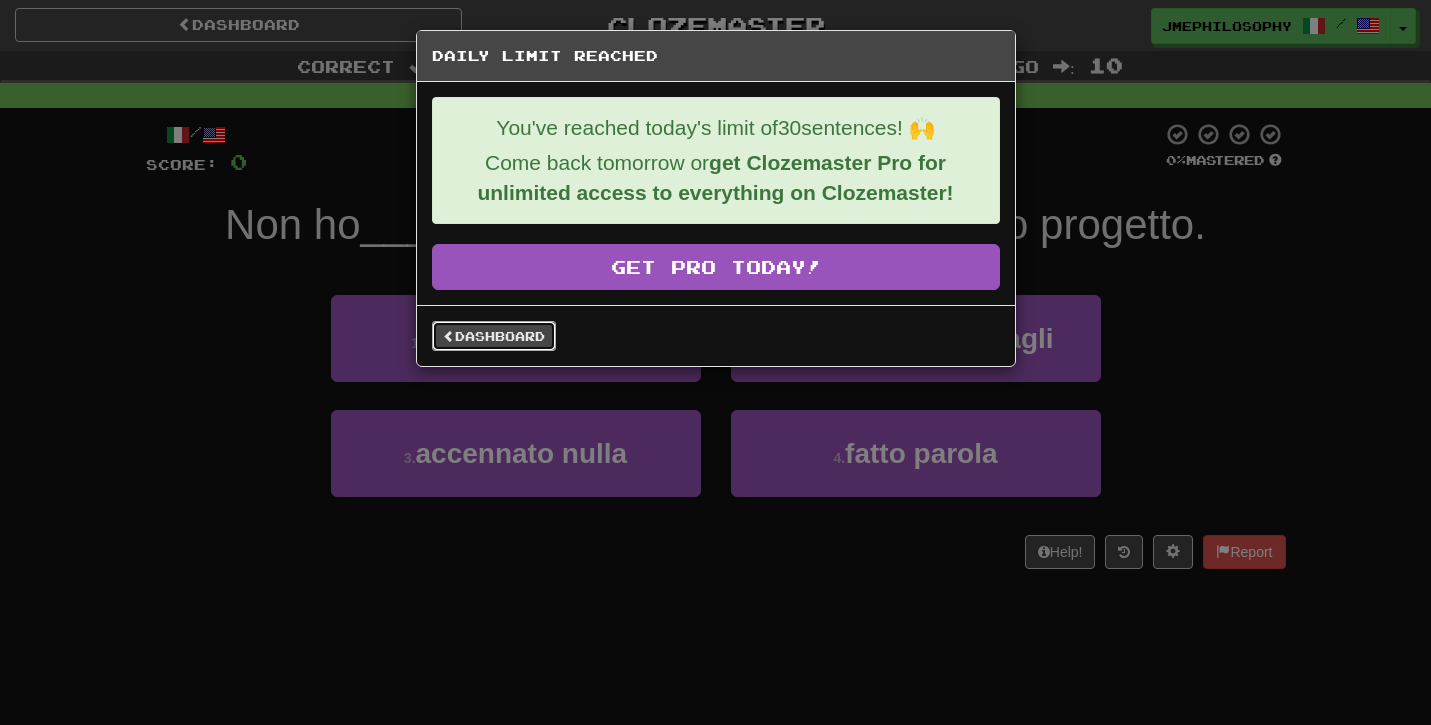 click on "Dashboard" at bounding box center [494, 336] 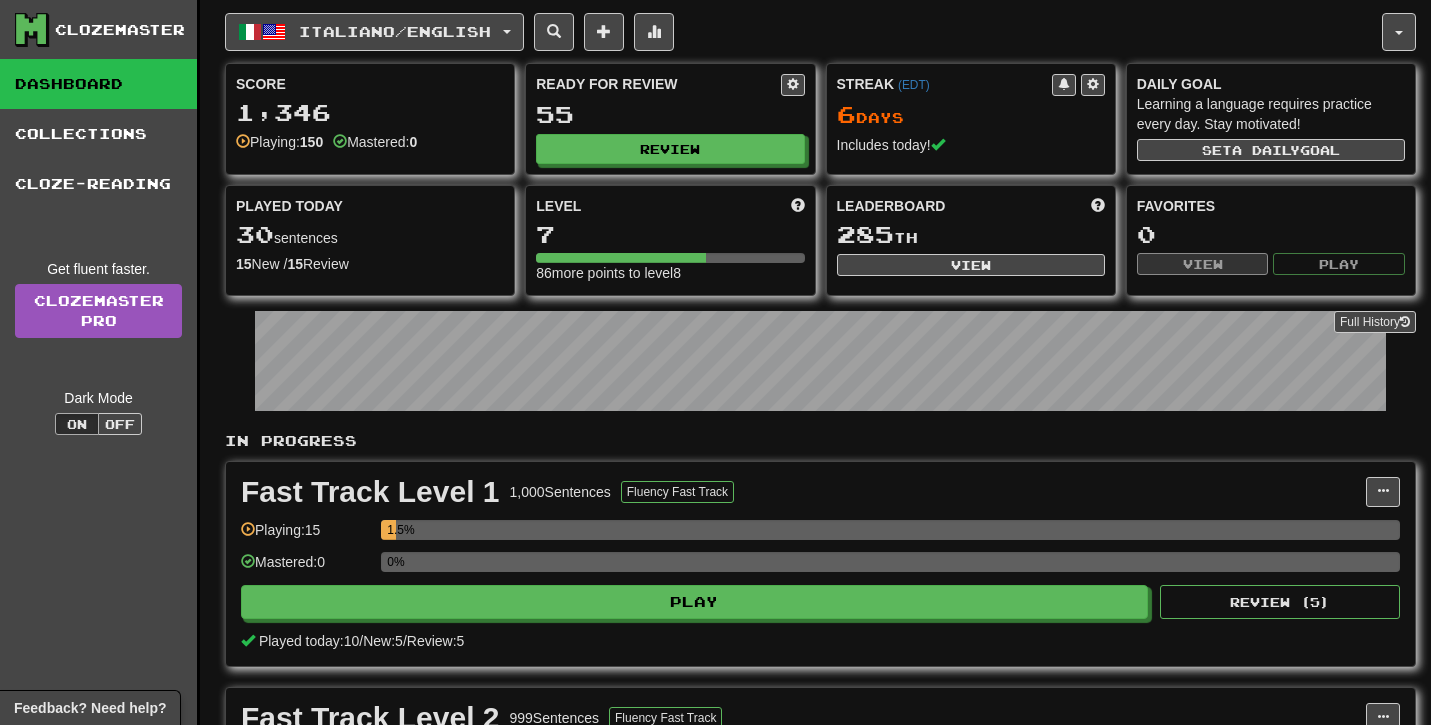 scroll, scrollTop: 0, scrollLeft: 0, axis: both 